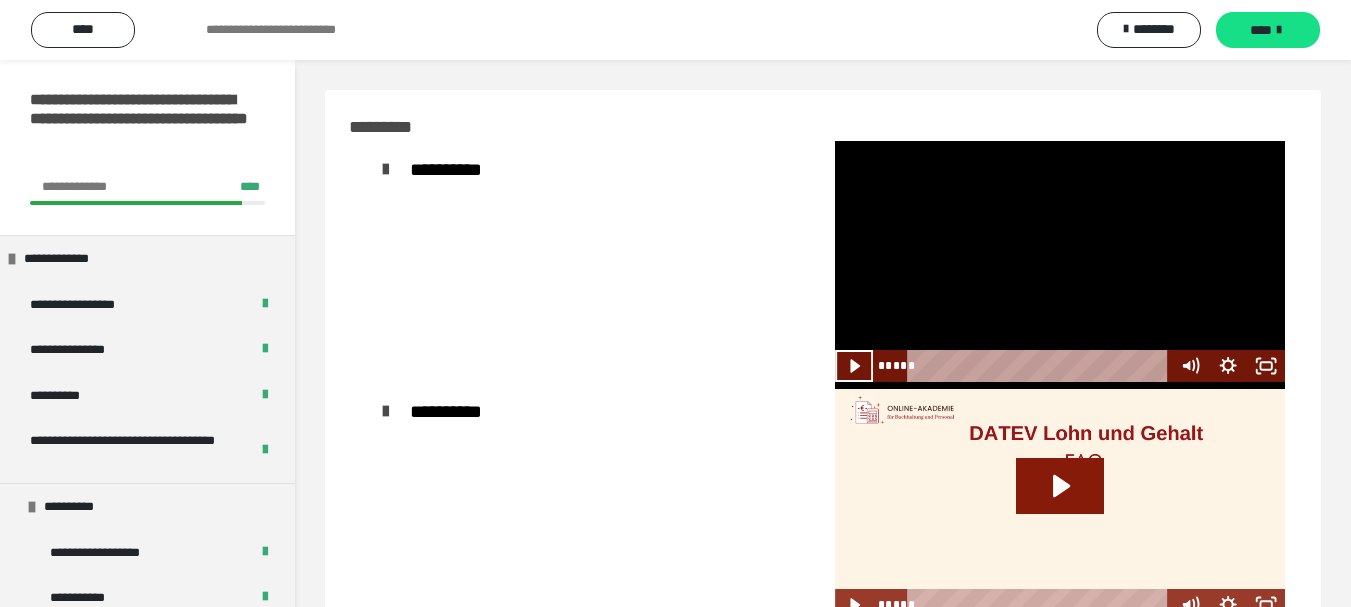 scroll, scrollTop: 0, scrollLeft: 0, axis: both 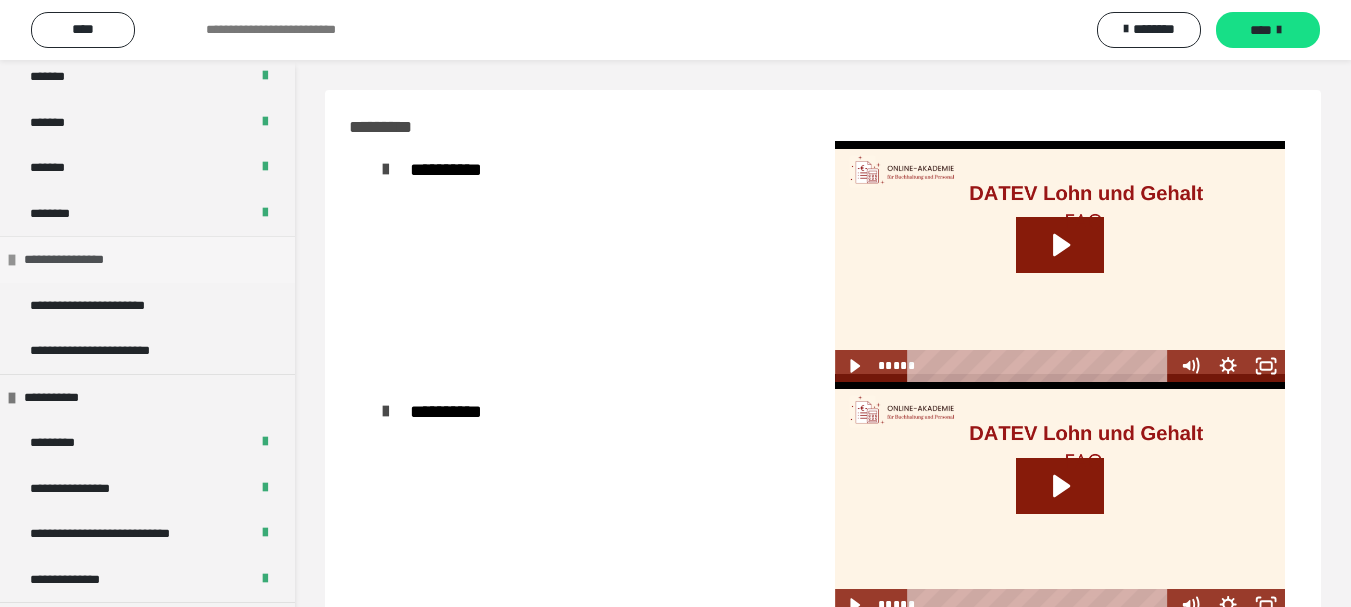 click on "**********" at bounding box center (79, 260) 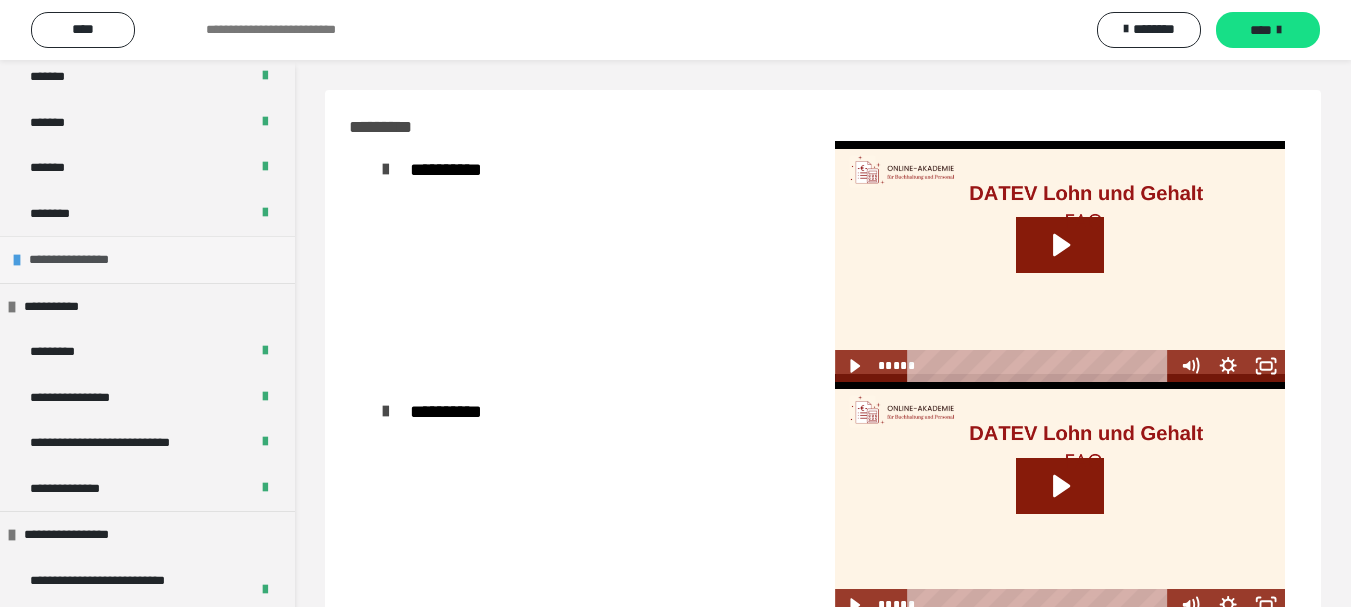 click on "**********" at bounding box center (84, 260) 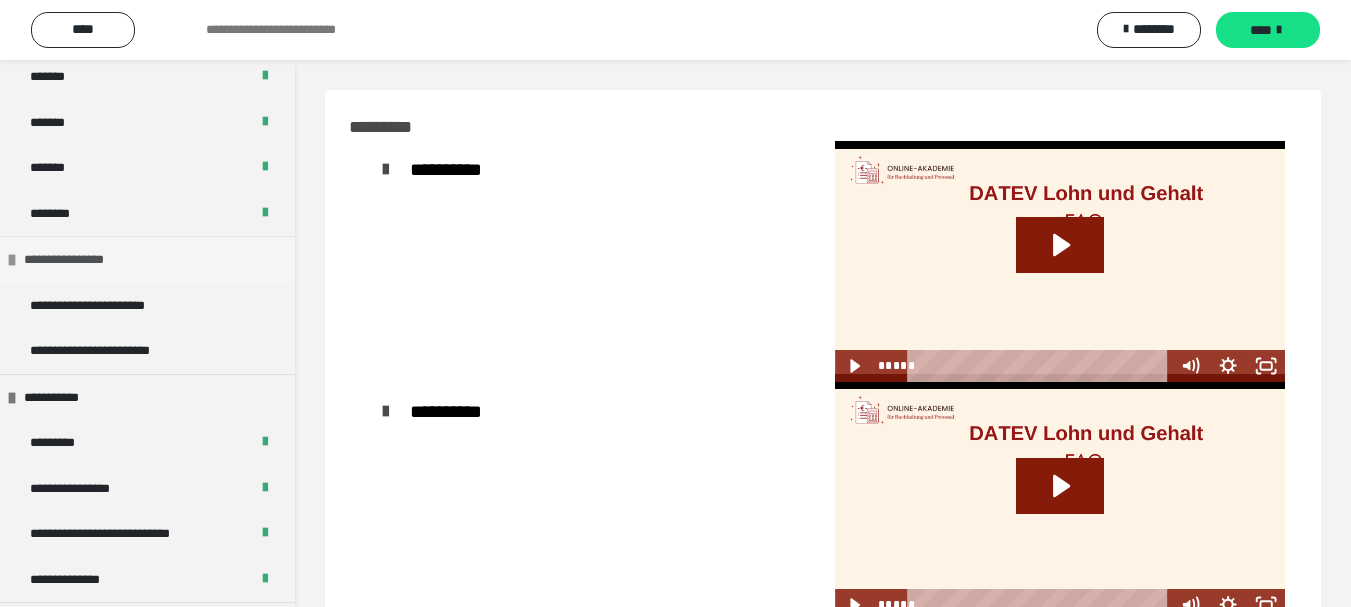 click on "**********" at bounding box center [79, 260] 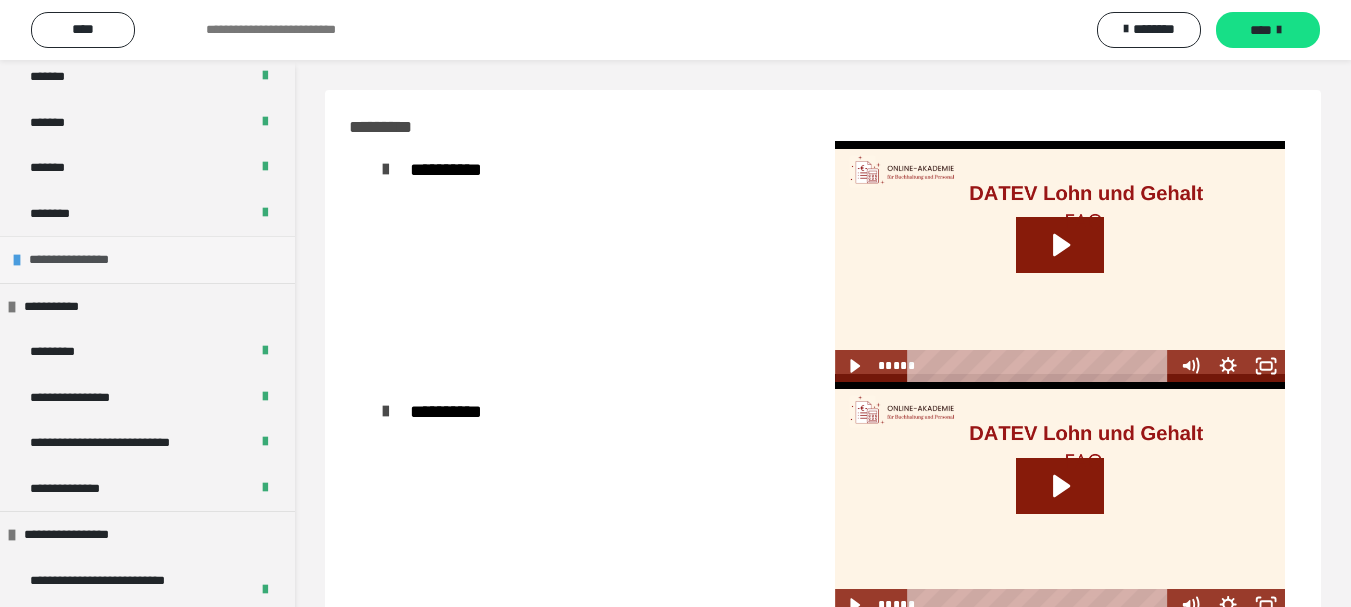 click on "**********" at bounding box center [84, 260] 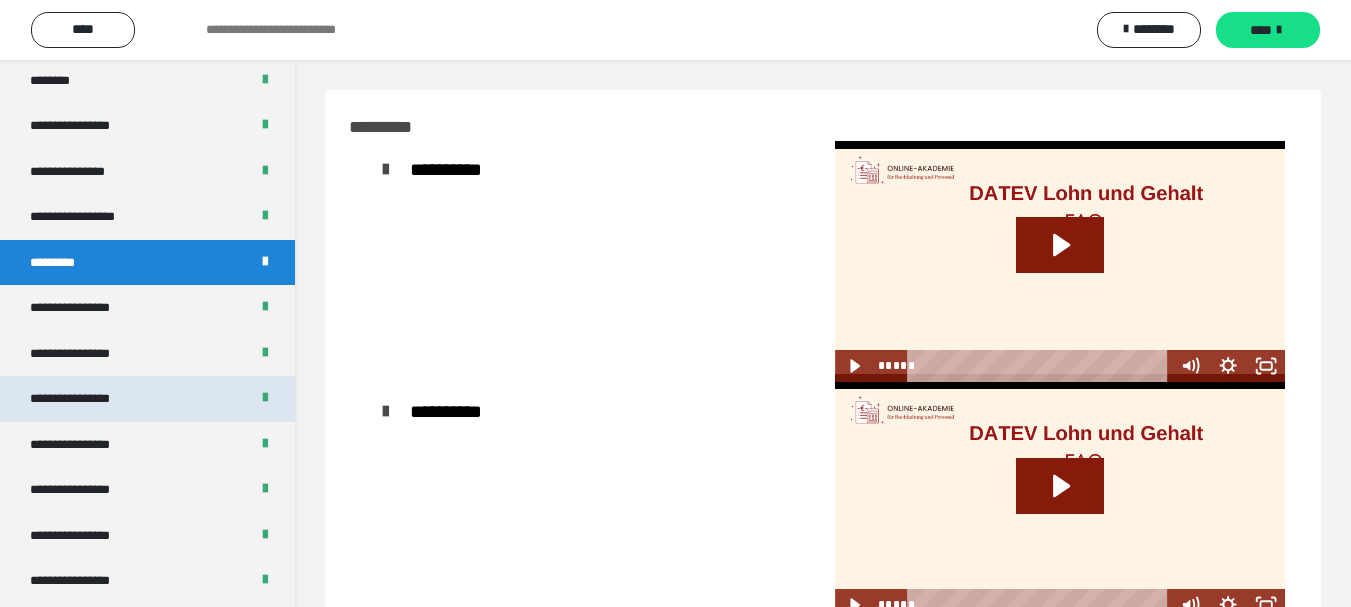 scroll, scrollTop: 2648, scrollLeft: 0, axis: vertical 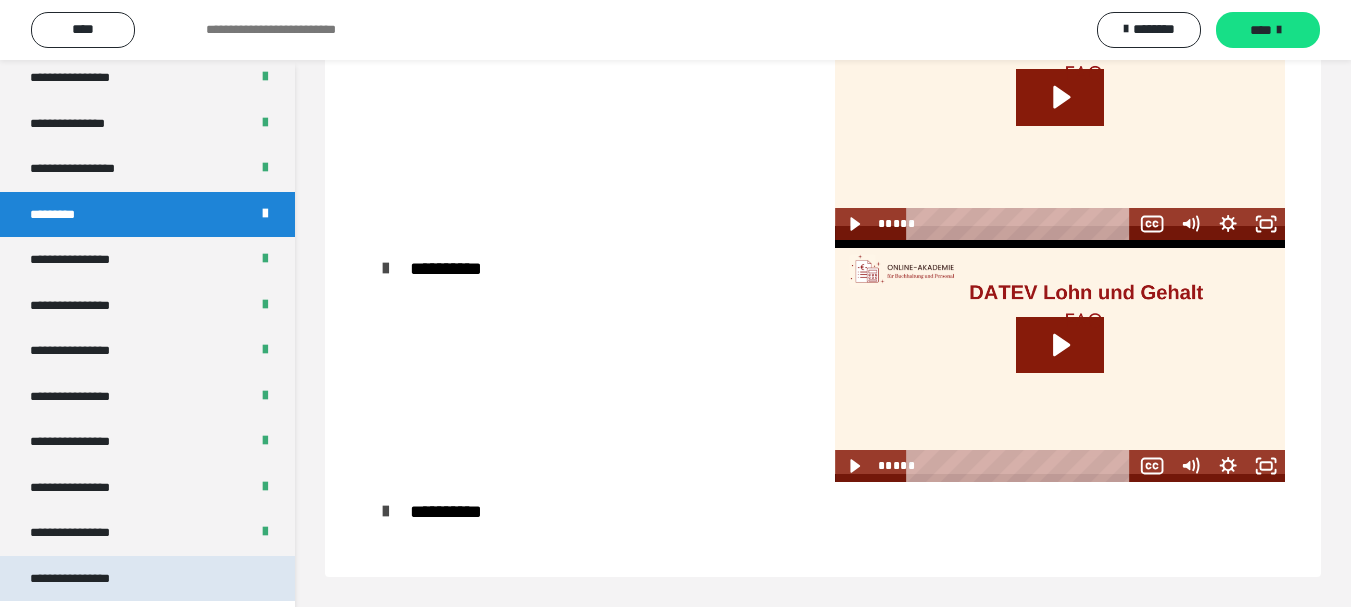 click on "**********" at bounding box center [87, 579] 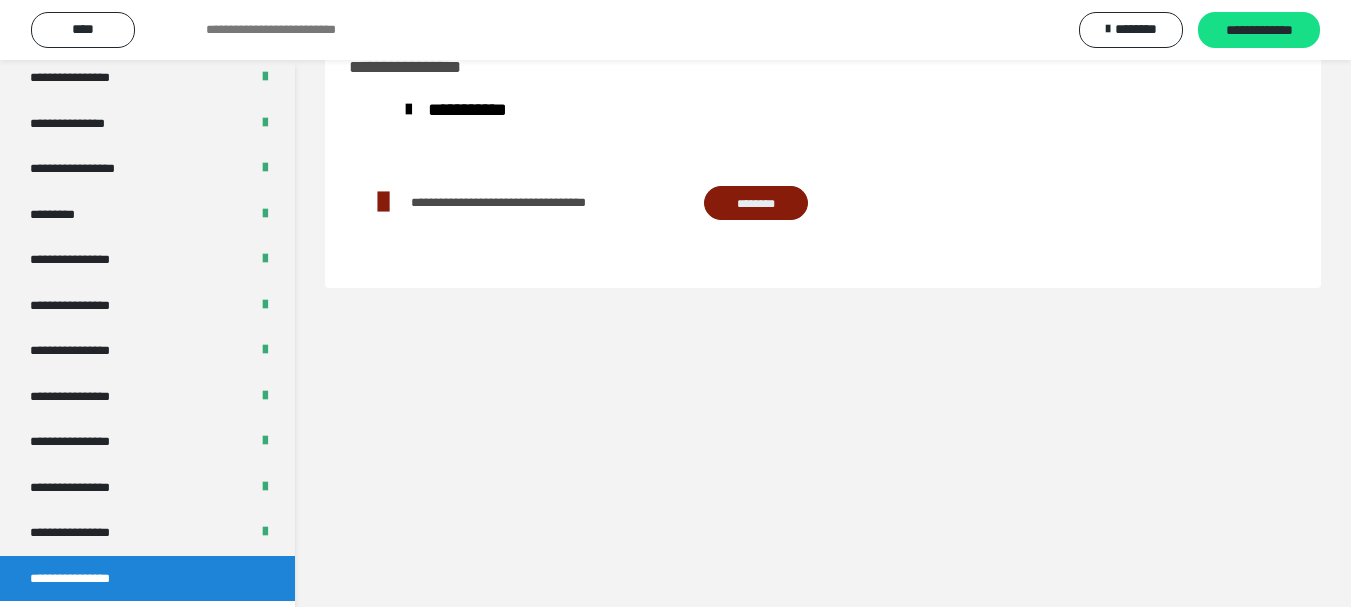 scroll, scrollTop: 60, scrollLeft: 0, axis: vertical 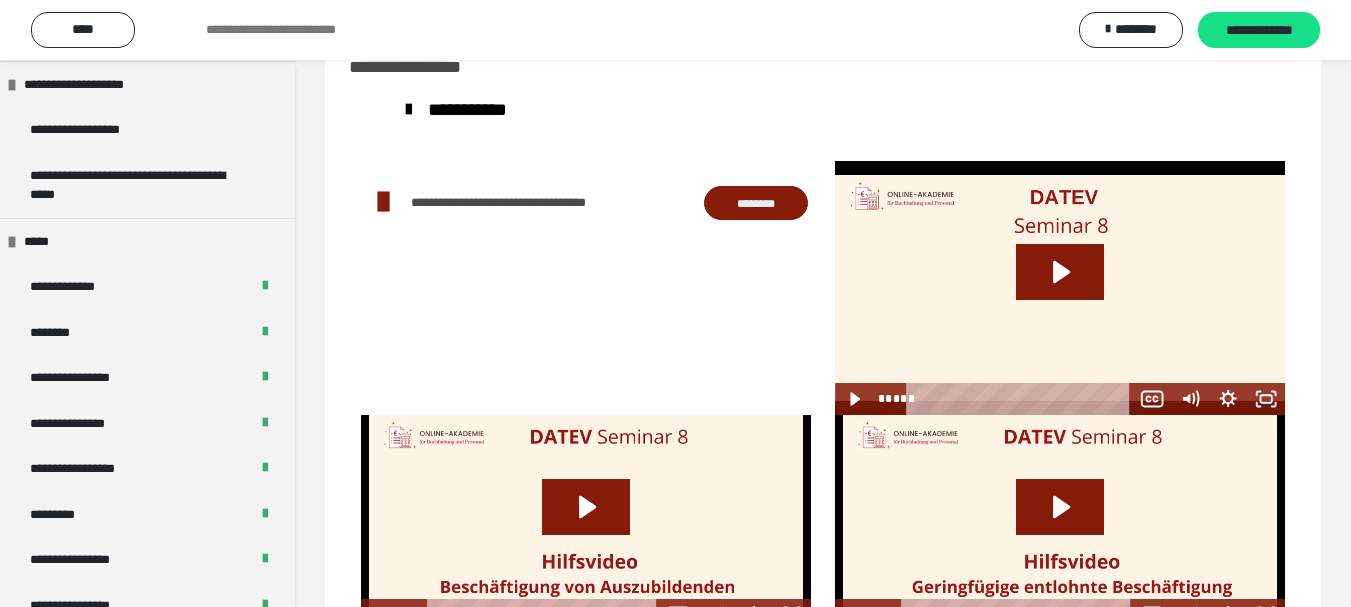 drag, startPoint x: 133, startPoint y: 467, endPoint x: 998, endPoint y: 288, distance: 883.32666 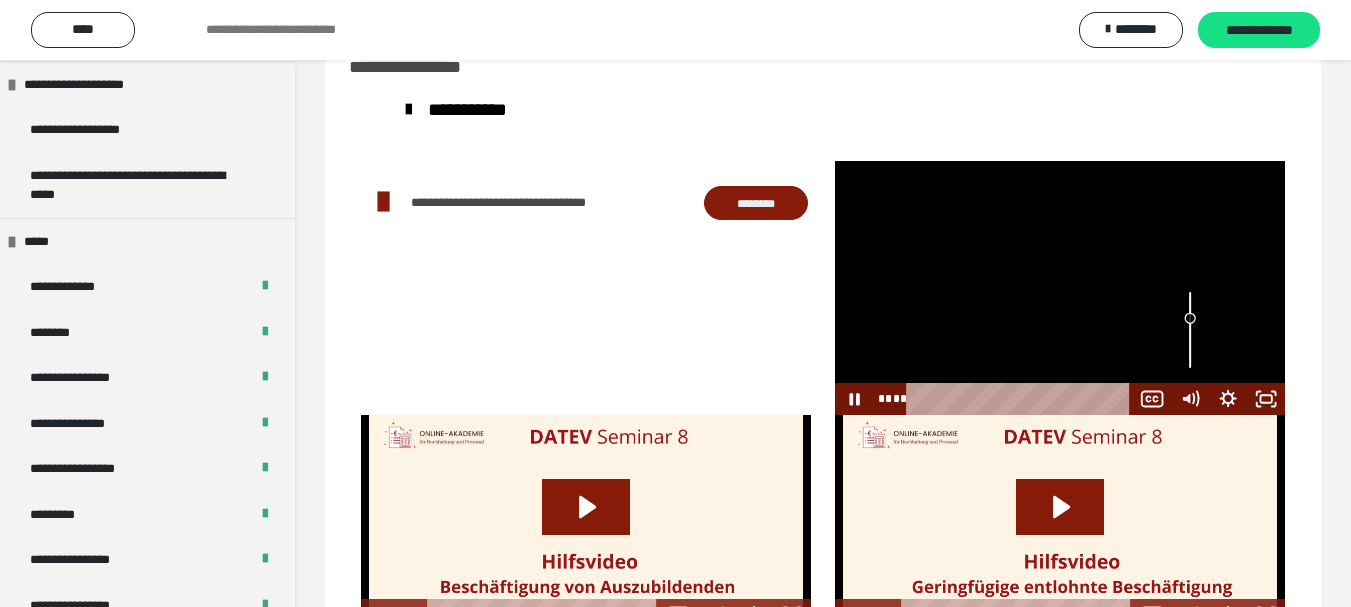 click at bounding box center [1190, 330] 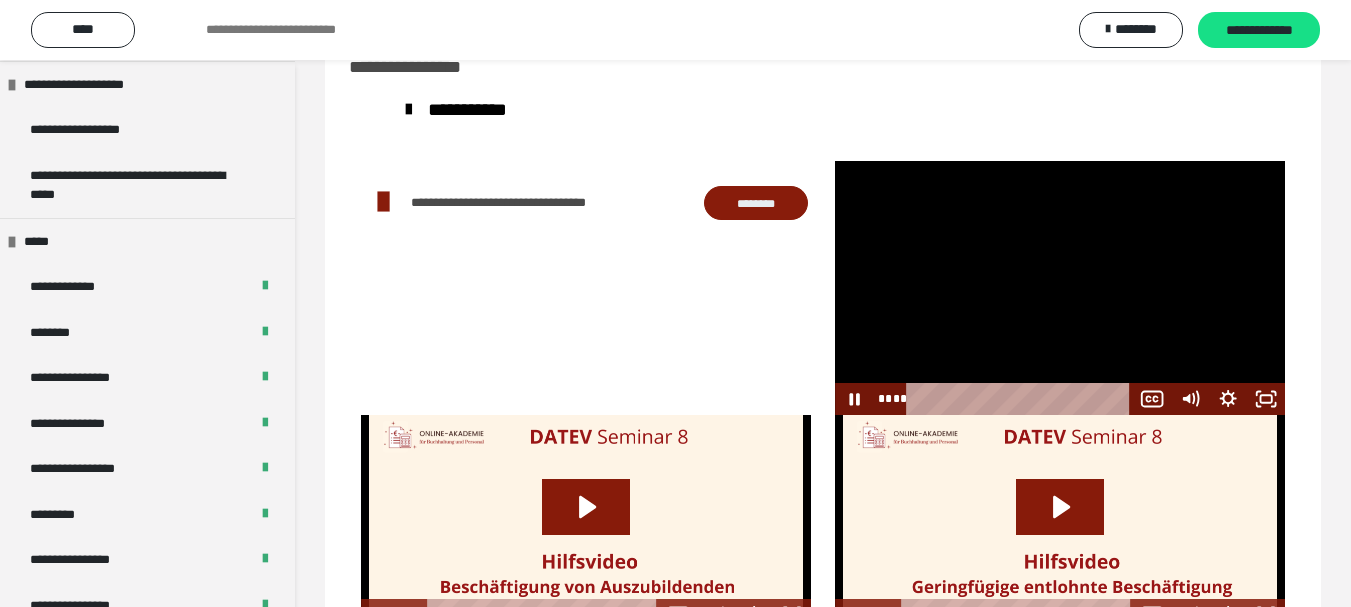 drag, startPoint x: 1026, startPoint y: 198, endPoint x: 1193, endPoint y: 215, distance: 167.86304 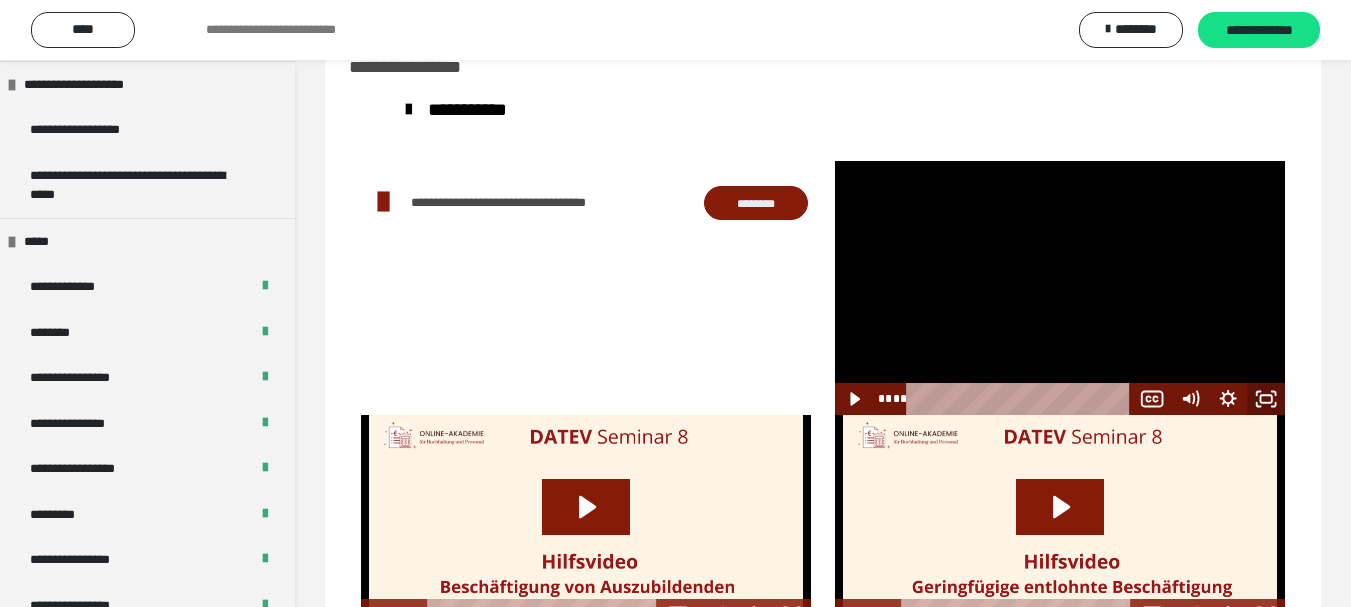 click 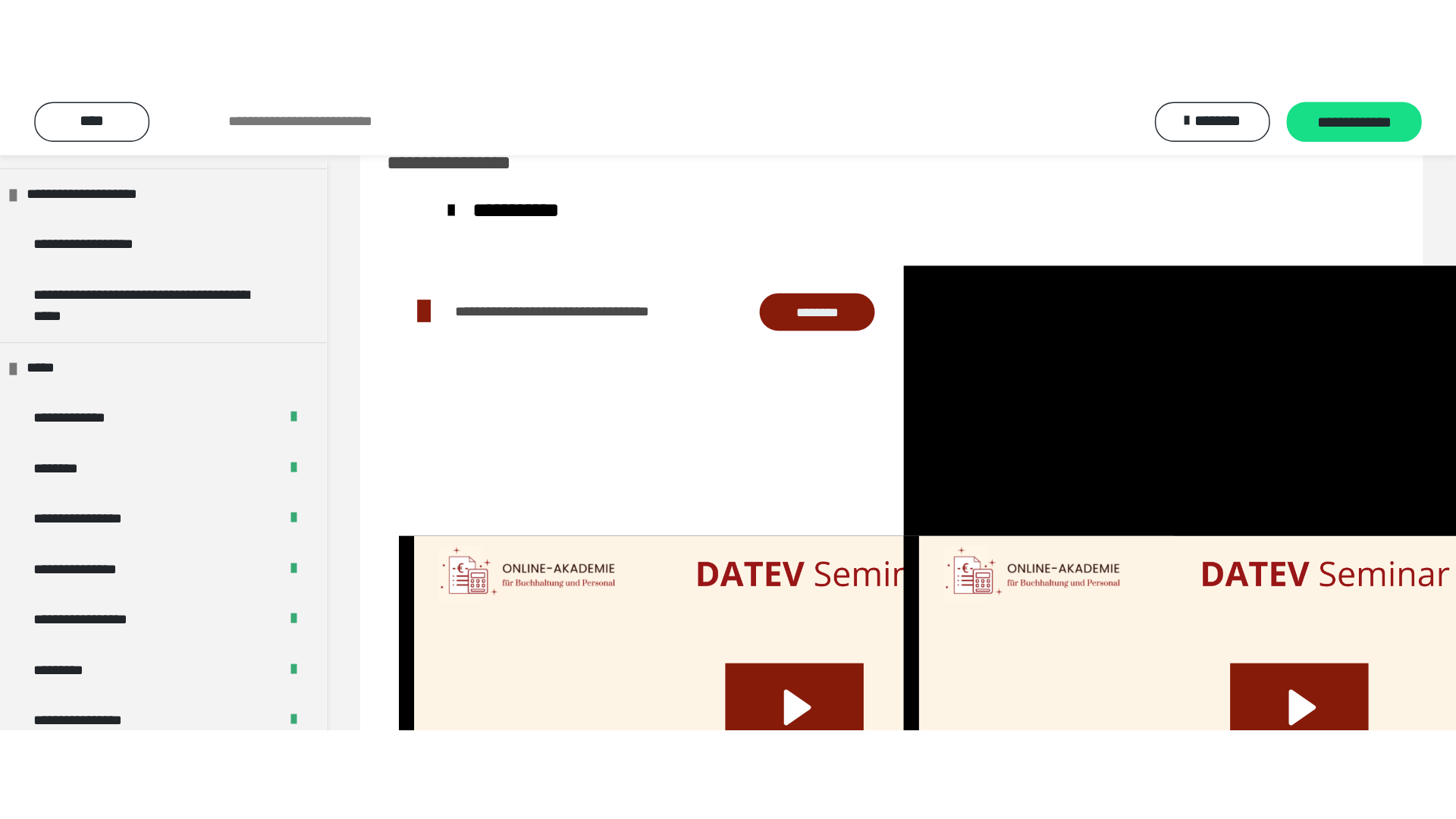 scroll, scrollTop: 1771, scrollLeft: 0, axis: vertical 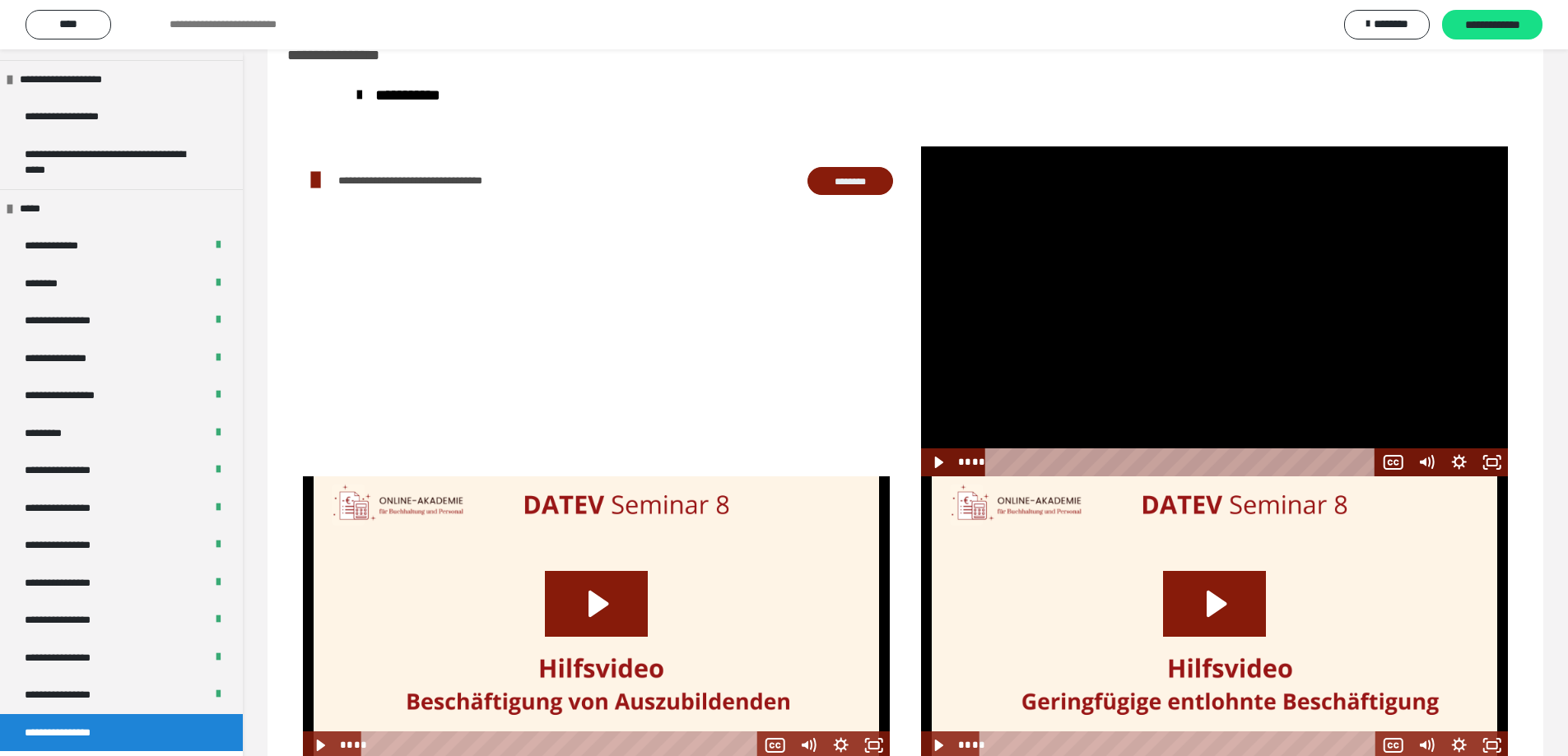 click at bounding box center [1214, 311] 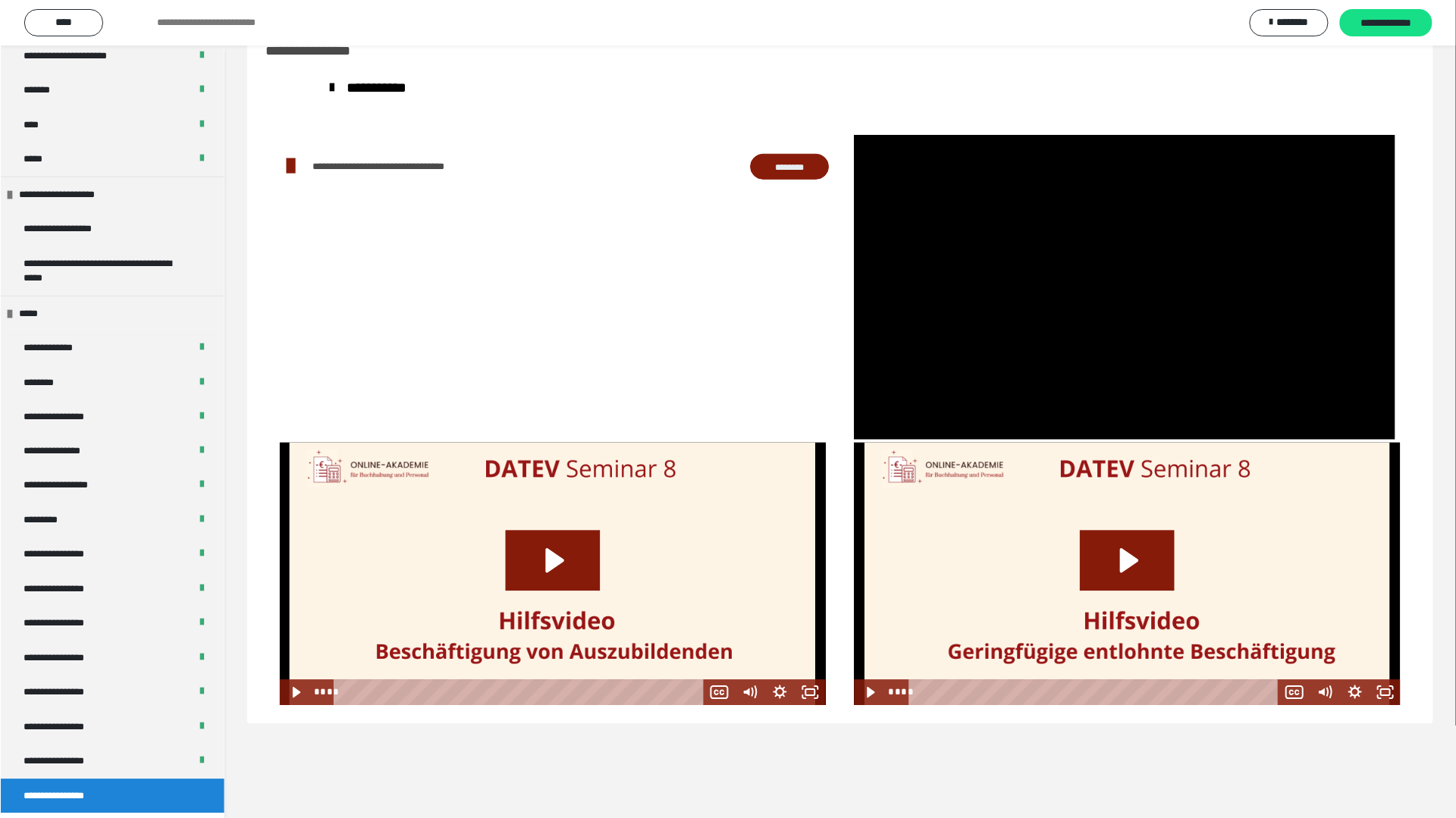 scroll, scrollTop: 1649, scrollLeft: 0, axis: vertical 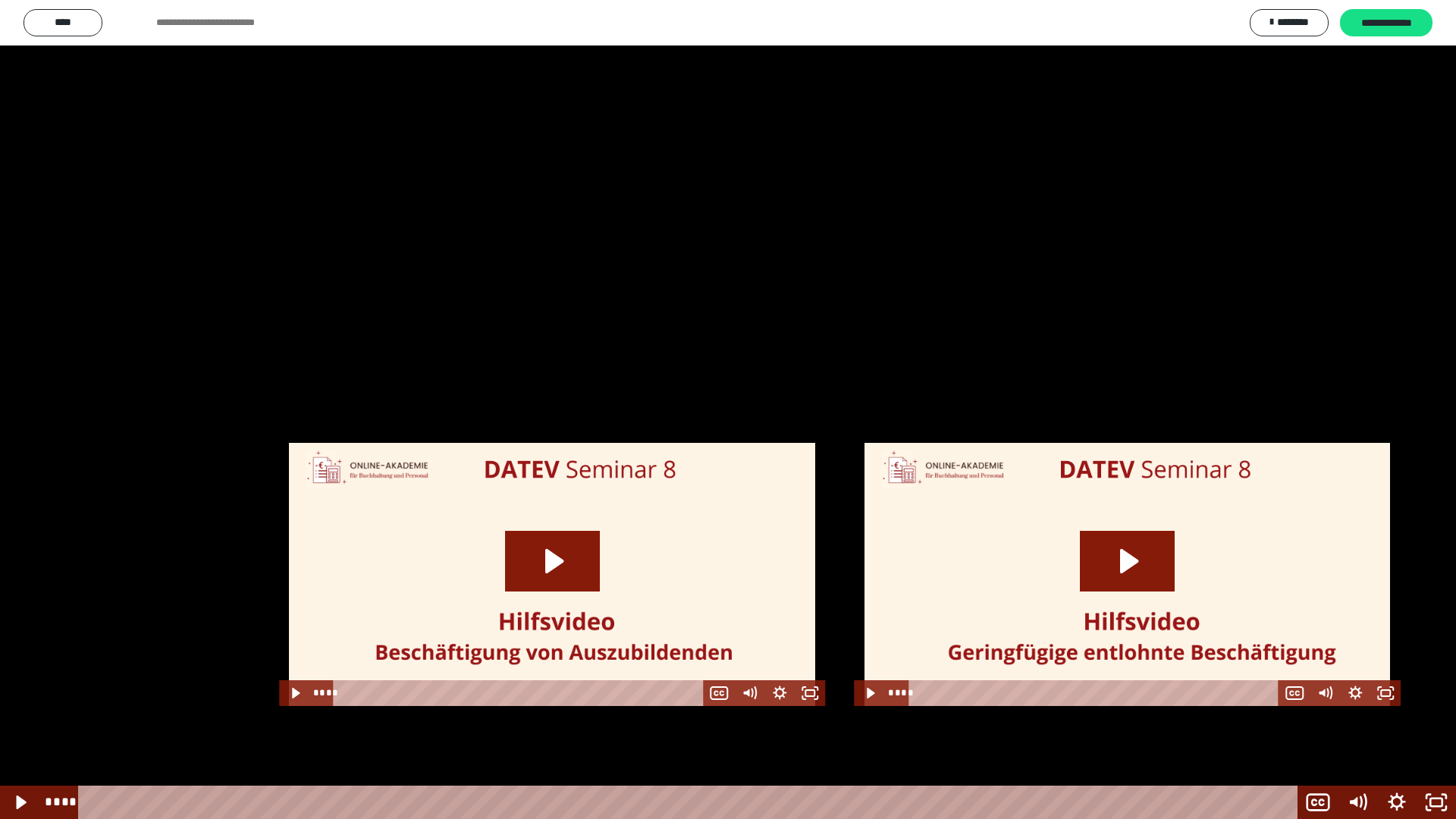 click at bounding box center (728, 410) 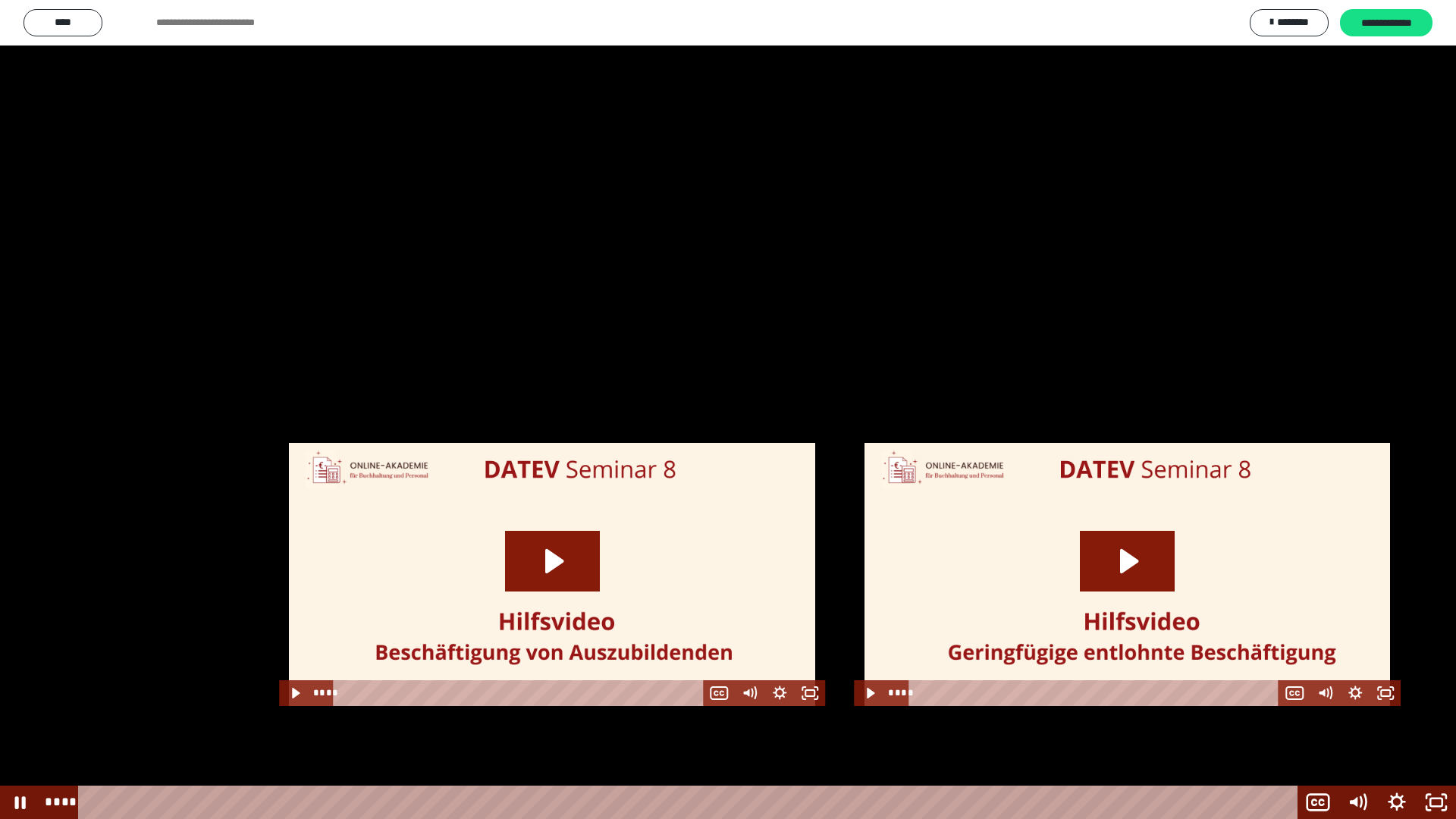 drag, startPoint x: 737, startPoint y: 345, endPoint x: 745, endPoint y: 347, distance: 8.246211 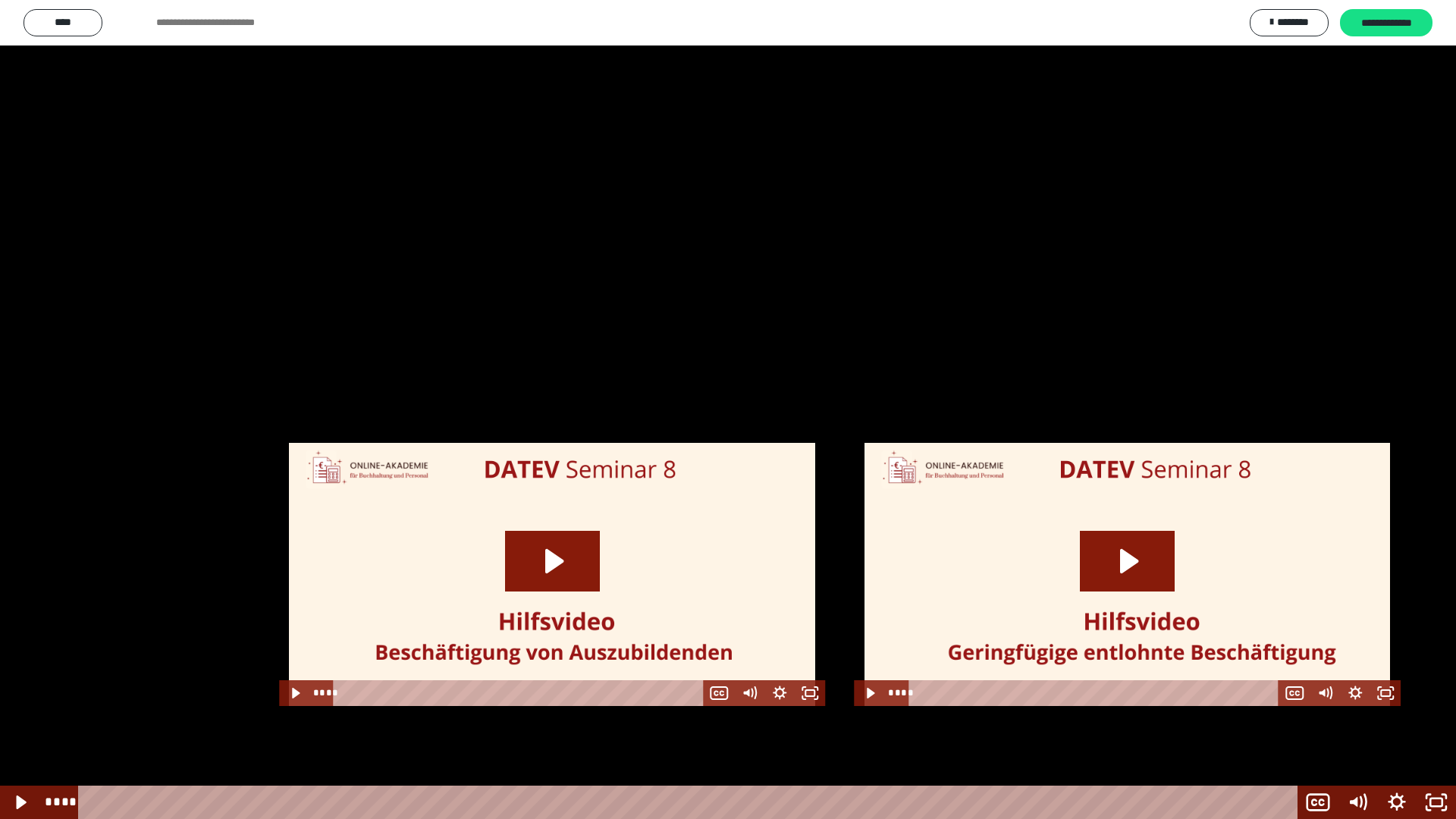click at bounding box center (728, 410) 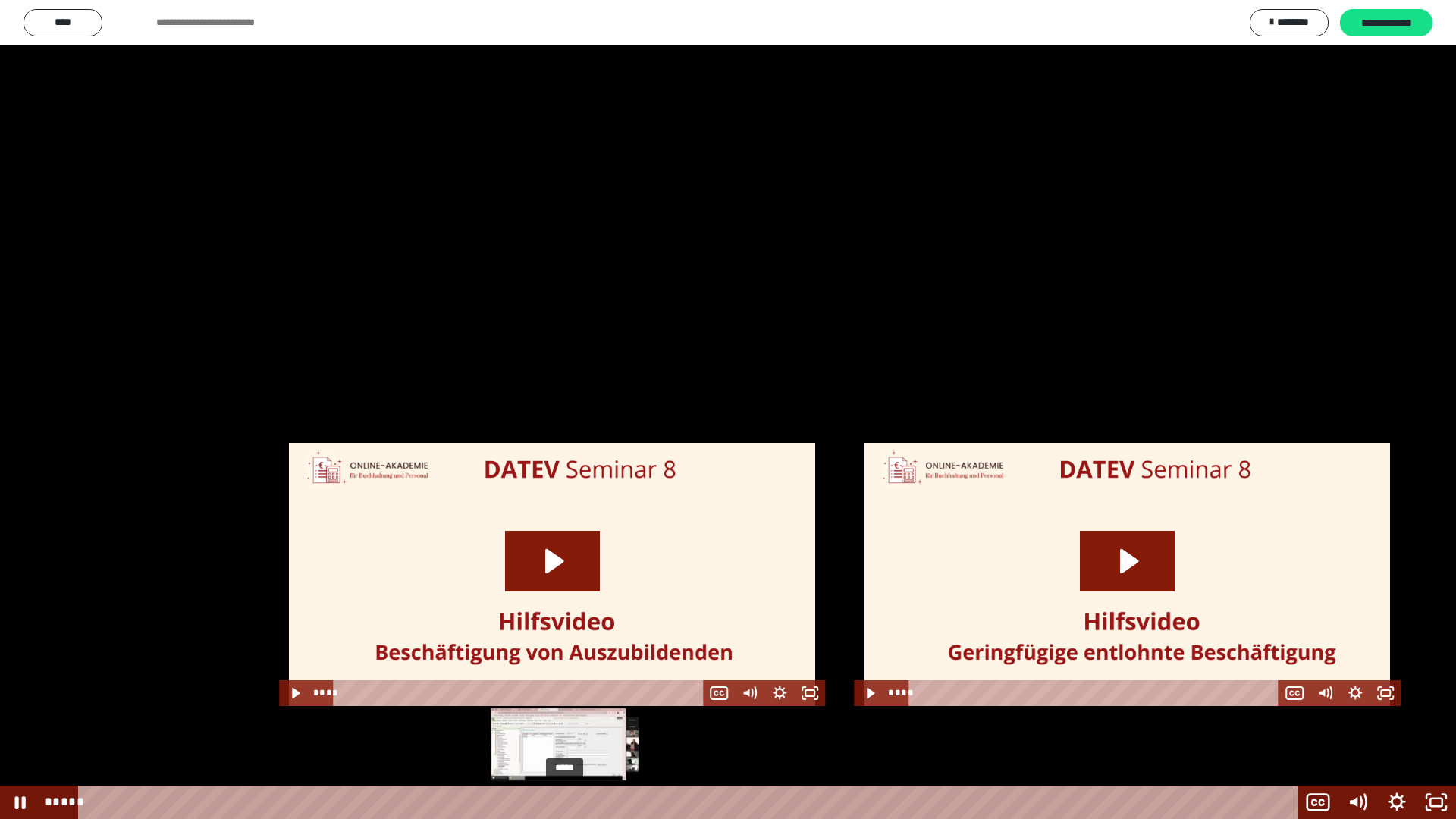 click on "*****" at bounding box center (690, 802) 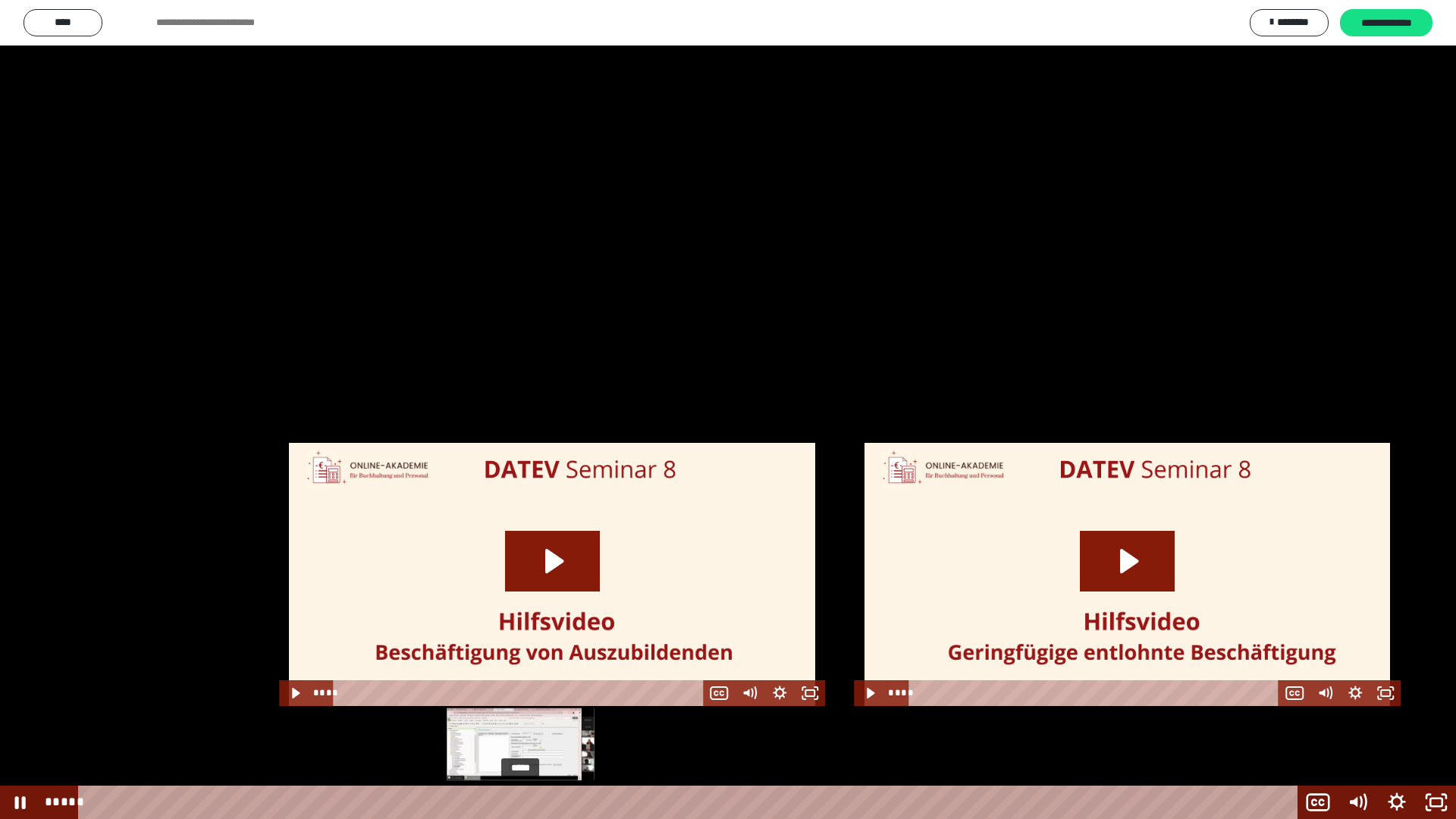 click on "*****" at bounding box center [690, 802] 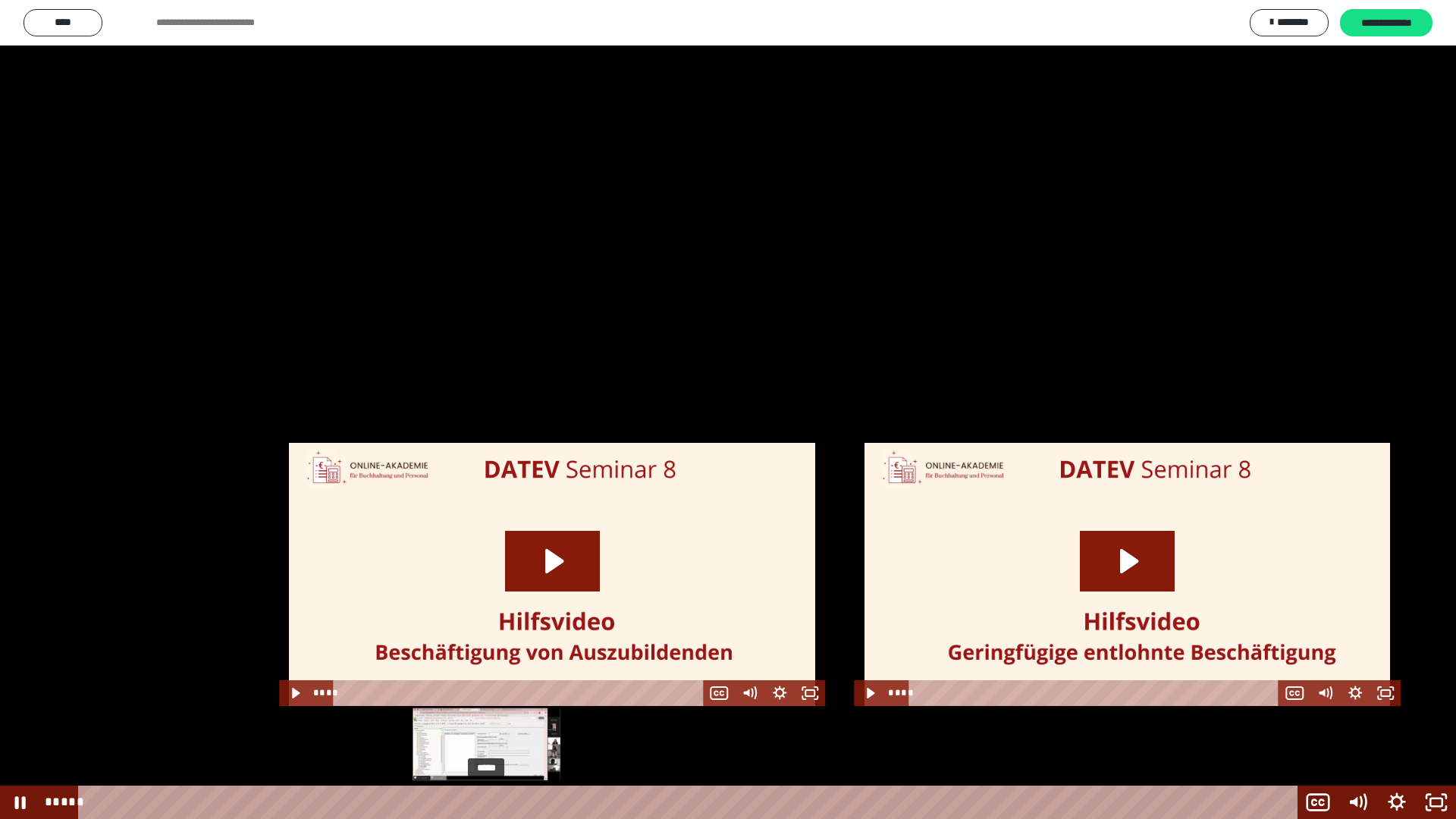 click on "*****" at bounding box center [690, 802] 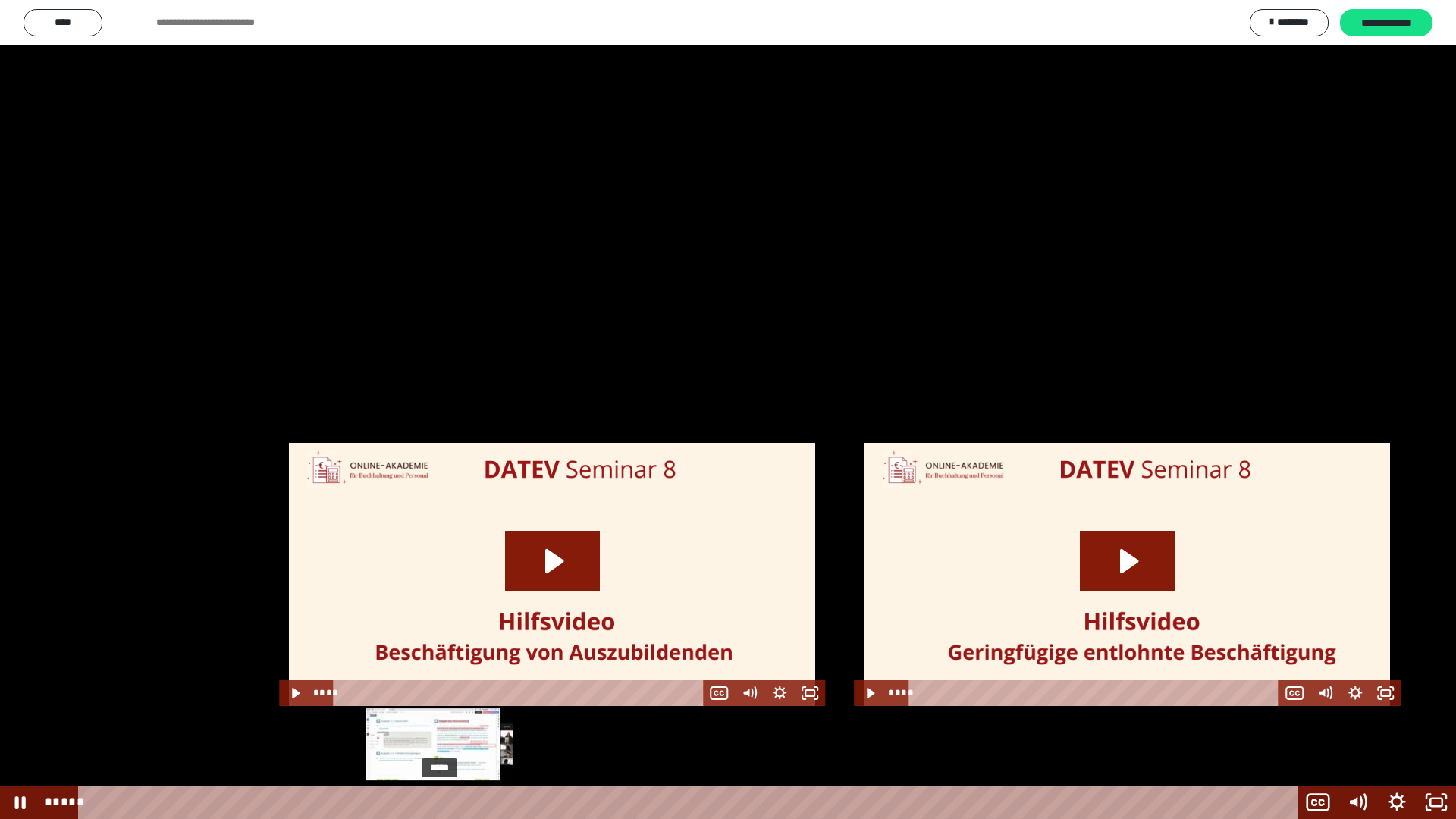 click on "*****" at bounding box center (690, 802) 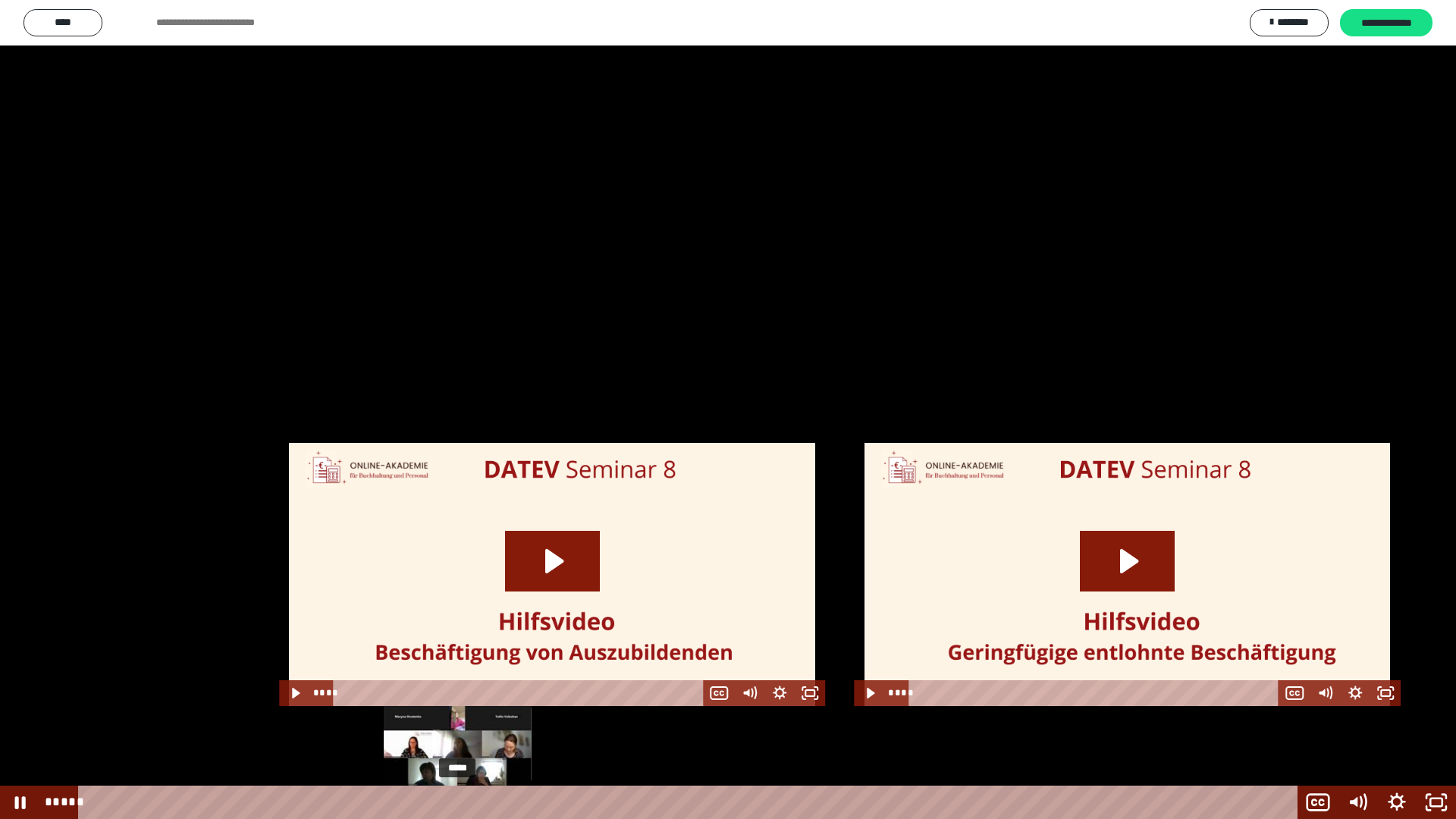 click on "*****" at bounding box center [690, 802] 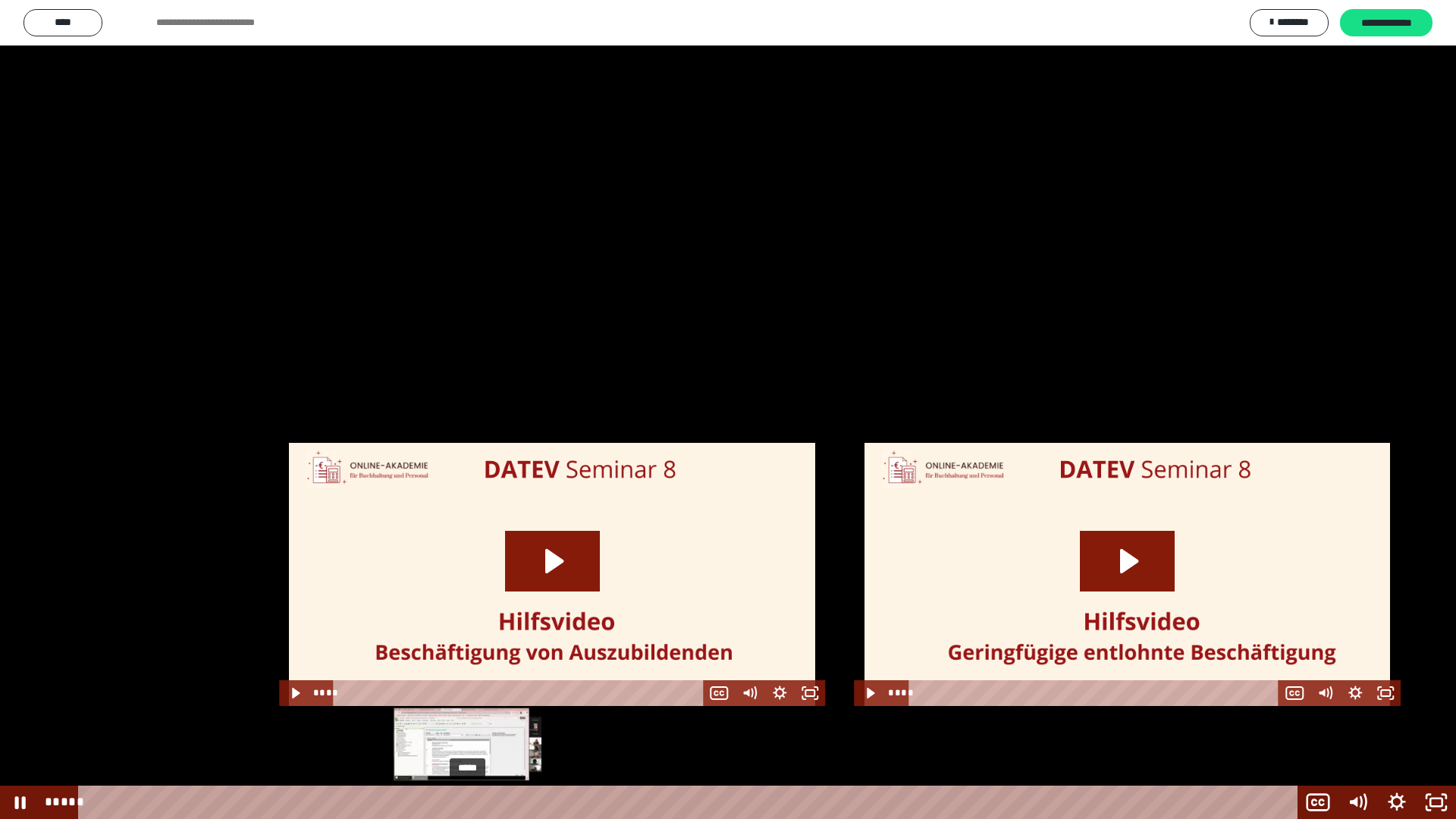 click on "*****" at bounding box center (690, 802) 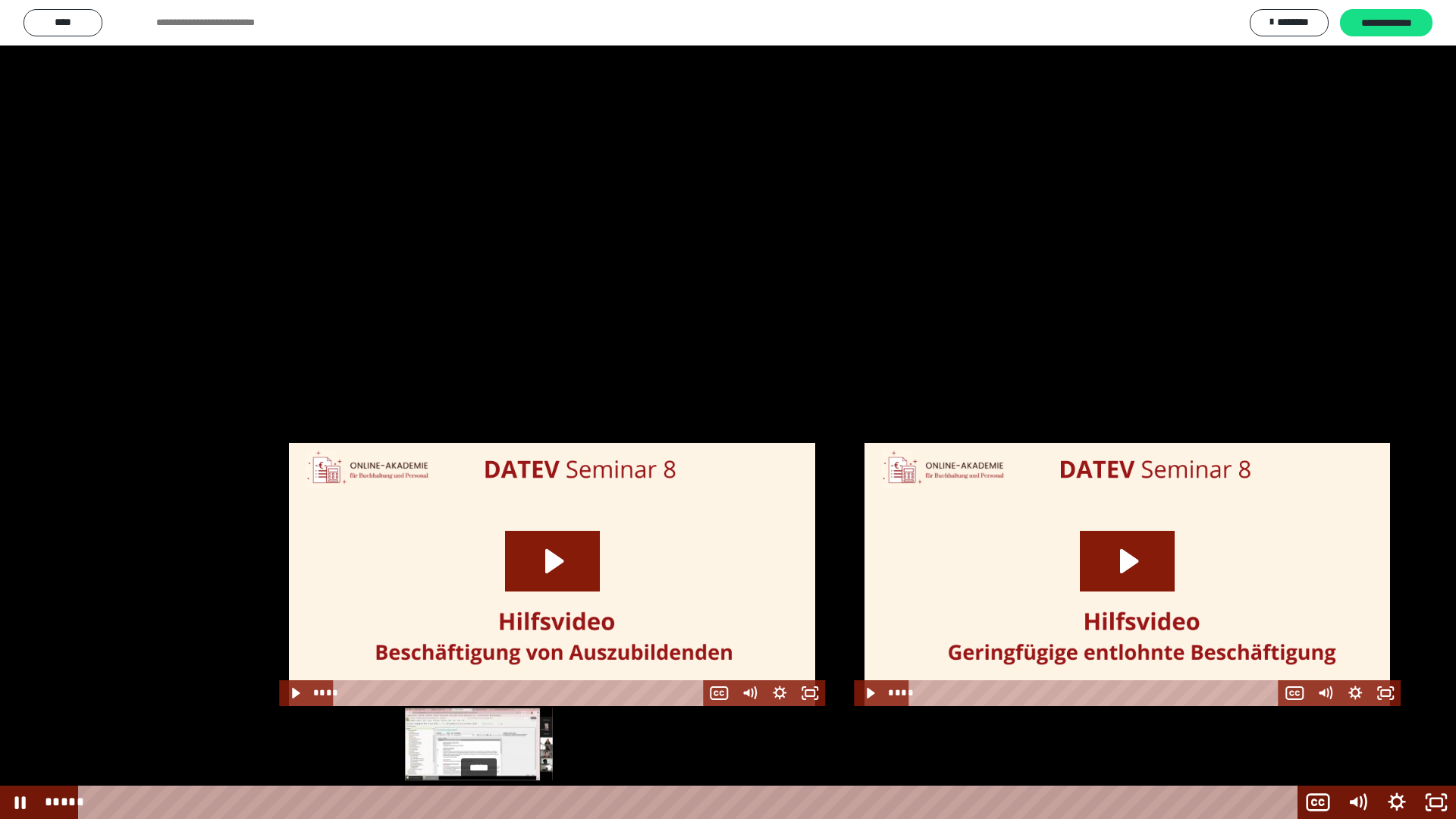 click on "*****" at bounding box center (690, 802) 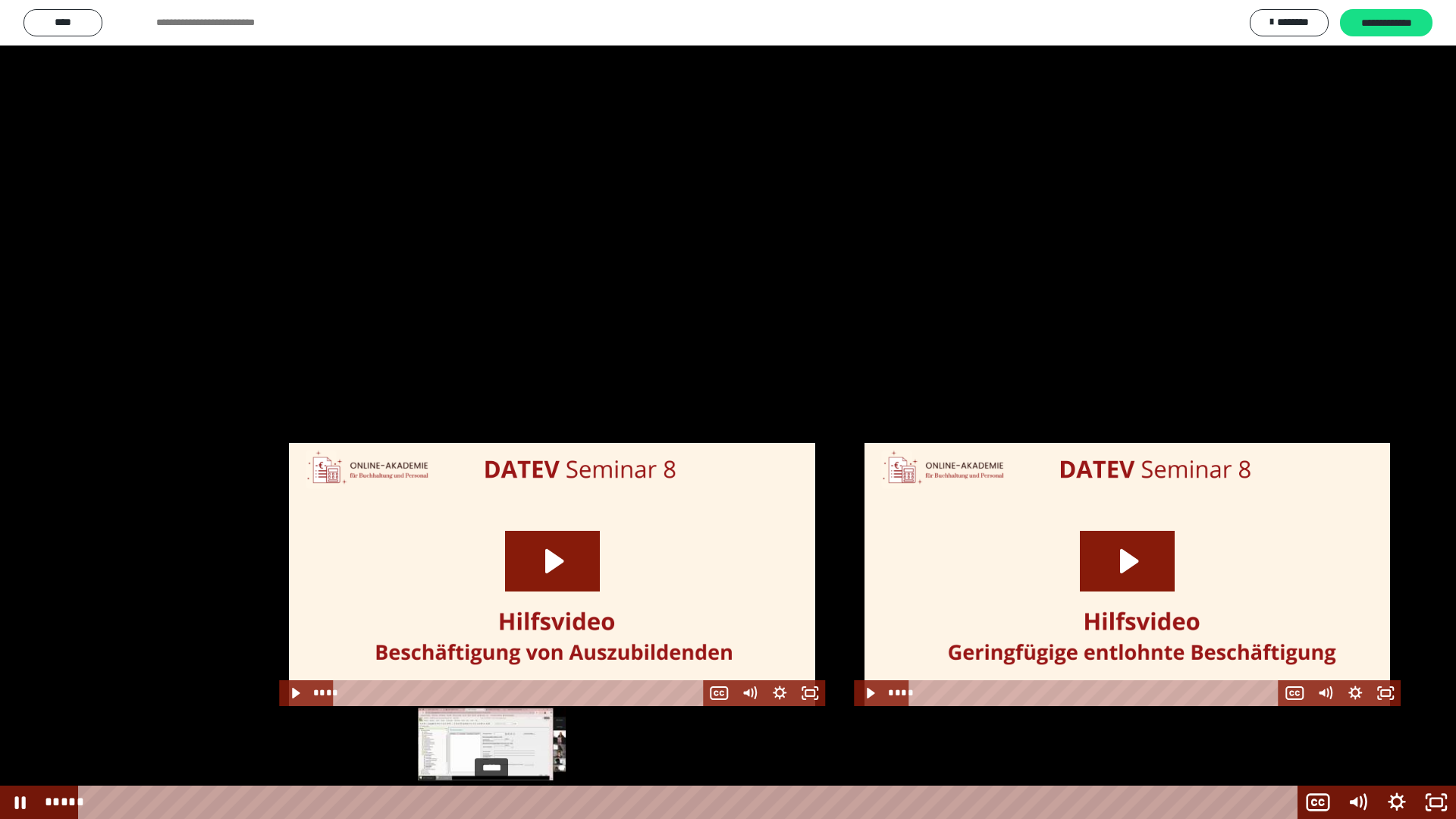 click on "*****" at bounding box center [690, 802] 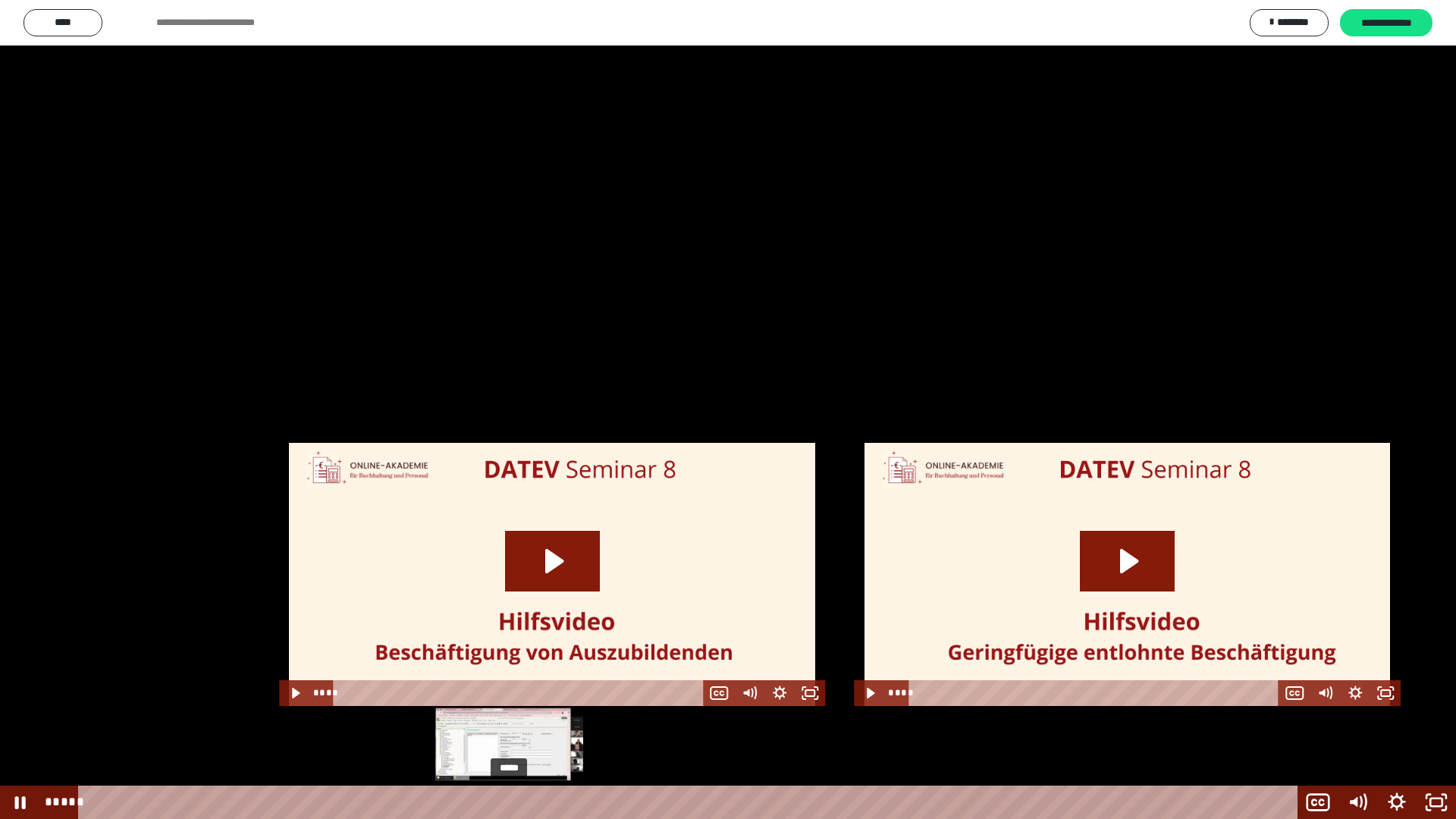 click on "*****" at bounding box center (690, 802) 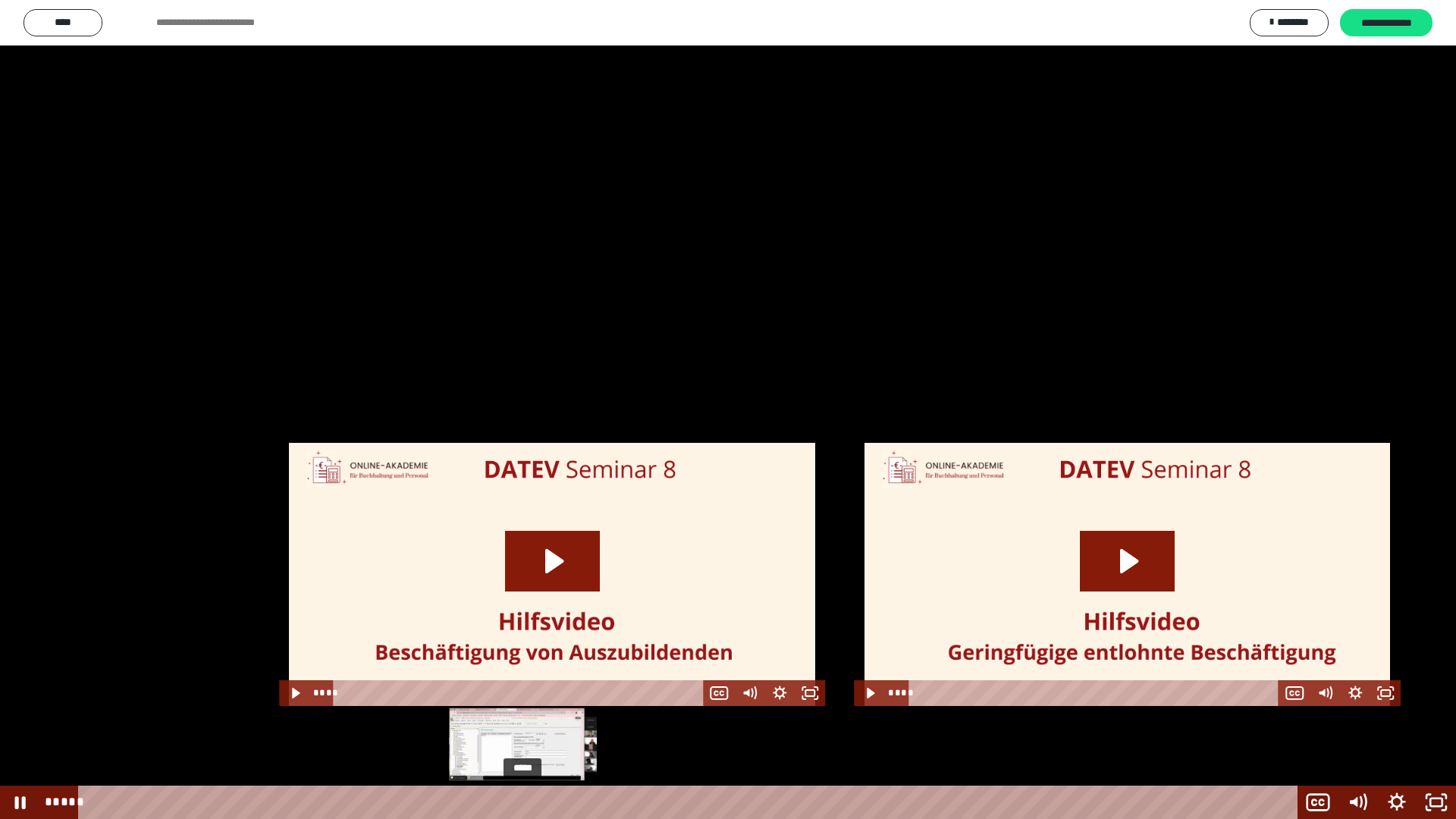 click on "*****" at bounding box center (690, 802) 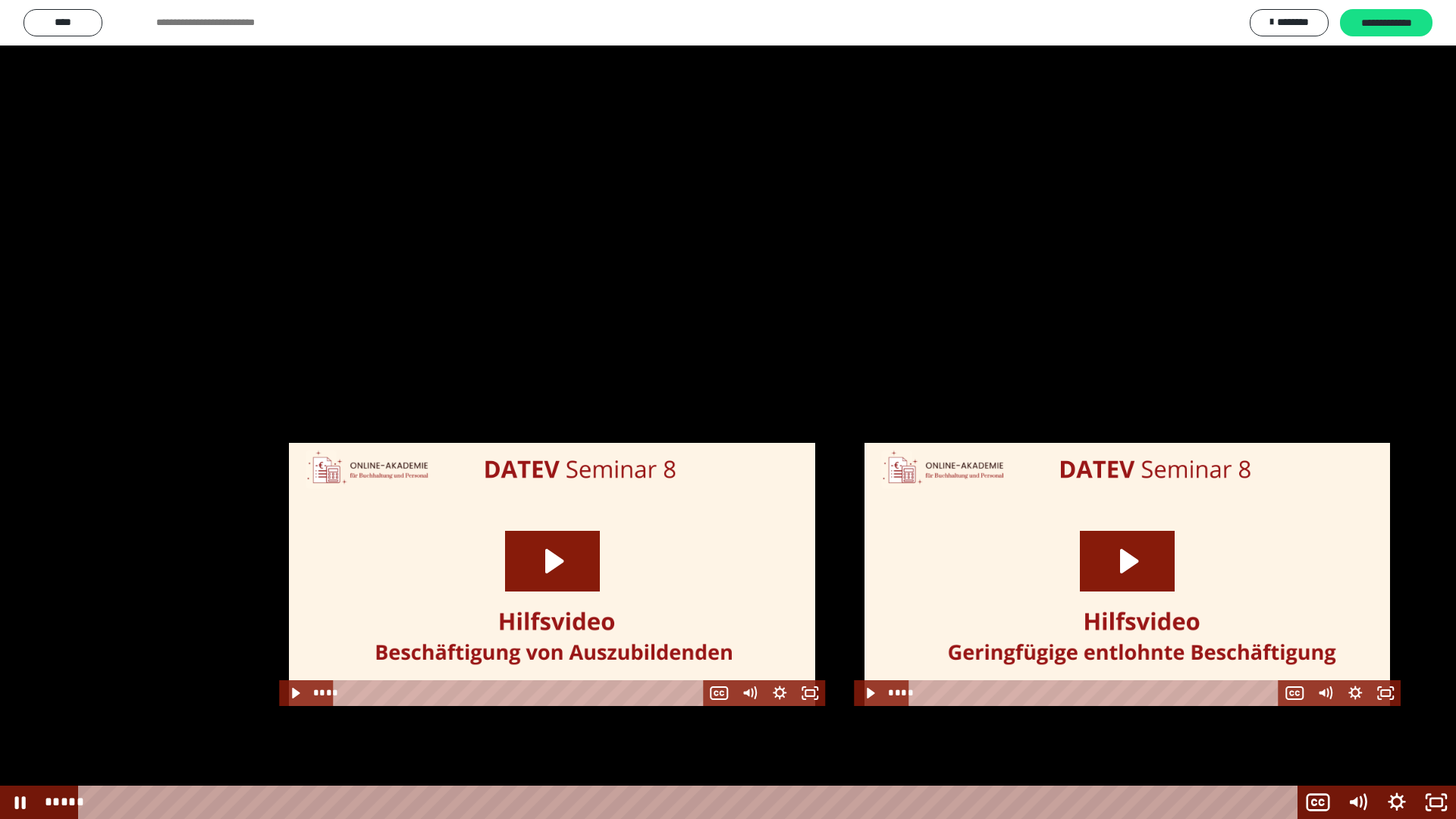 click at bounding box center [728, 410] 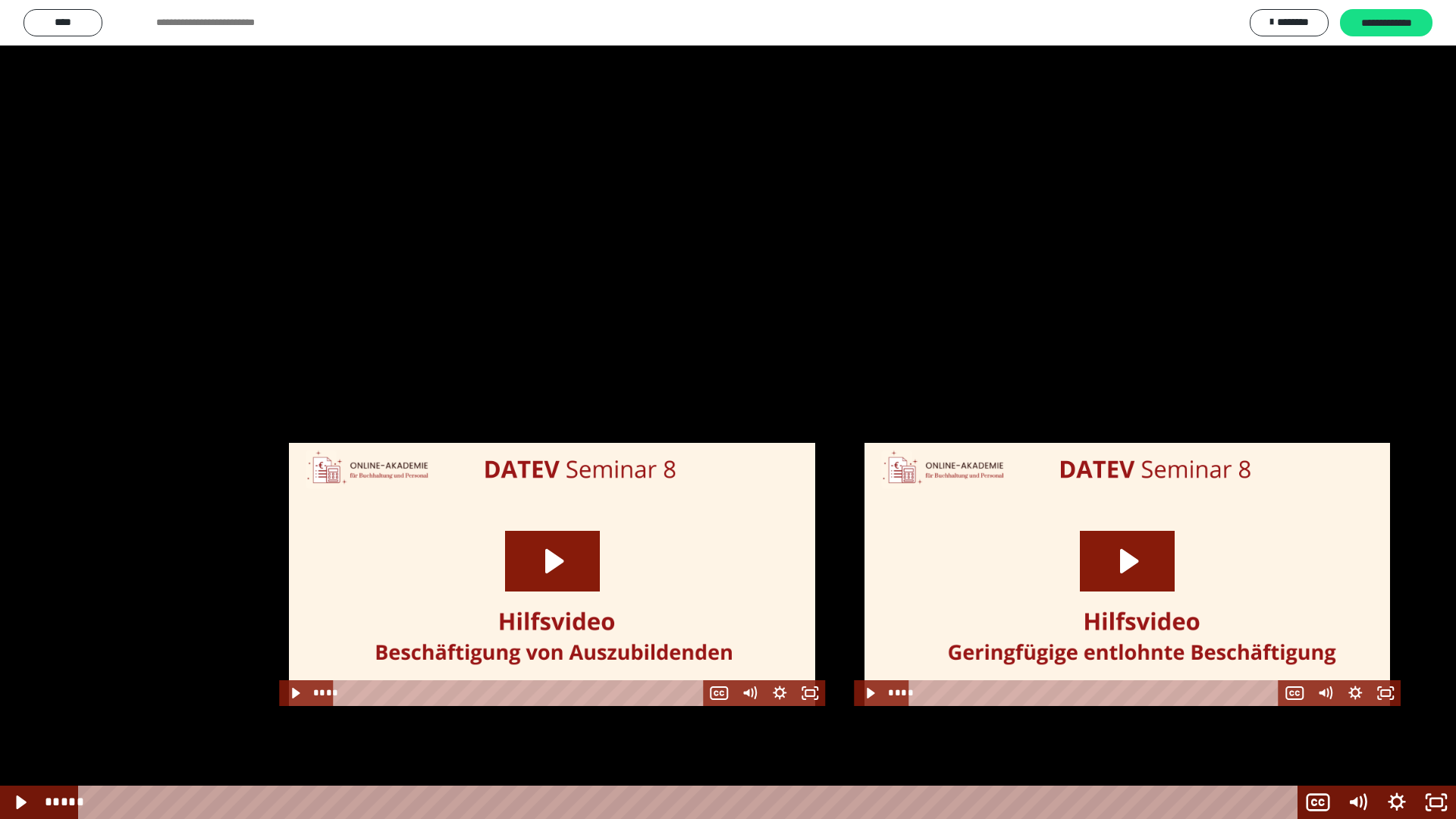 click at bounding box center (728, 410) 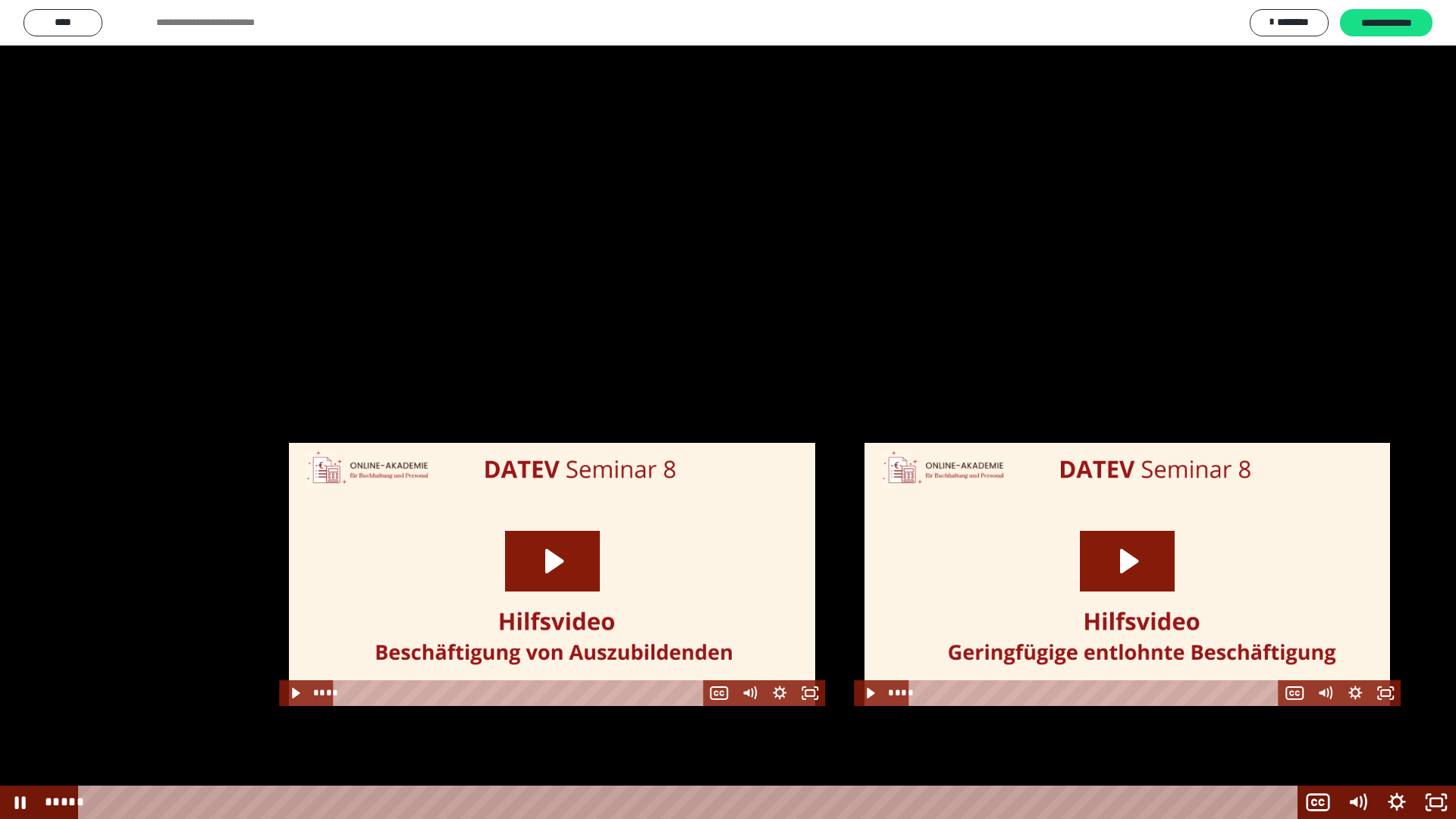 click at bounding box center (728, 410) 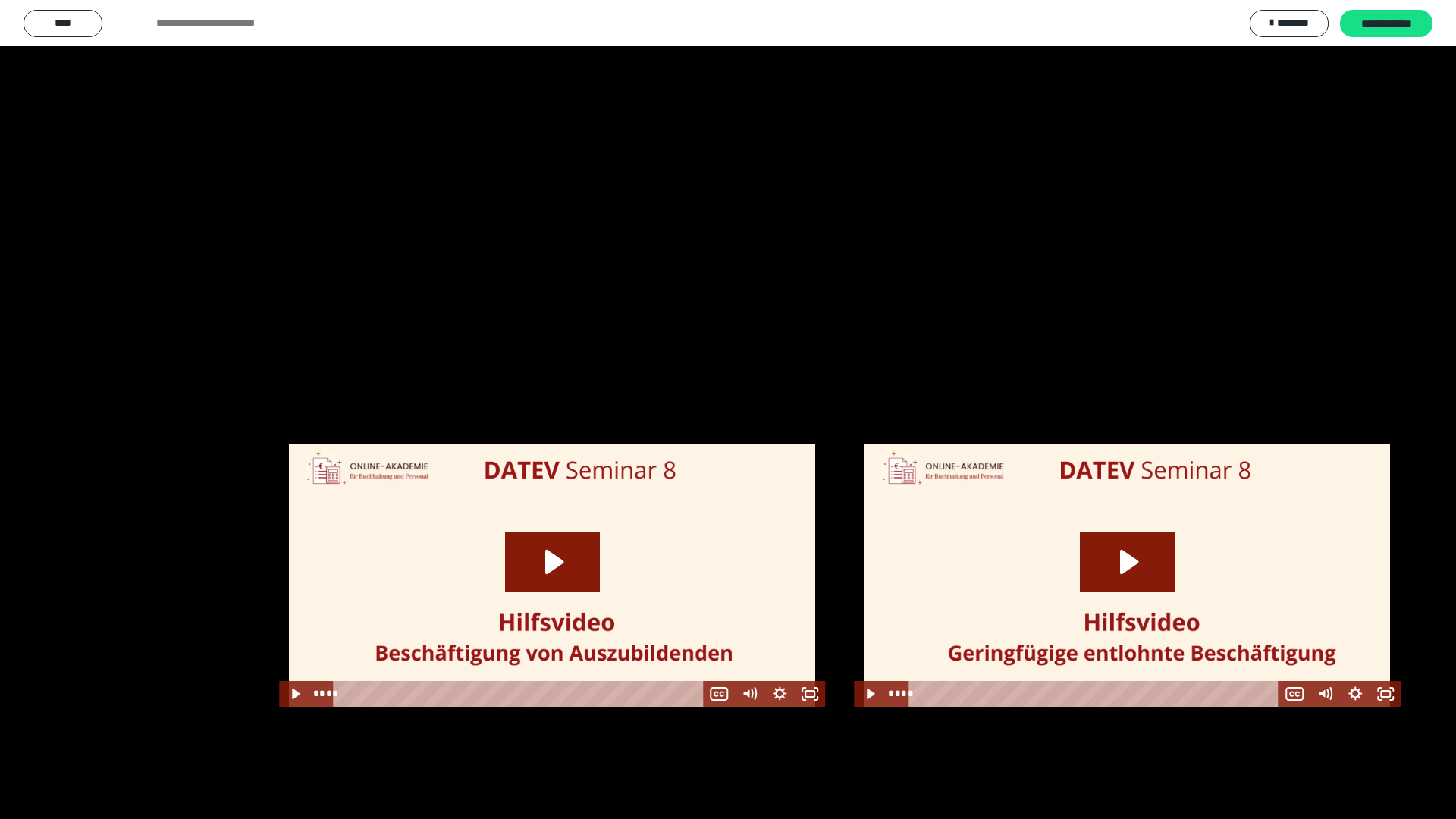 scroll, scrollTop: 1650, scrollLeft: 0, axis: vertical 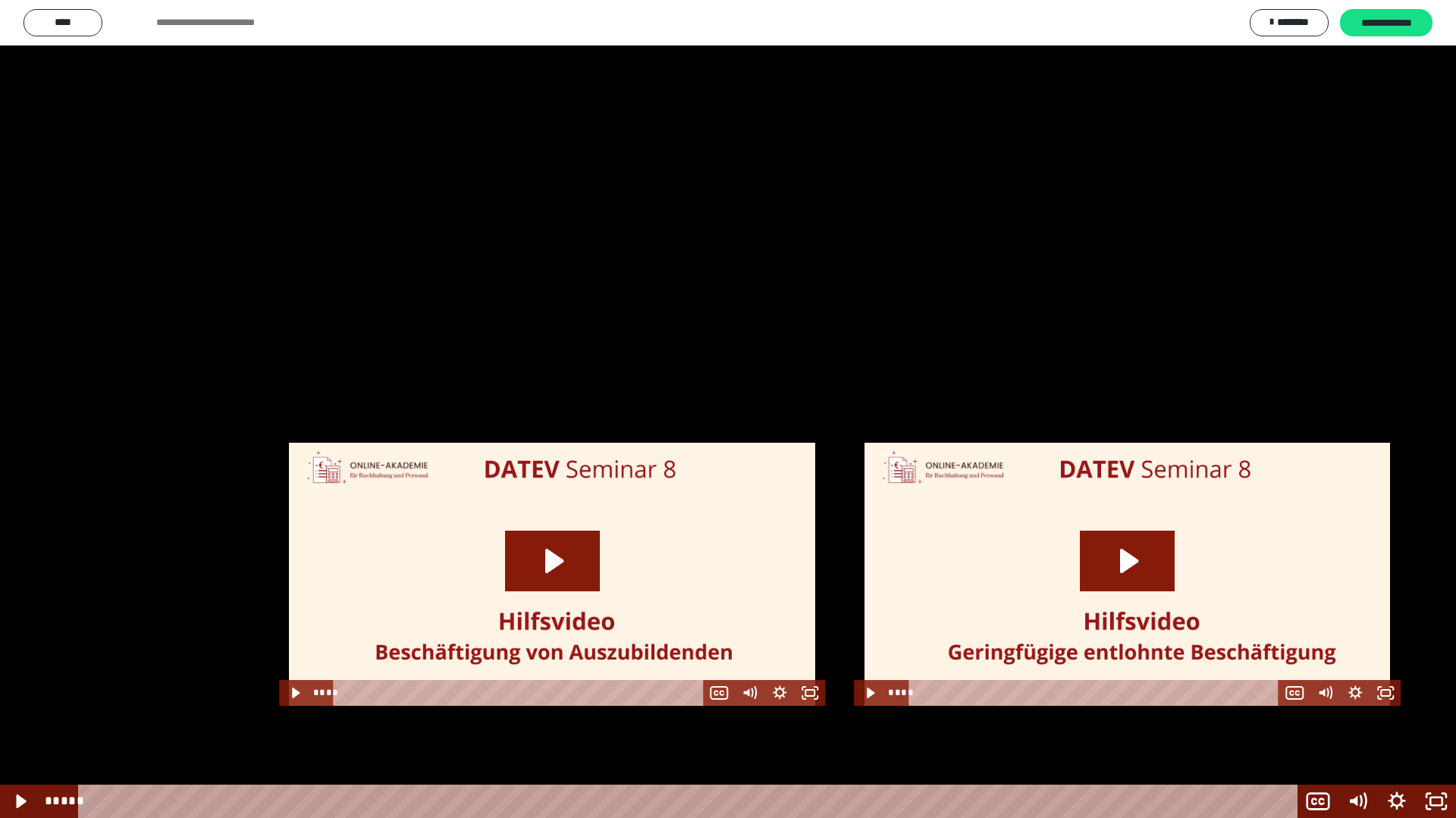 drag, startPoint x: 24, startPoint y: 490, endPoint x: 27, endPoint y: 503, distance: 13.341664 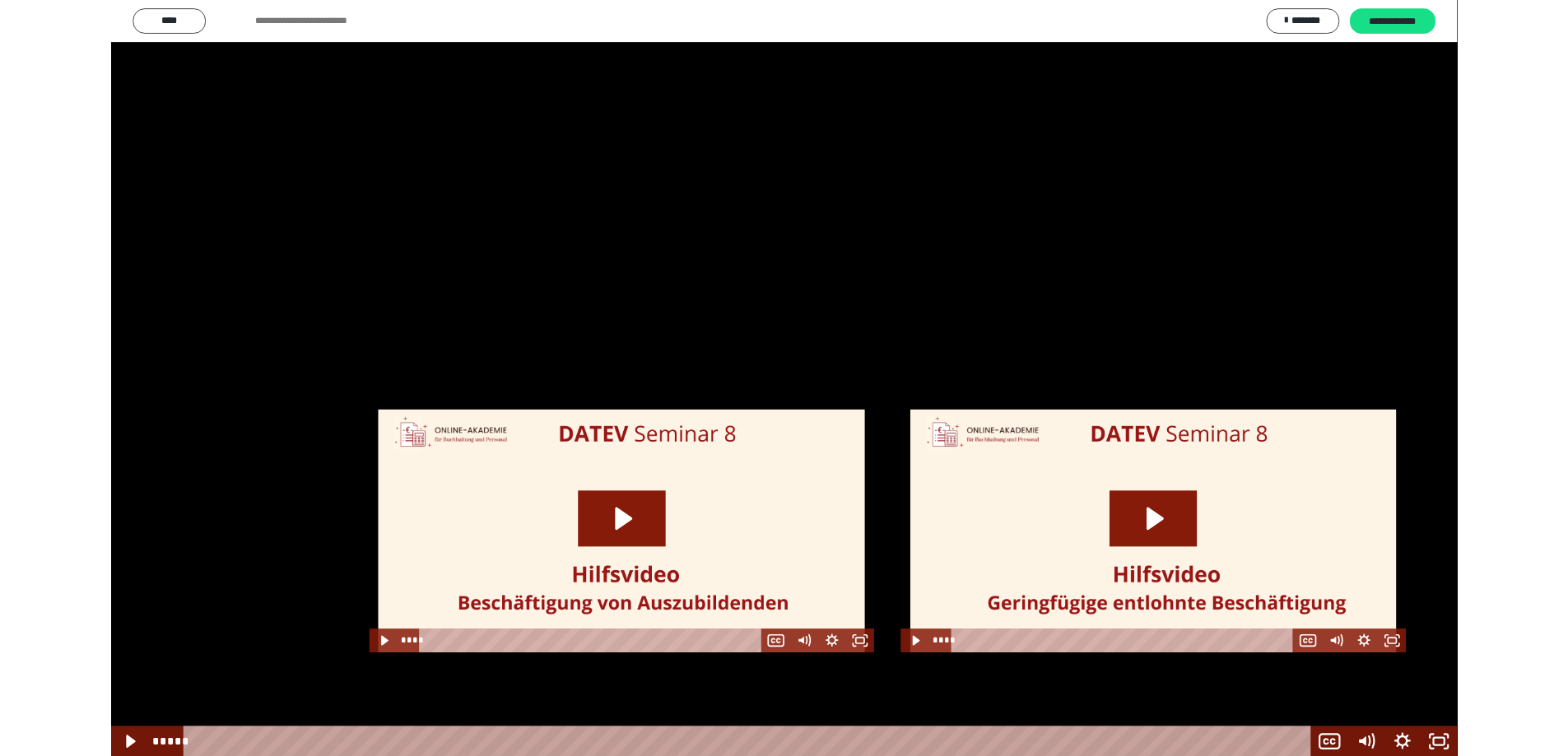 scroll, scrollTop: 1789, scrollLeft: 0, axis: vertical 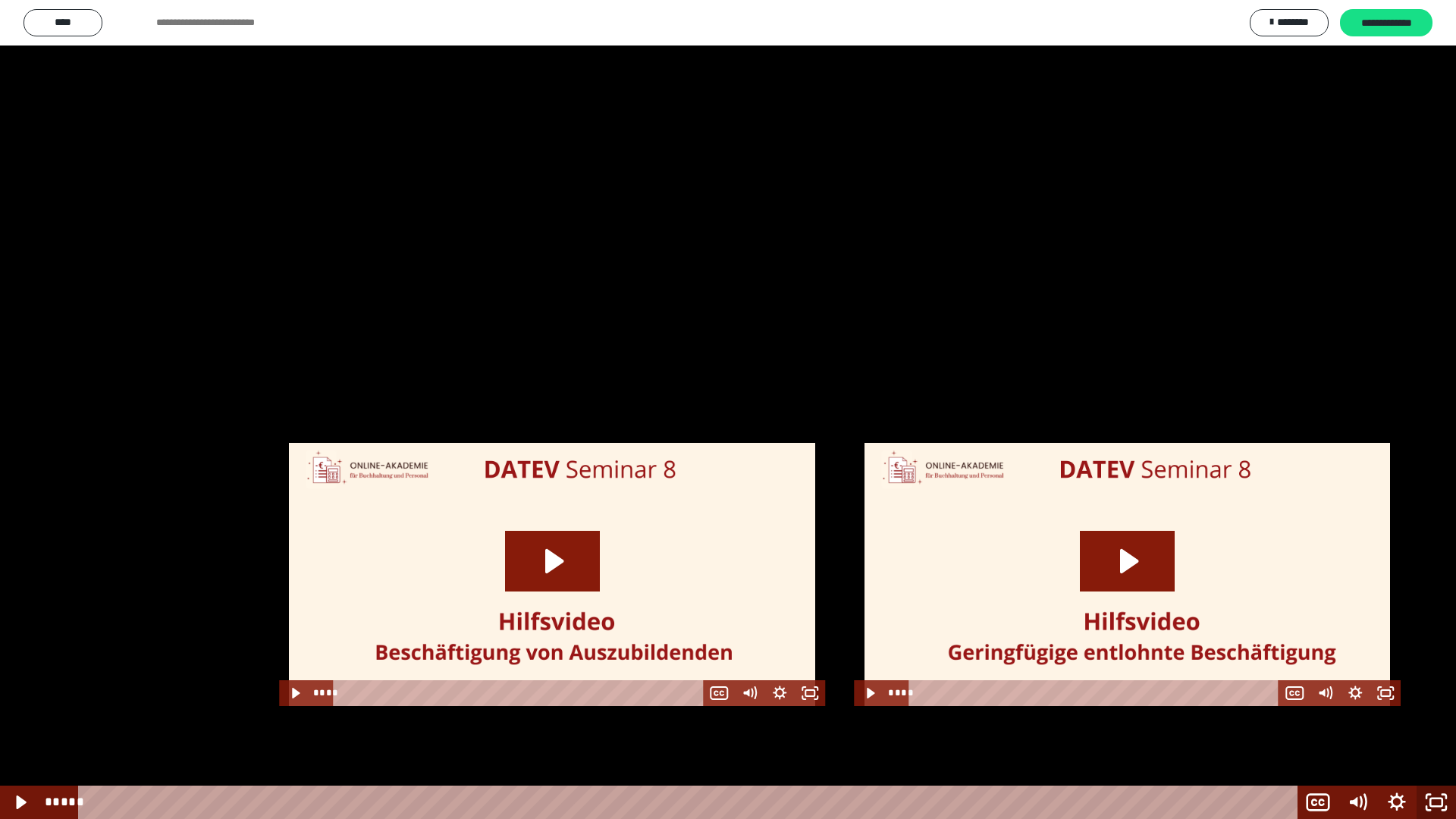 click 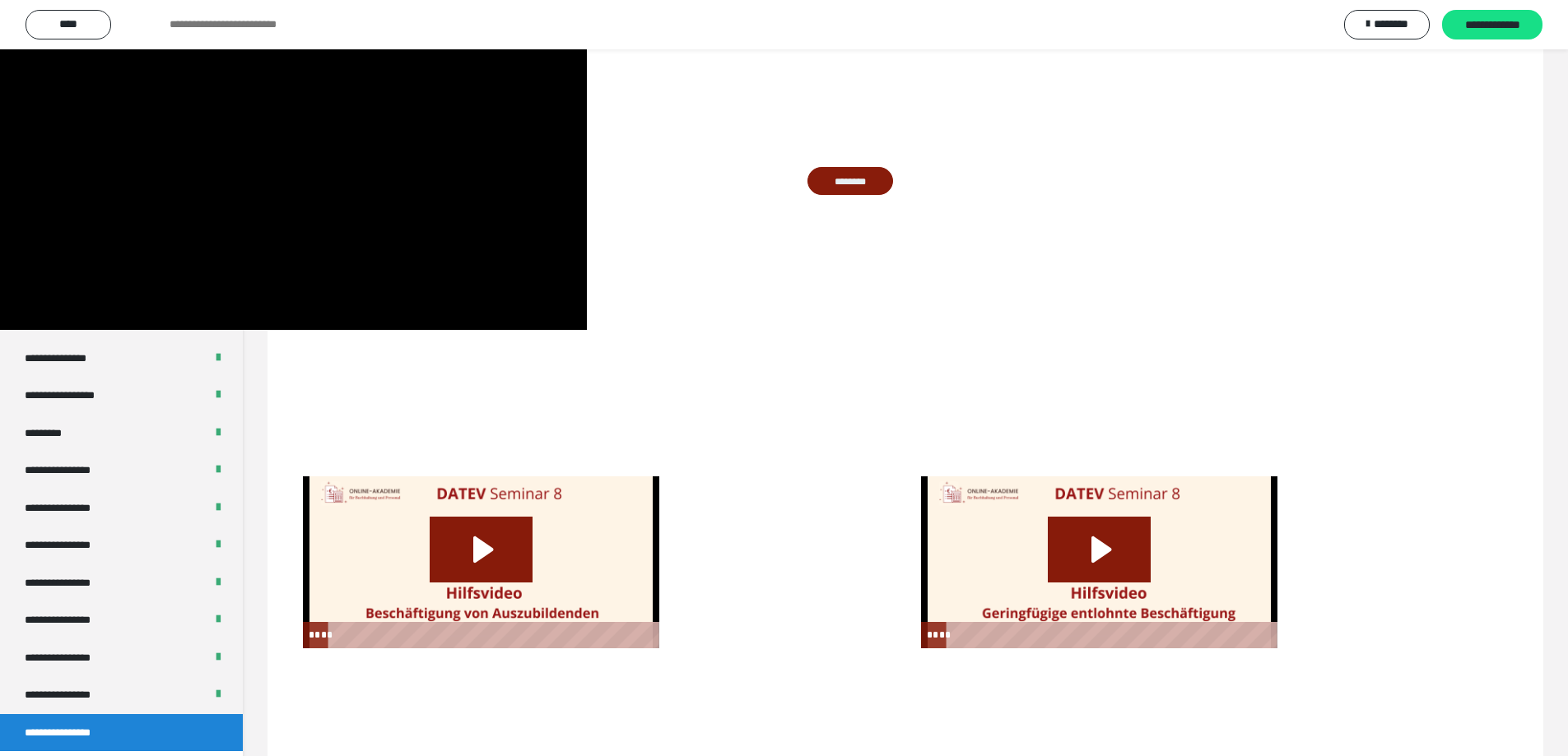 scroll, scrollTop: 1932, scrollLeft: 0, axis: vertical 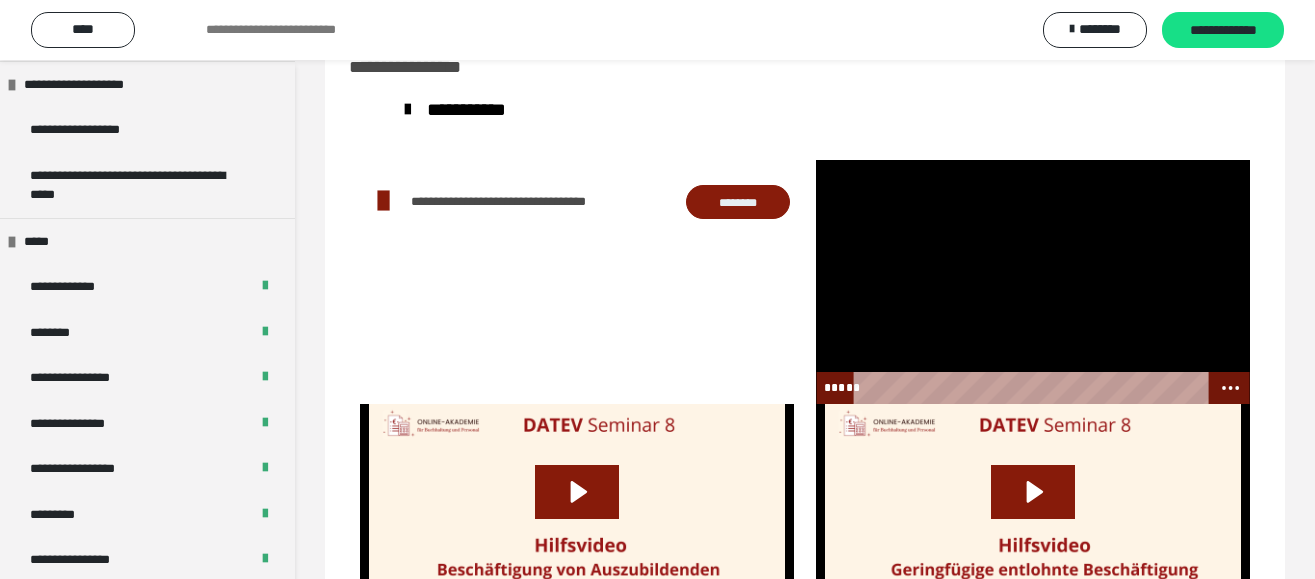 click at bounding box center [1032, 282] 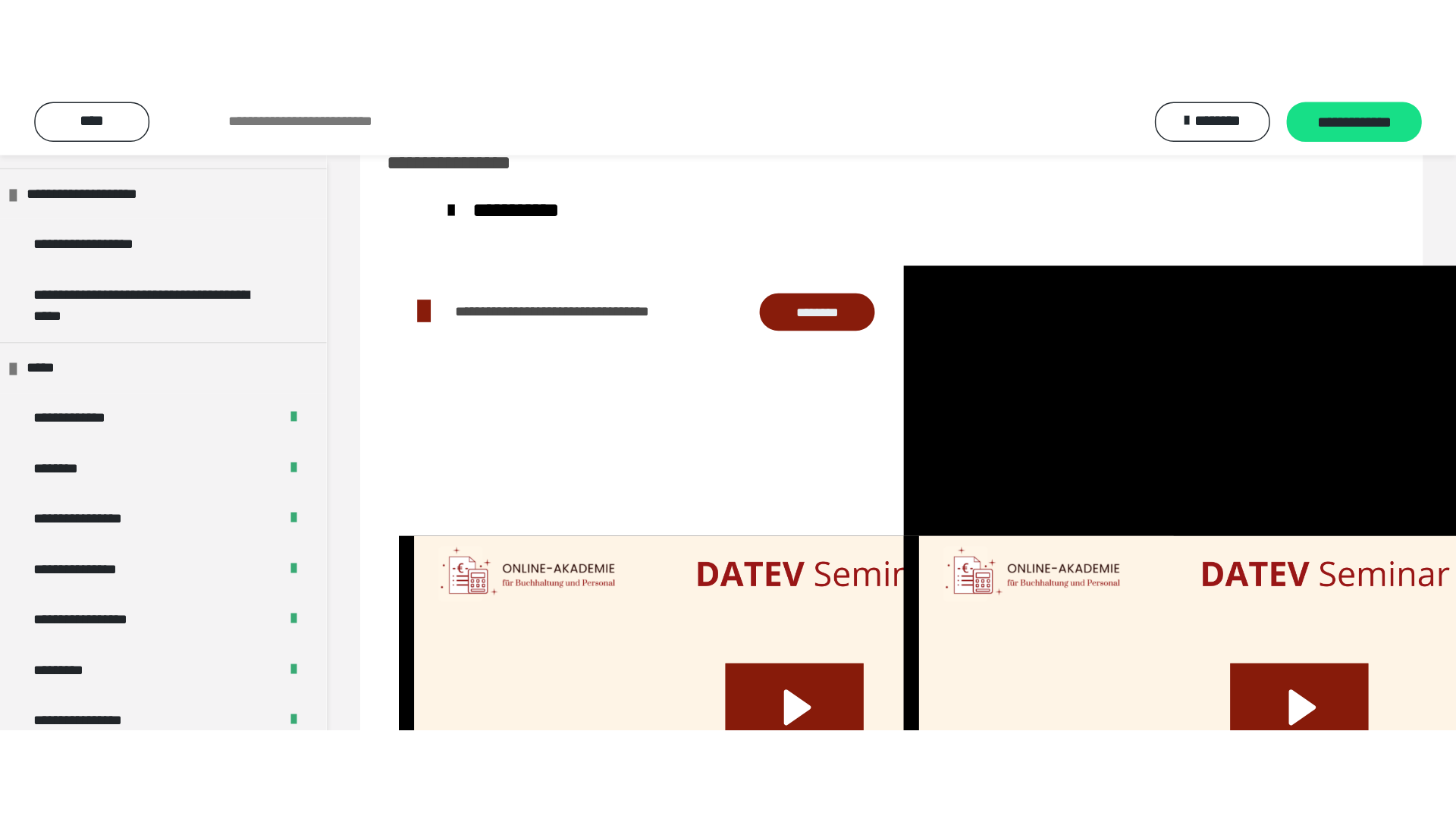 scroll, scrollTop: 1771, scrollLeft: 0, axis: vertical 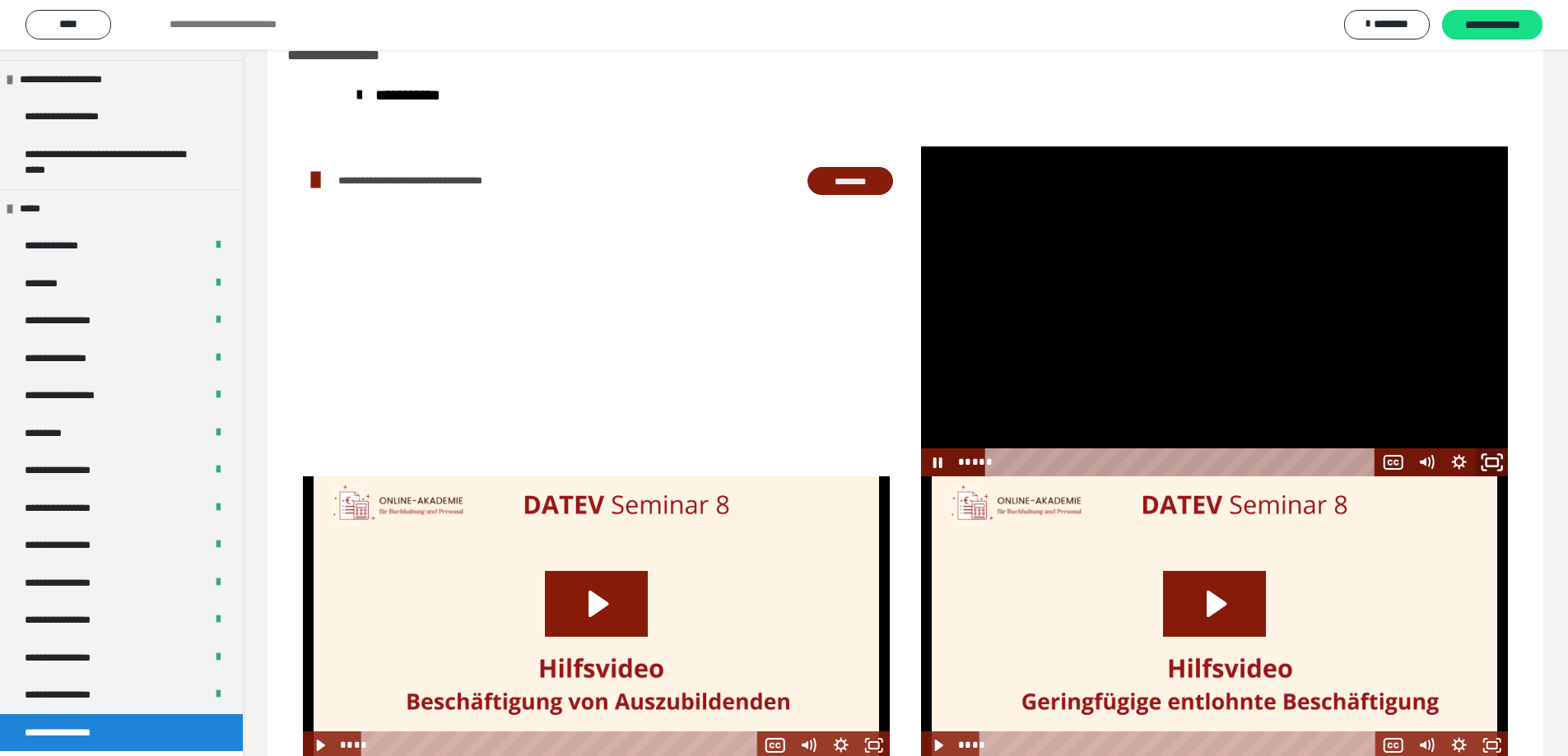 click 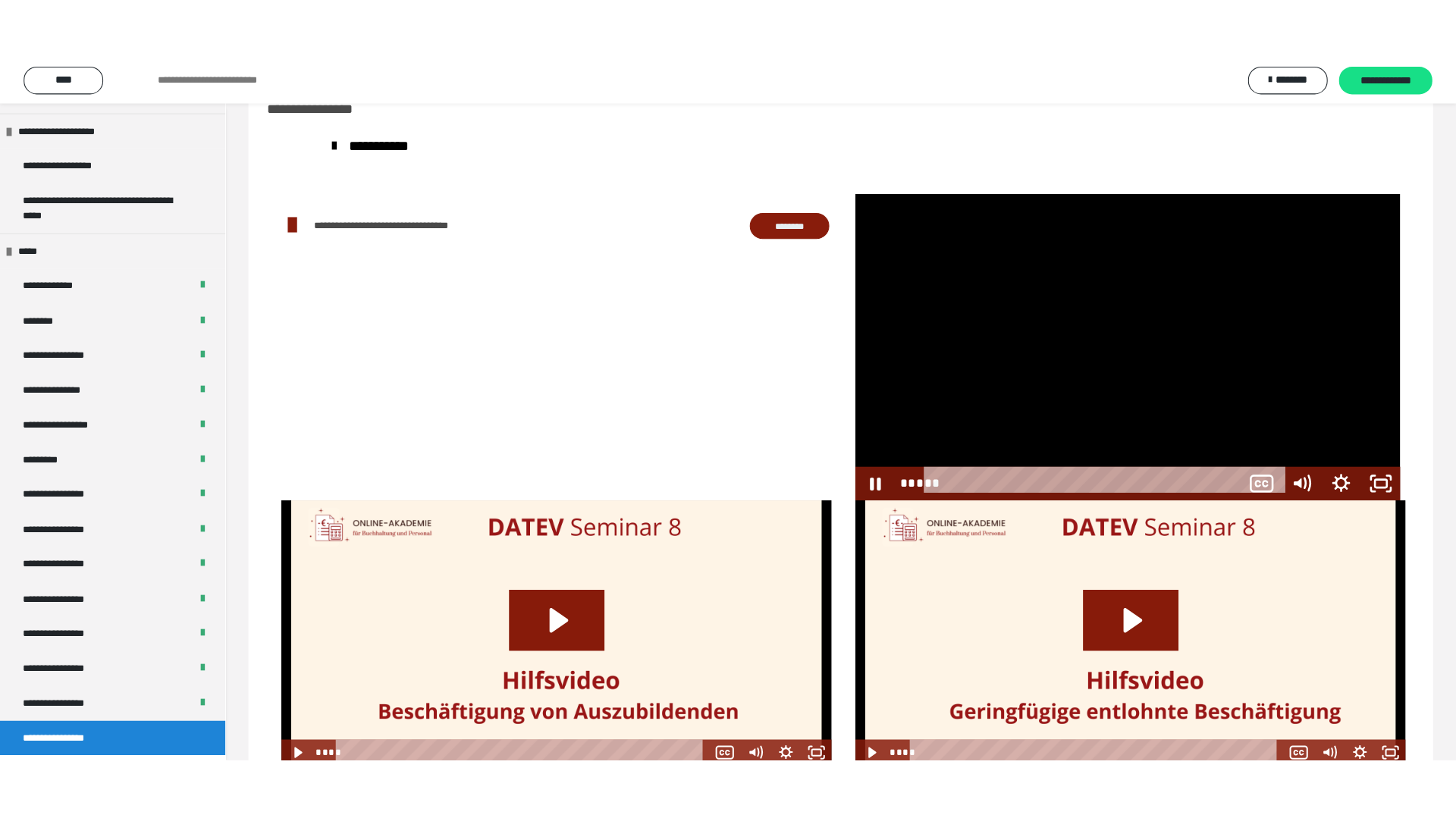 scroll, scrollTop: 1649, scrollLeft: 0, axis: vertical 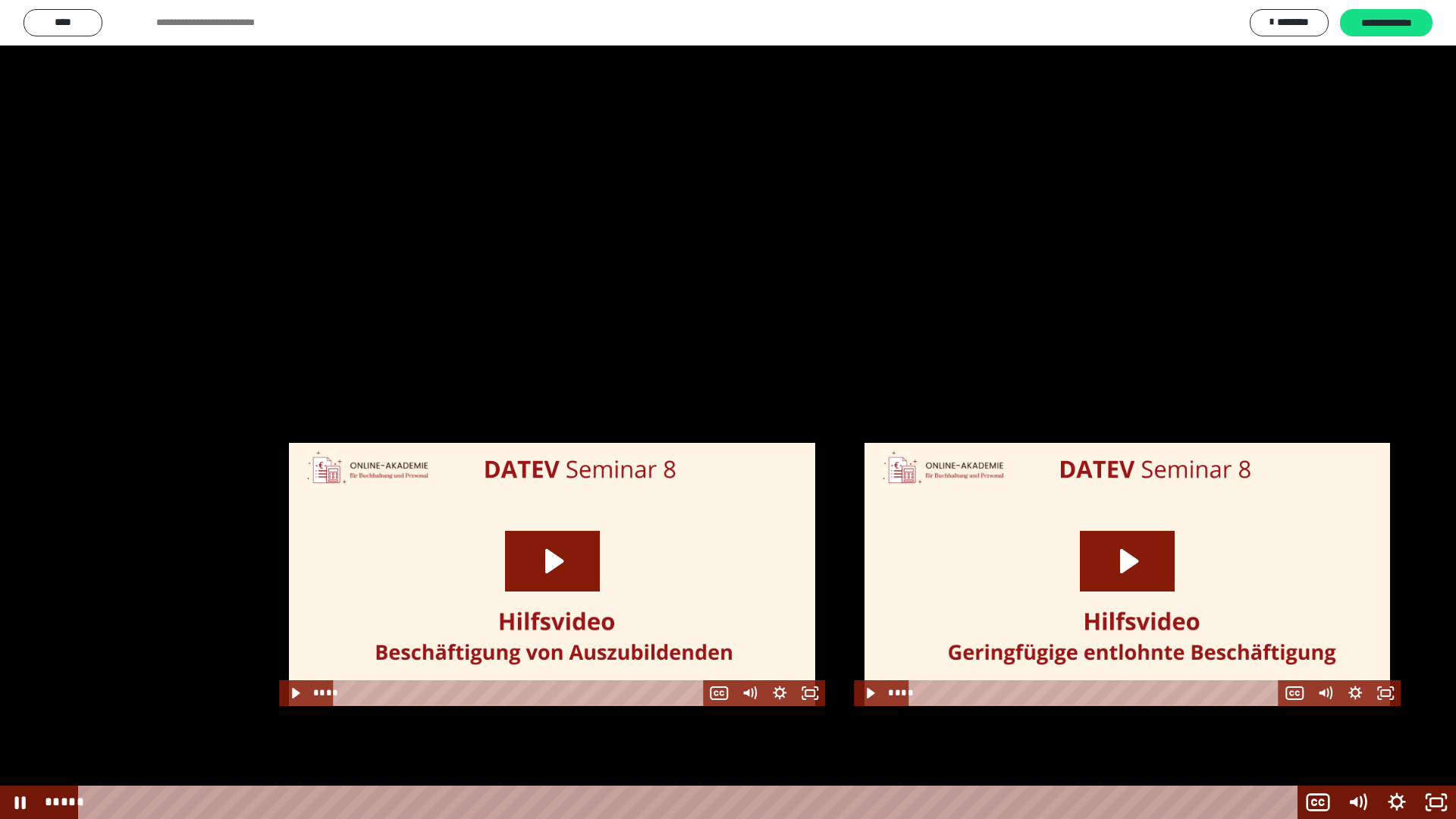 click at bounding box center [728, 410] 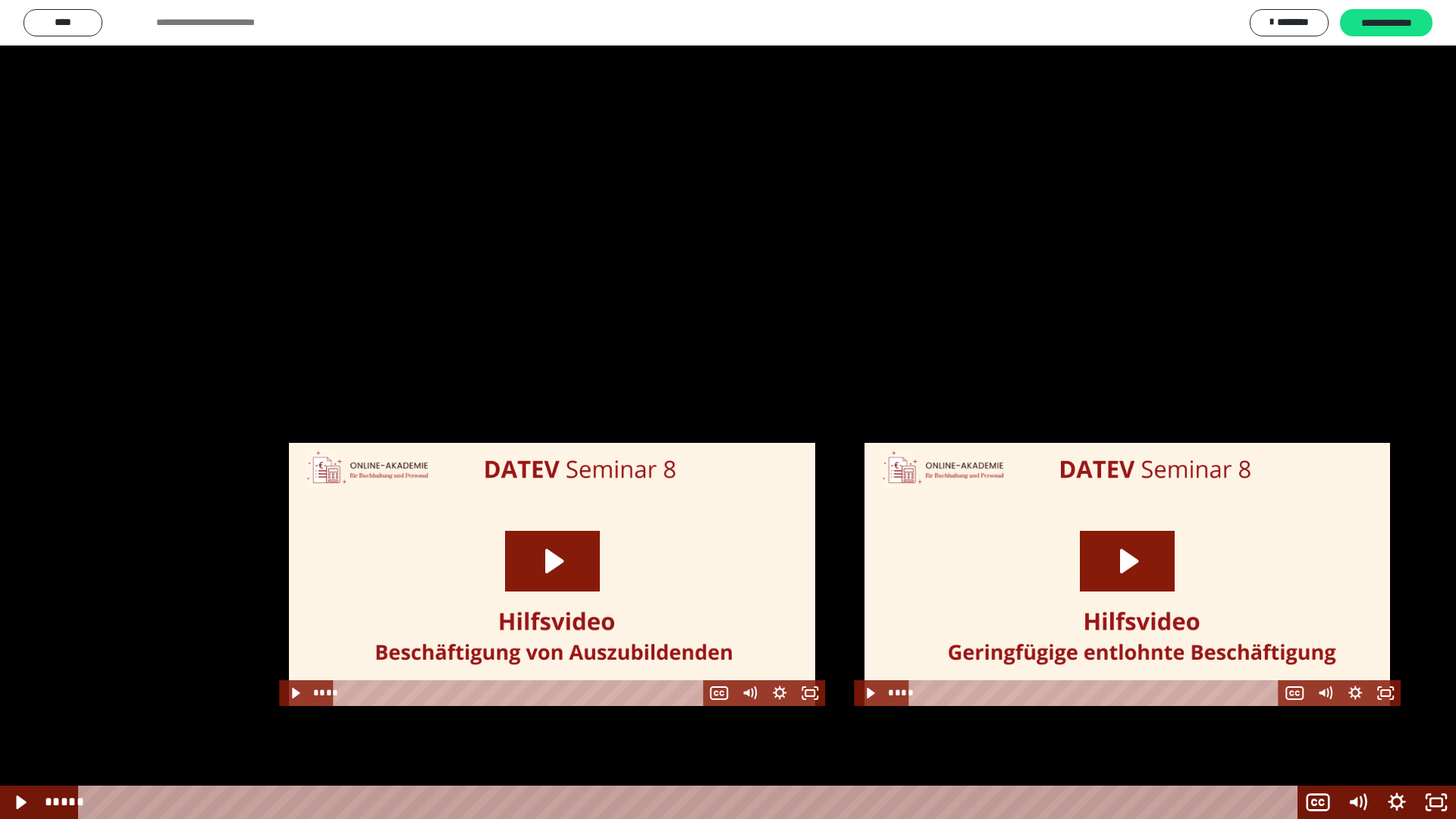 click at bounding box center (728, 410) 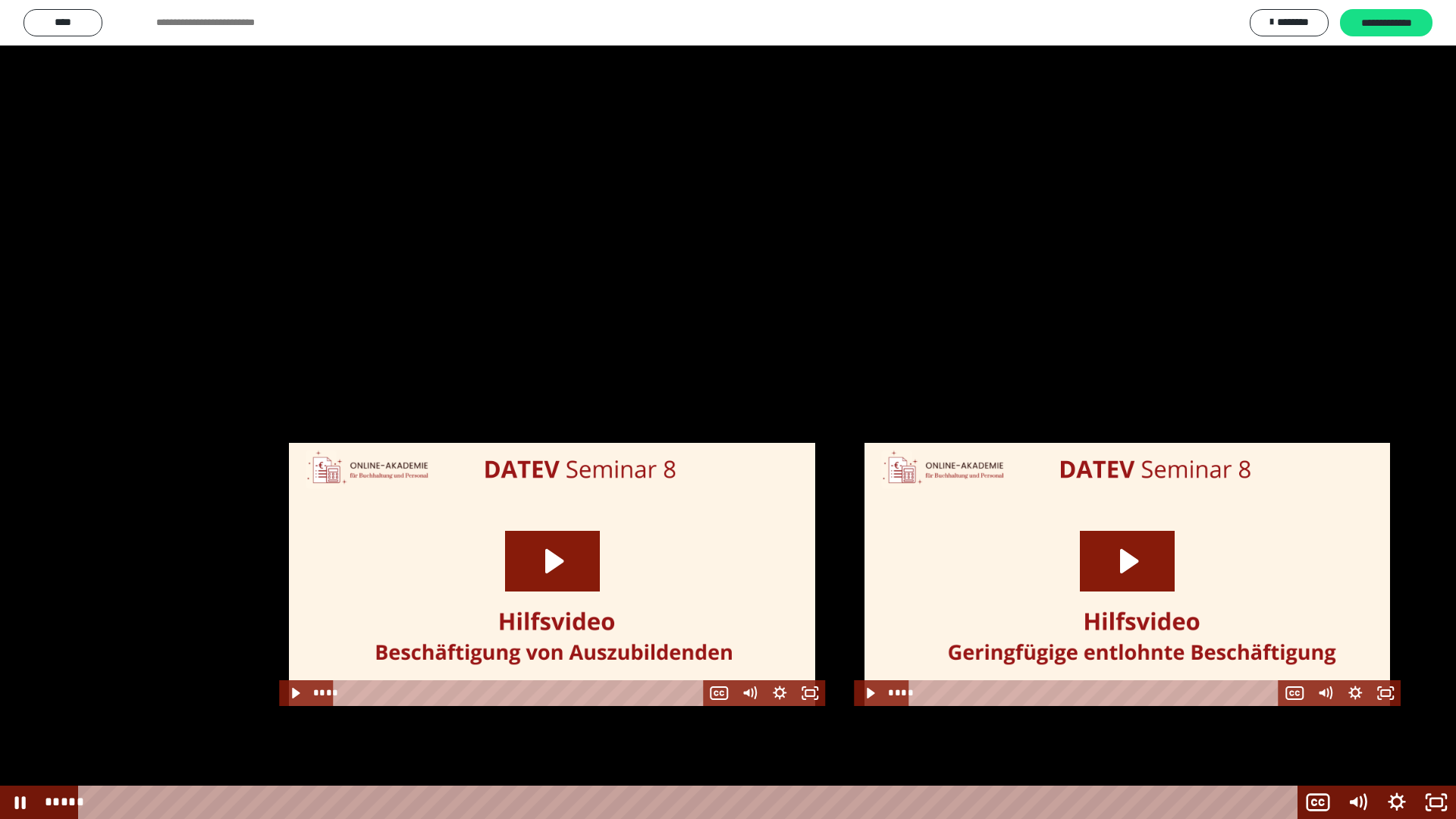 click at bounding box center [728, 410] 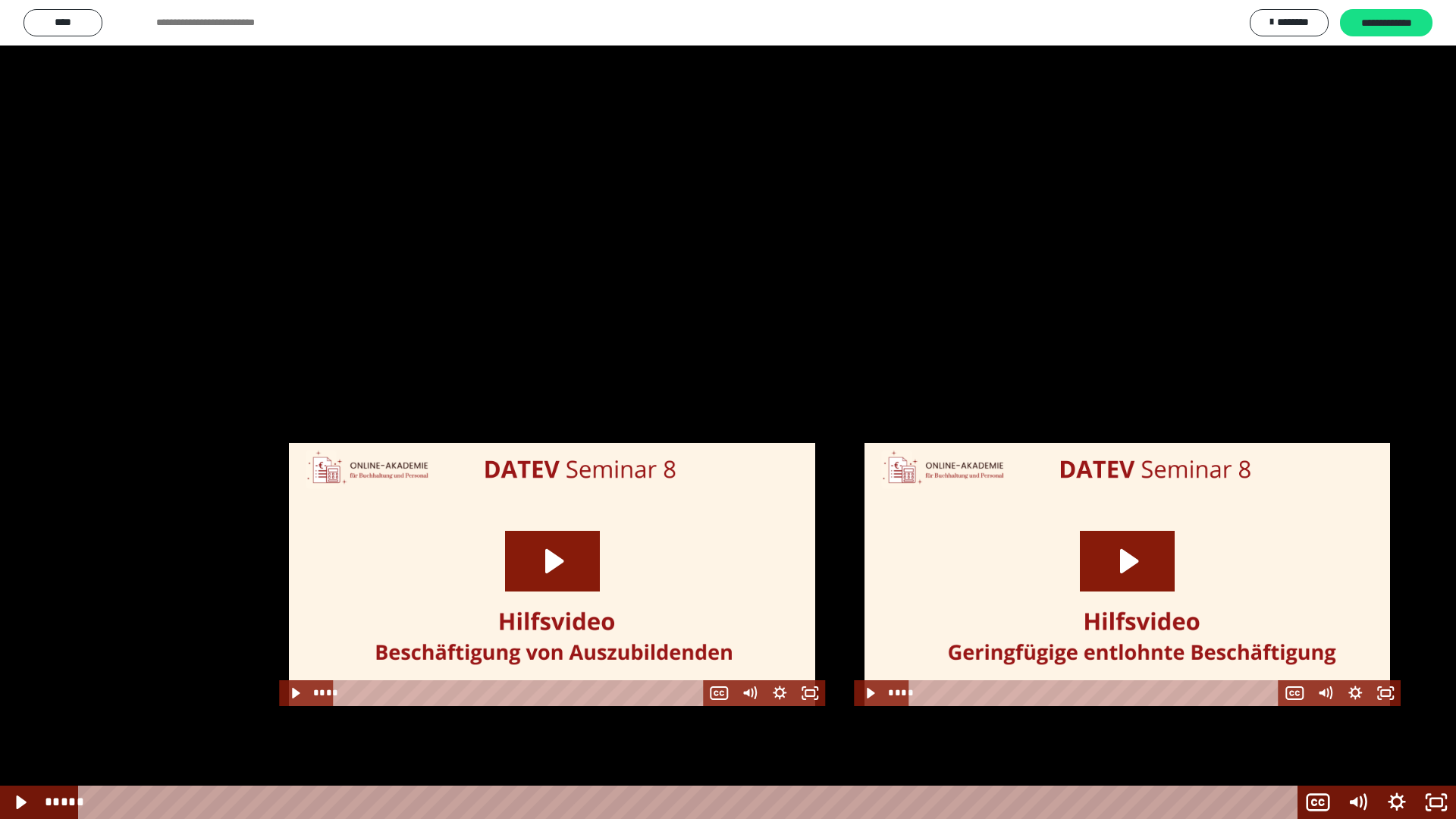 click at bounding box center [728, 410] 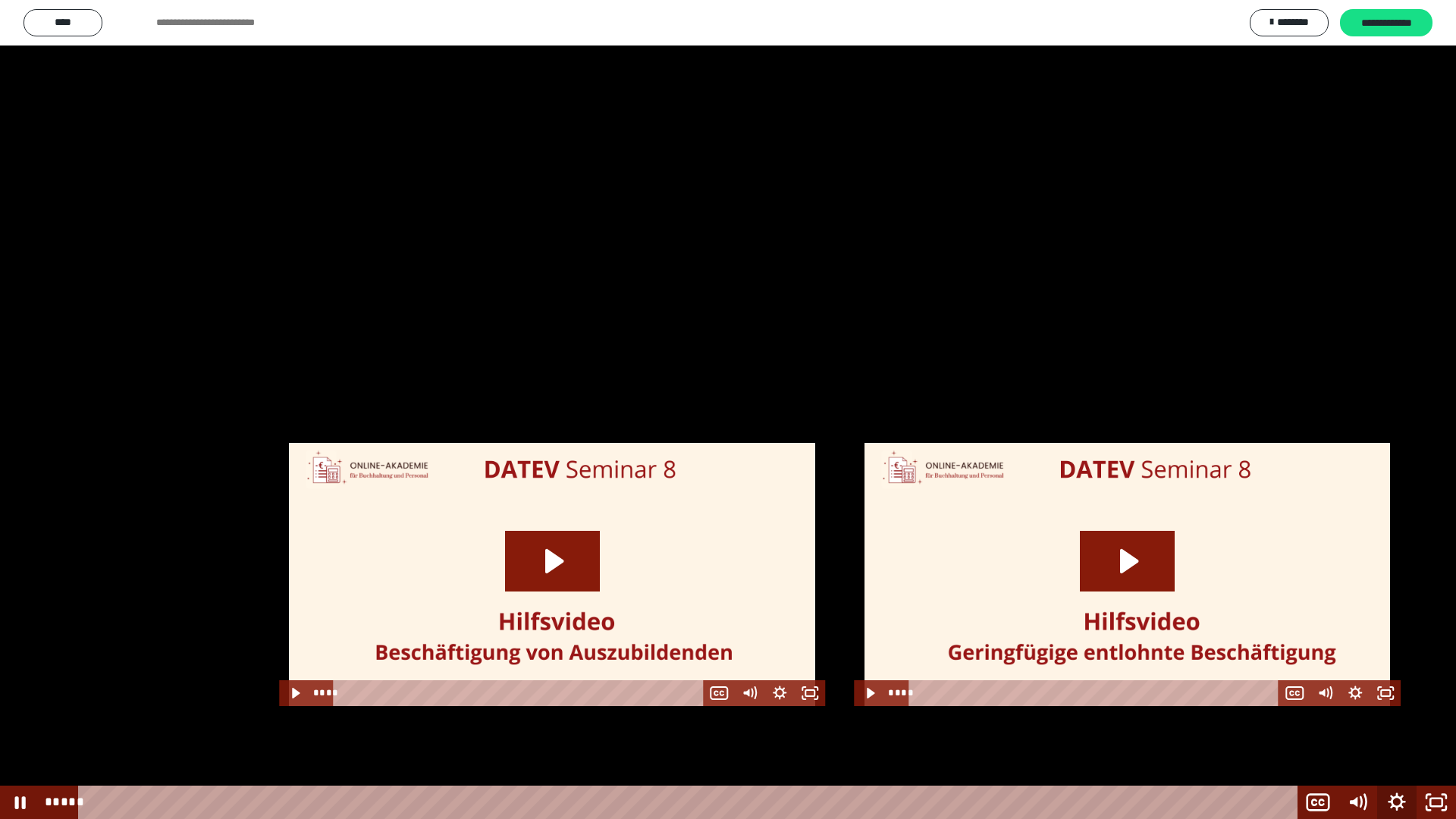 click 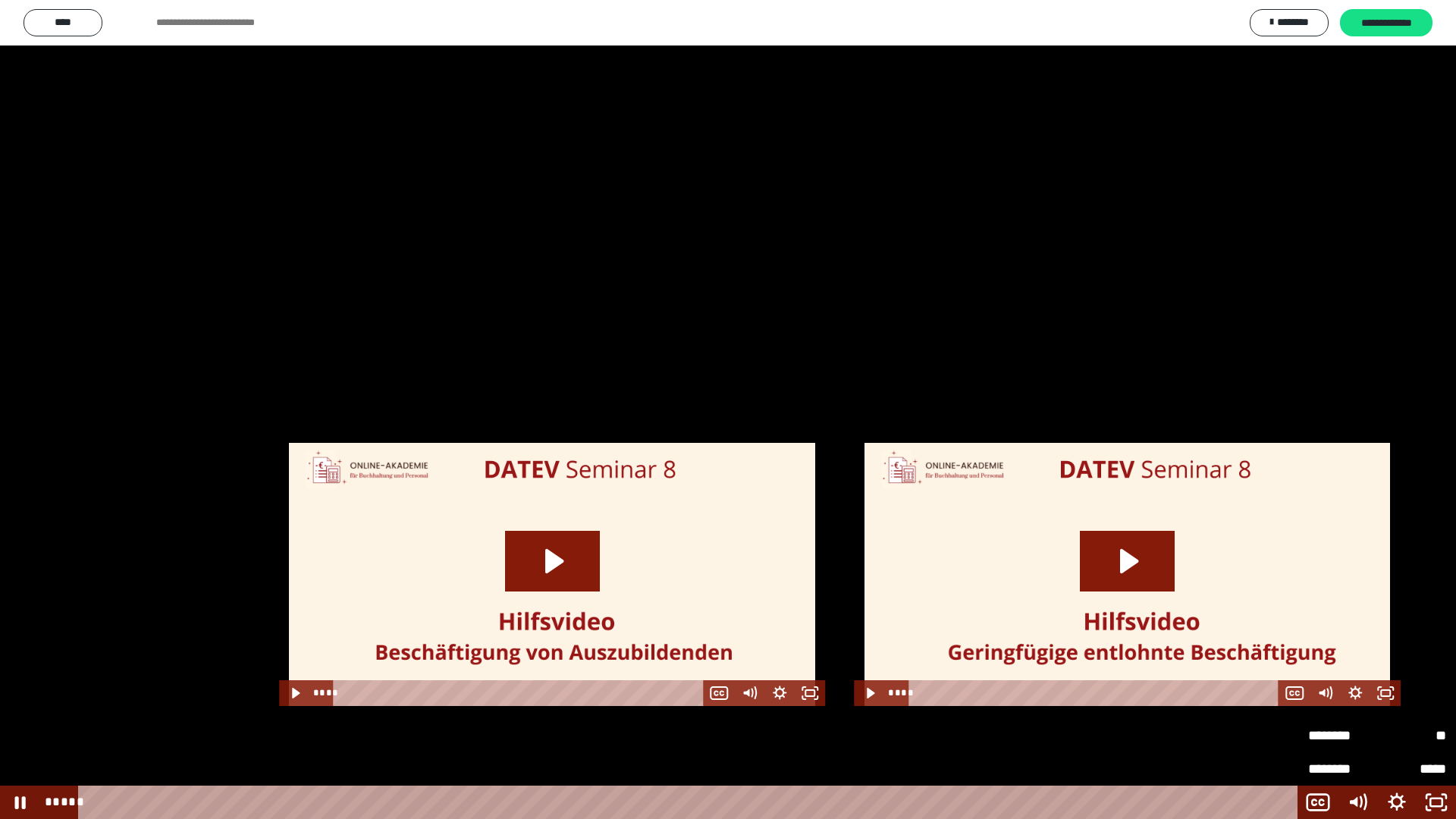 click on "**" at bounding box center [1411, 736] 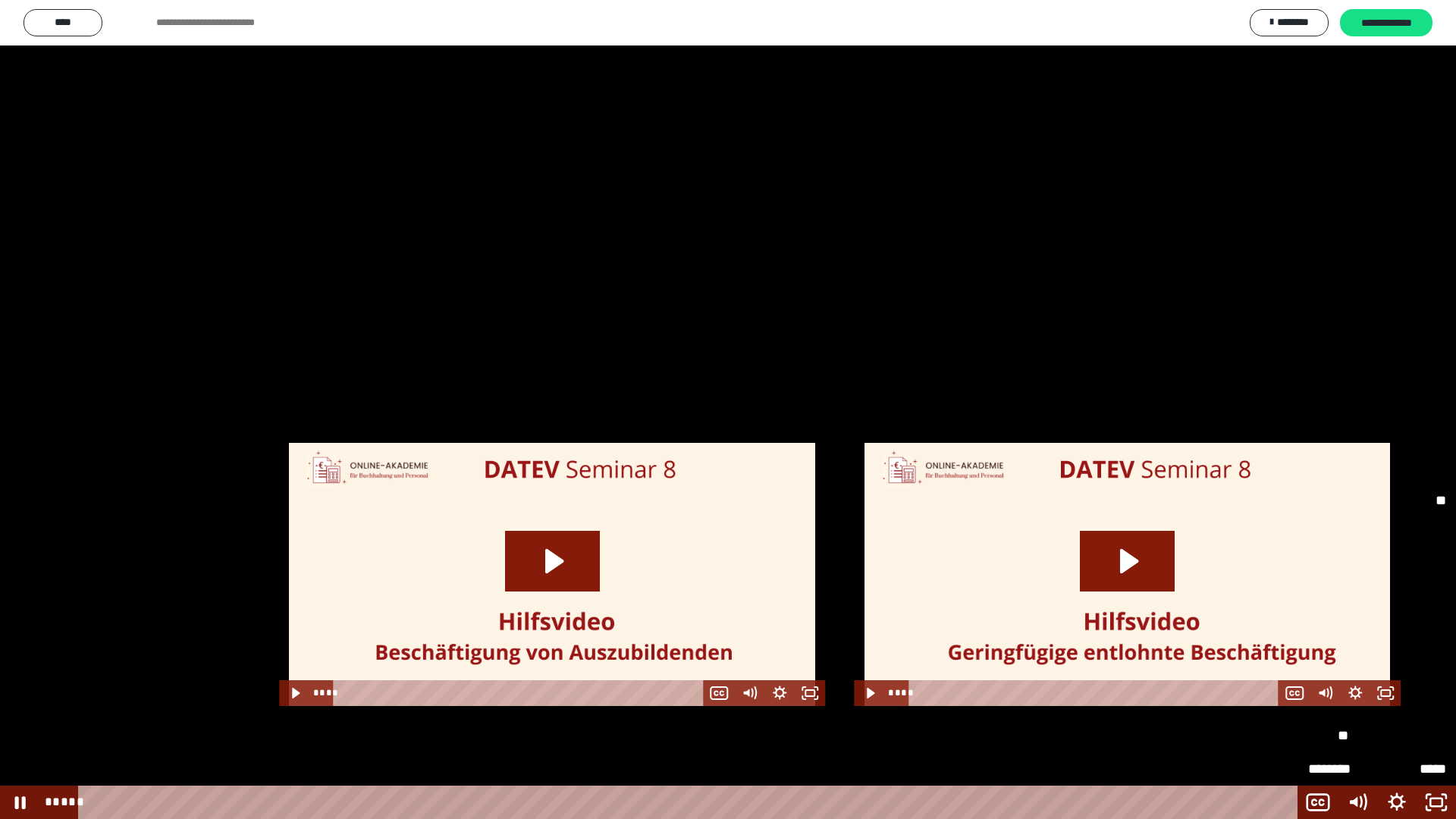 click on "*****" at bounding box center (1377, 702) 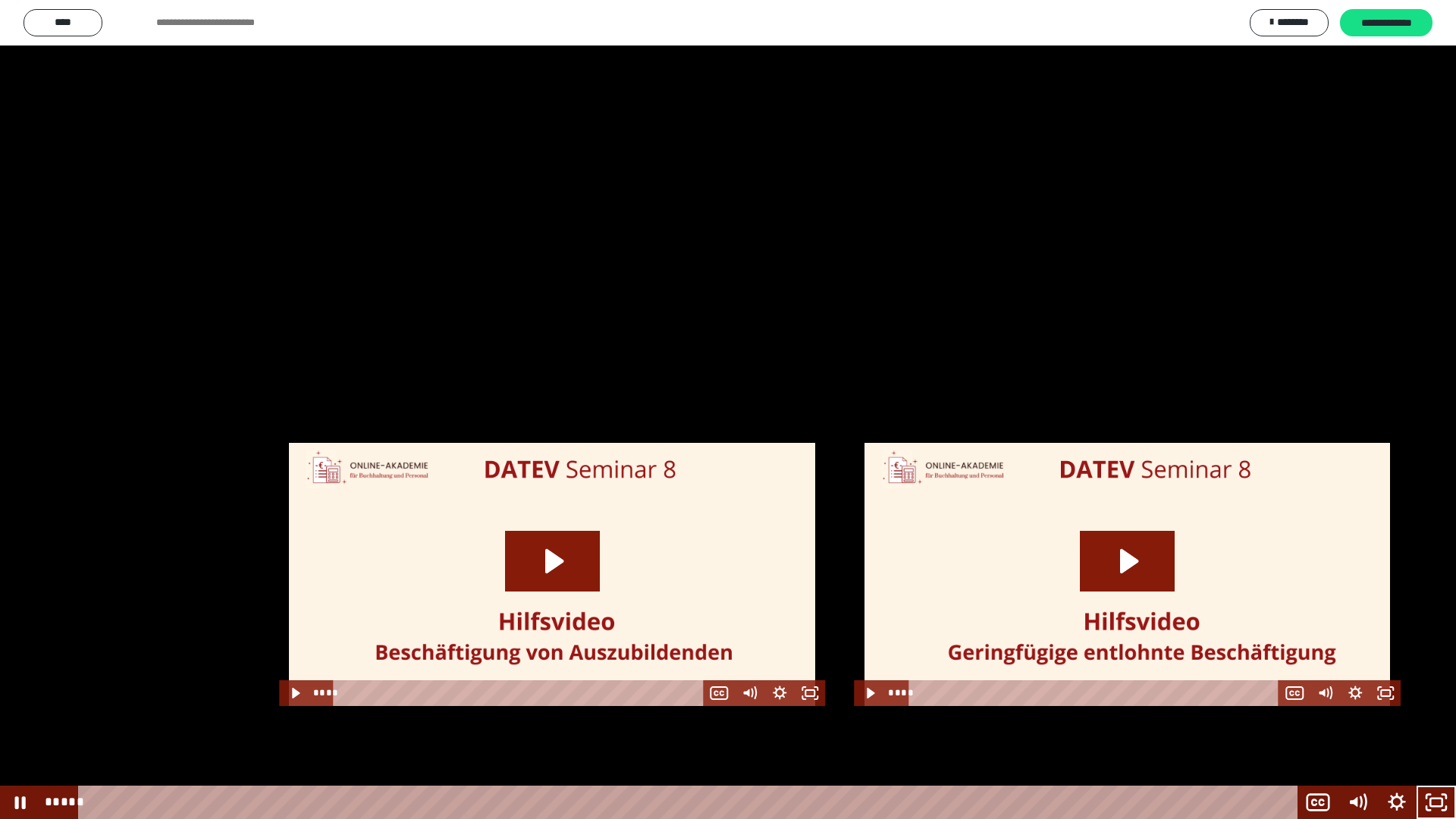 click at bounding box center [728, 410] 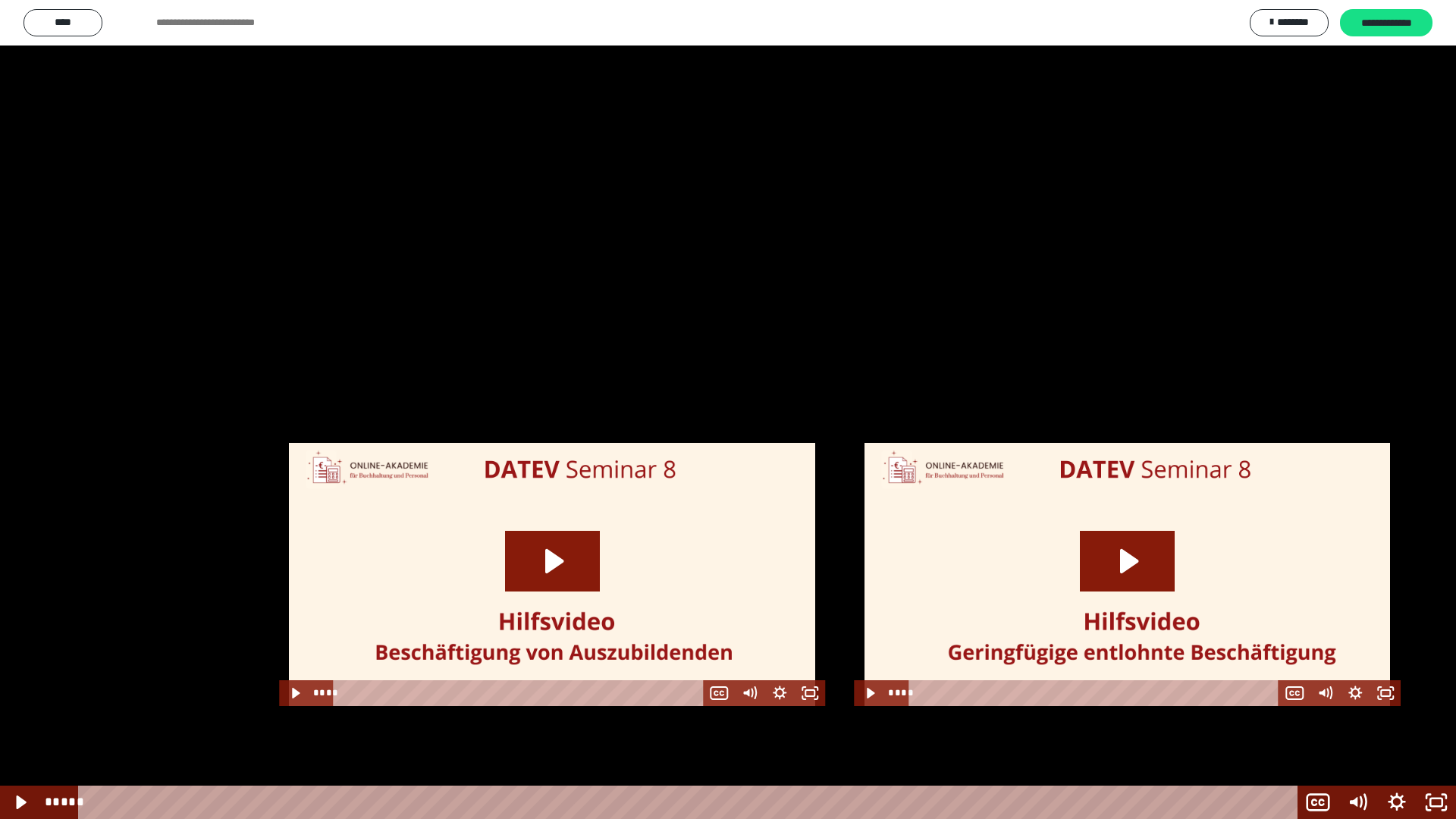 click at bounding box center [728, 410] 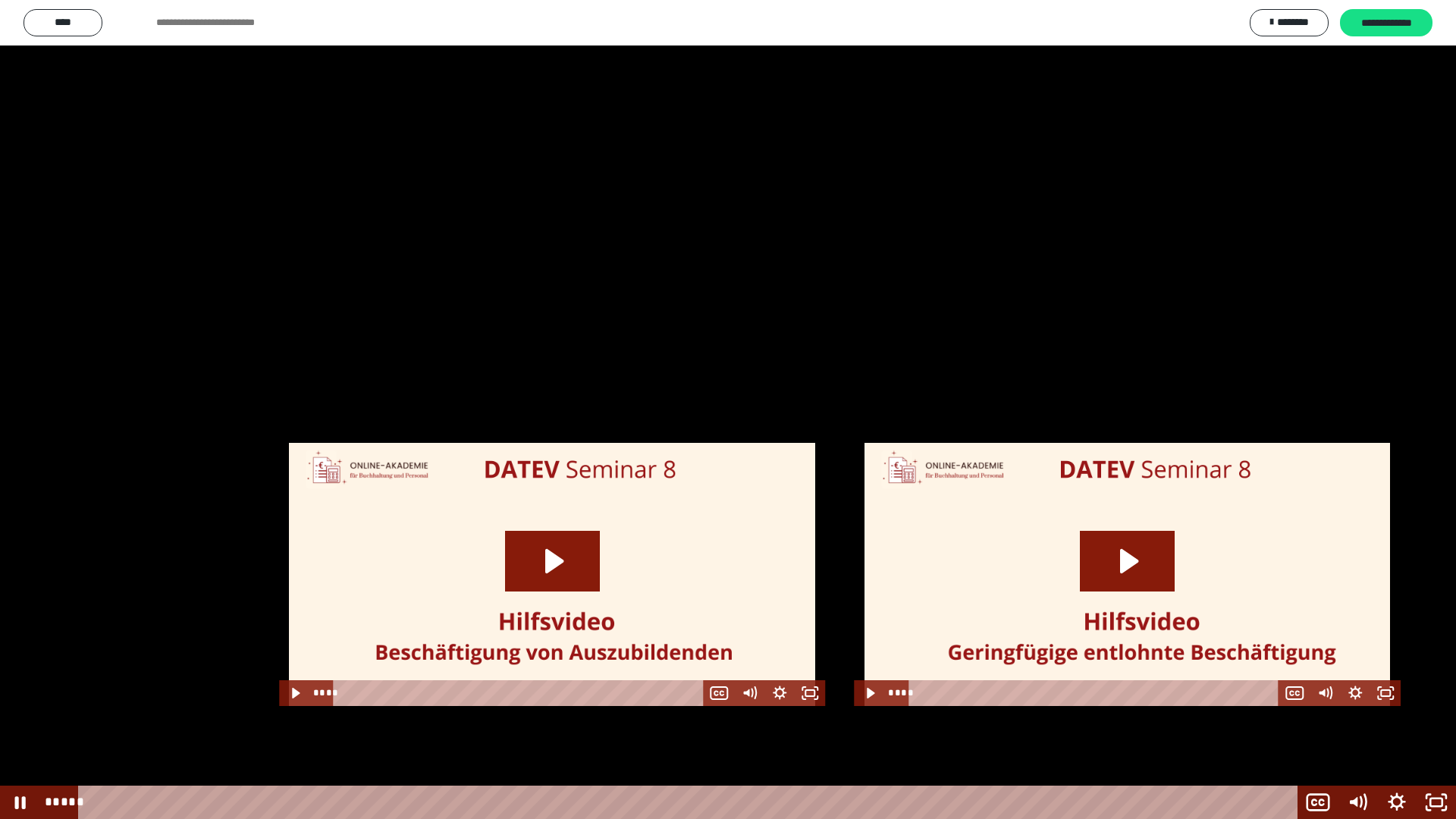 click at bounding box center (728, 410) 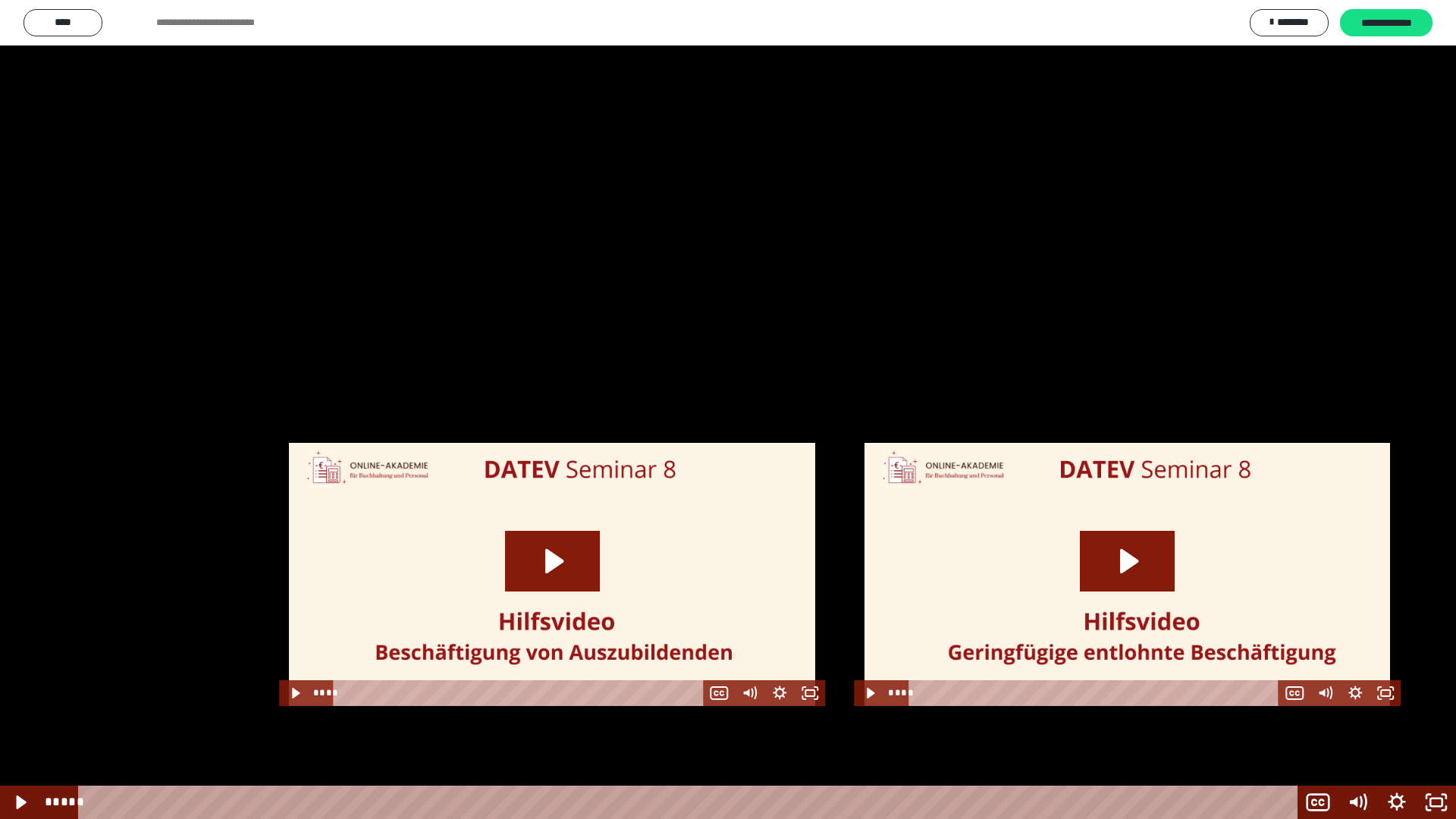 click at bounding box center (728, 410) 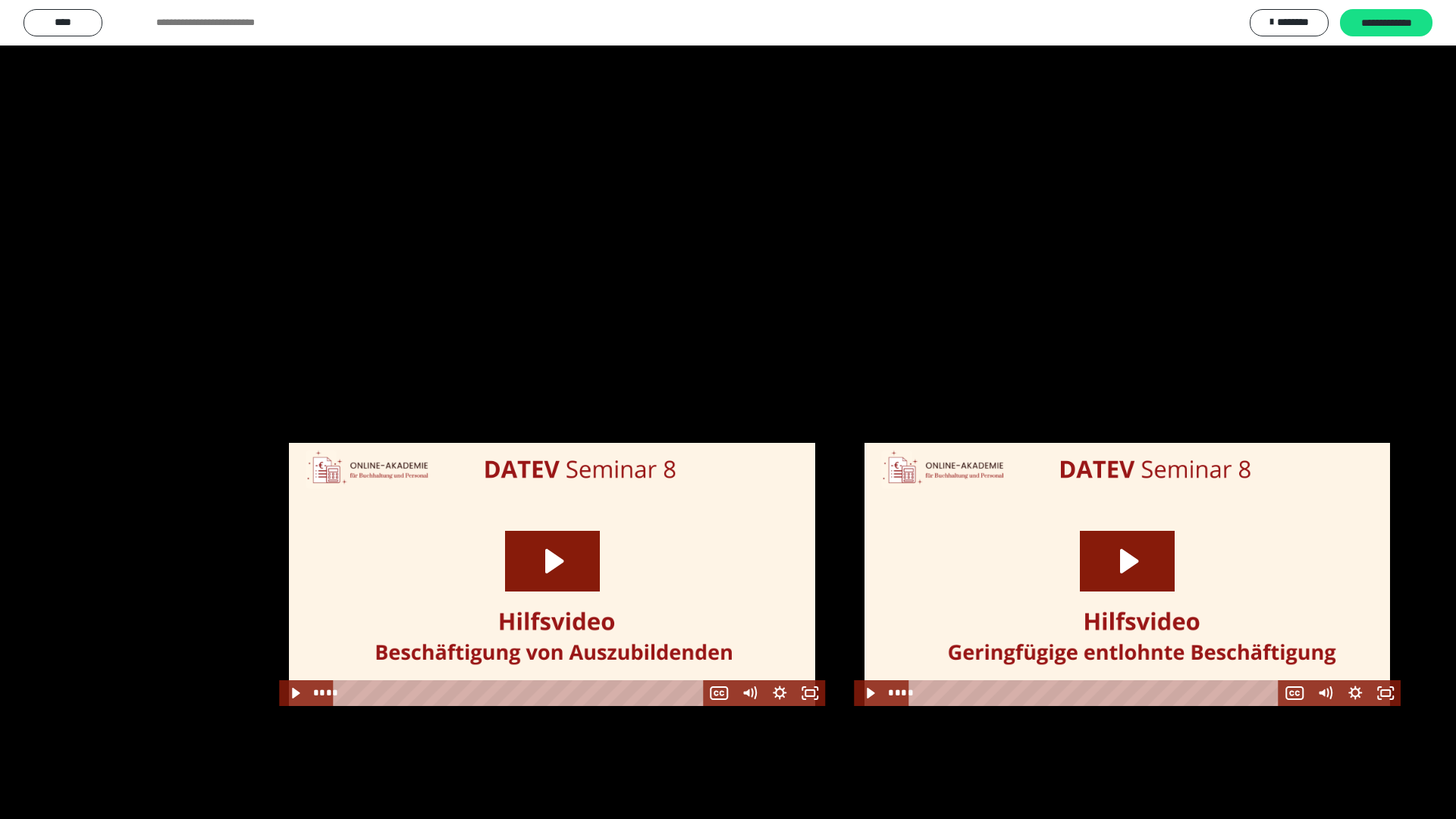 click at bounding box center [728, 410] 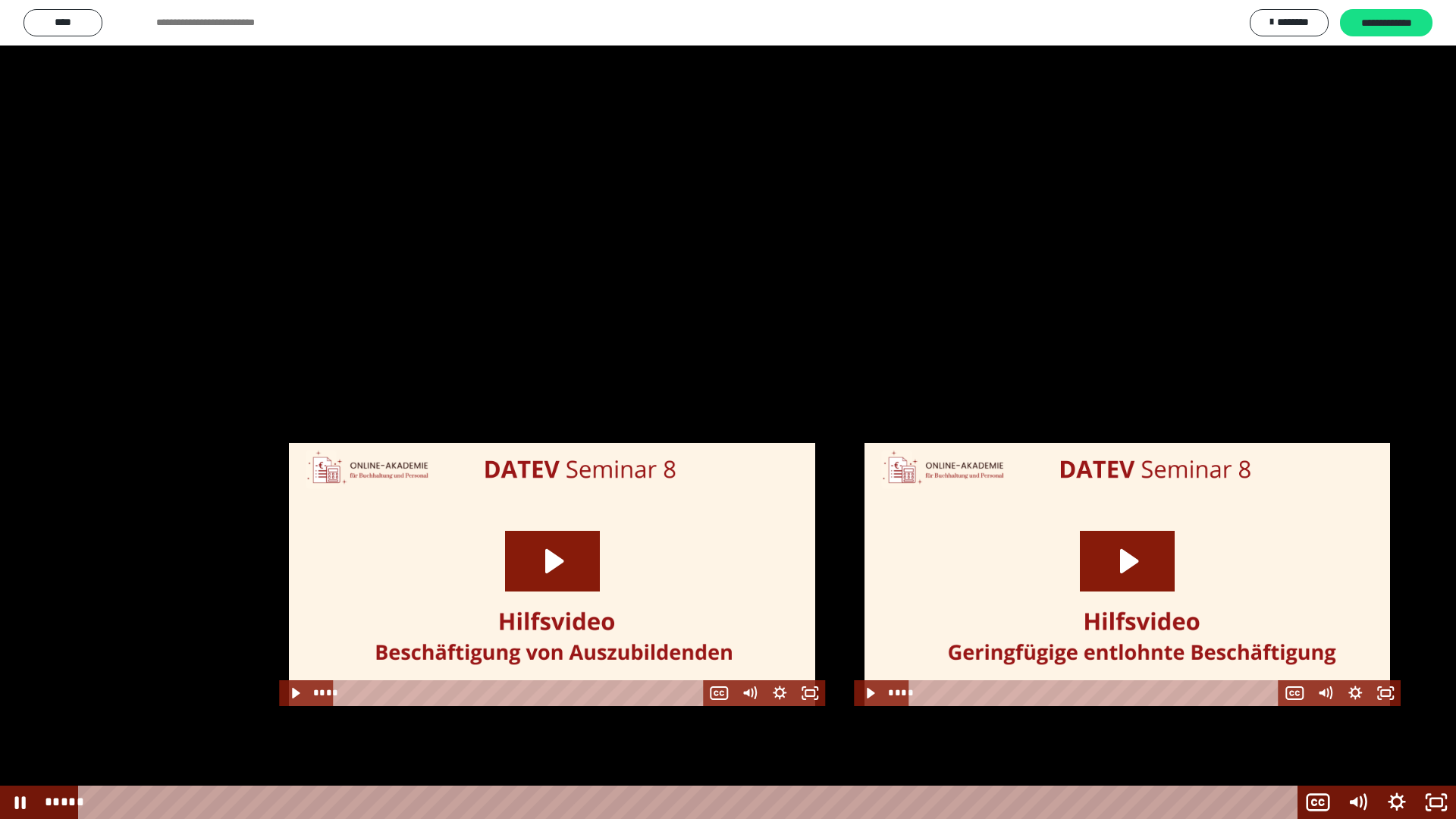 click at bounding box center (728, 410) 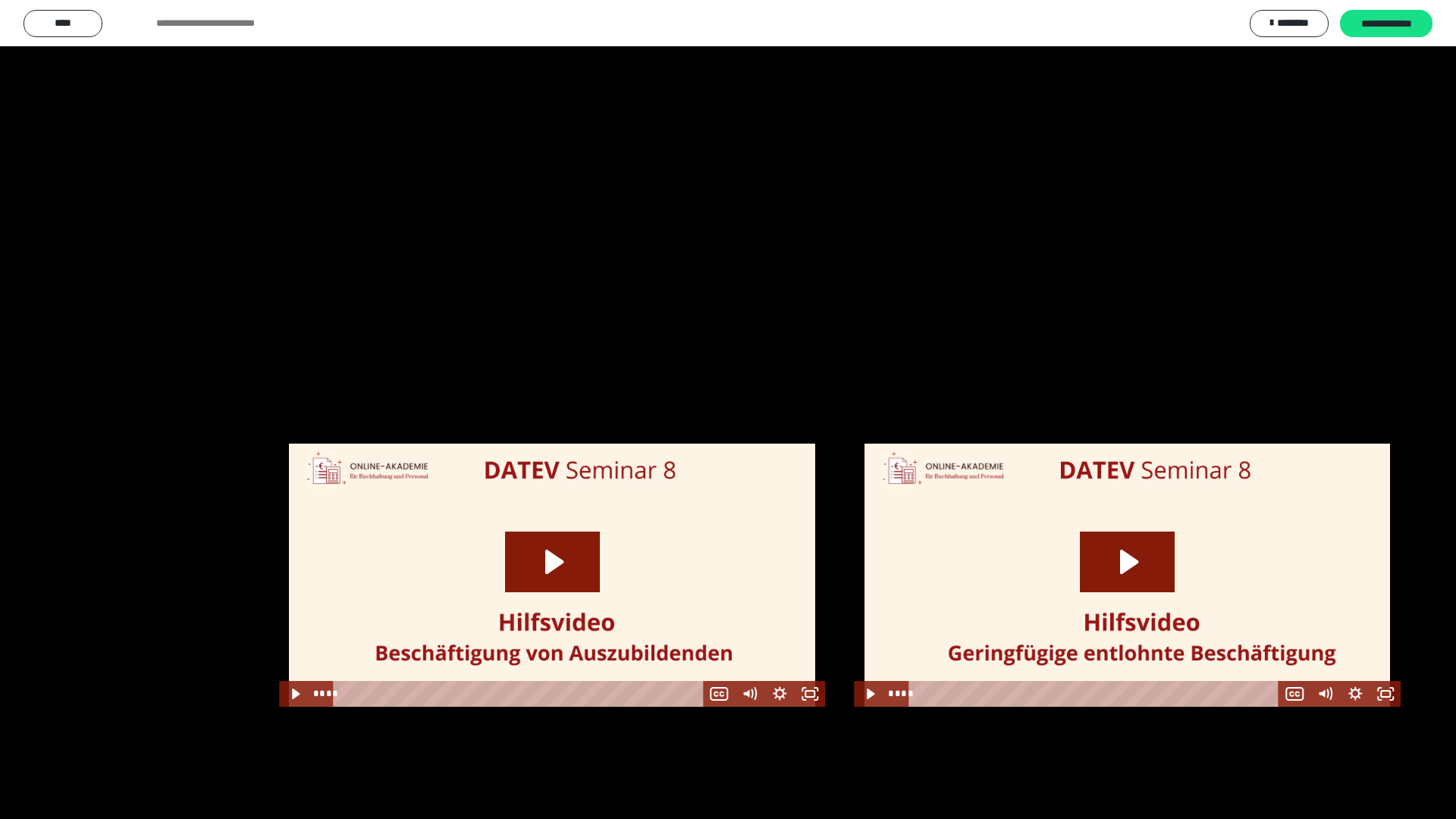 scroll, scrollTop: 1650, scrollLeft: 0, axis: vertical 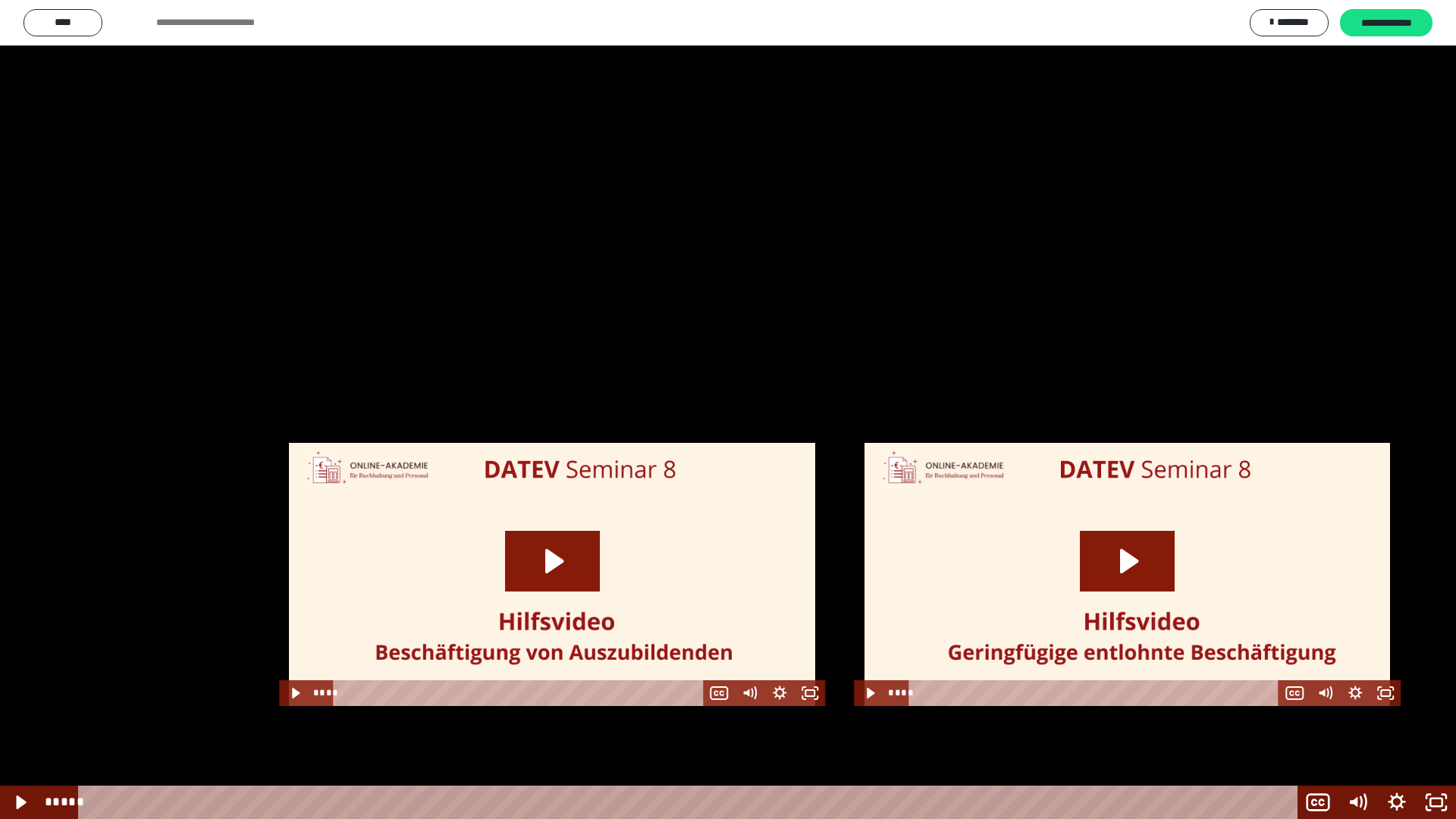 click at bounding box center [728, 410] 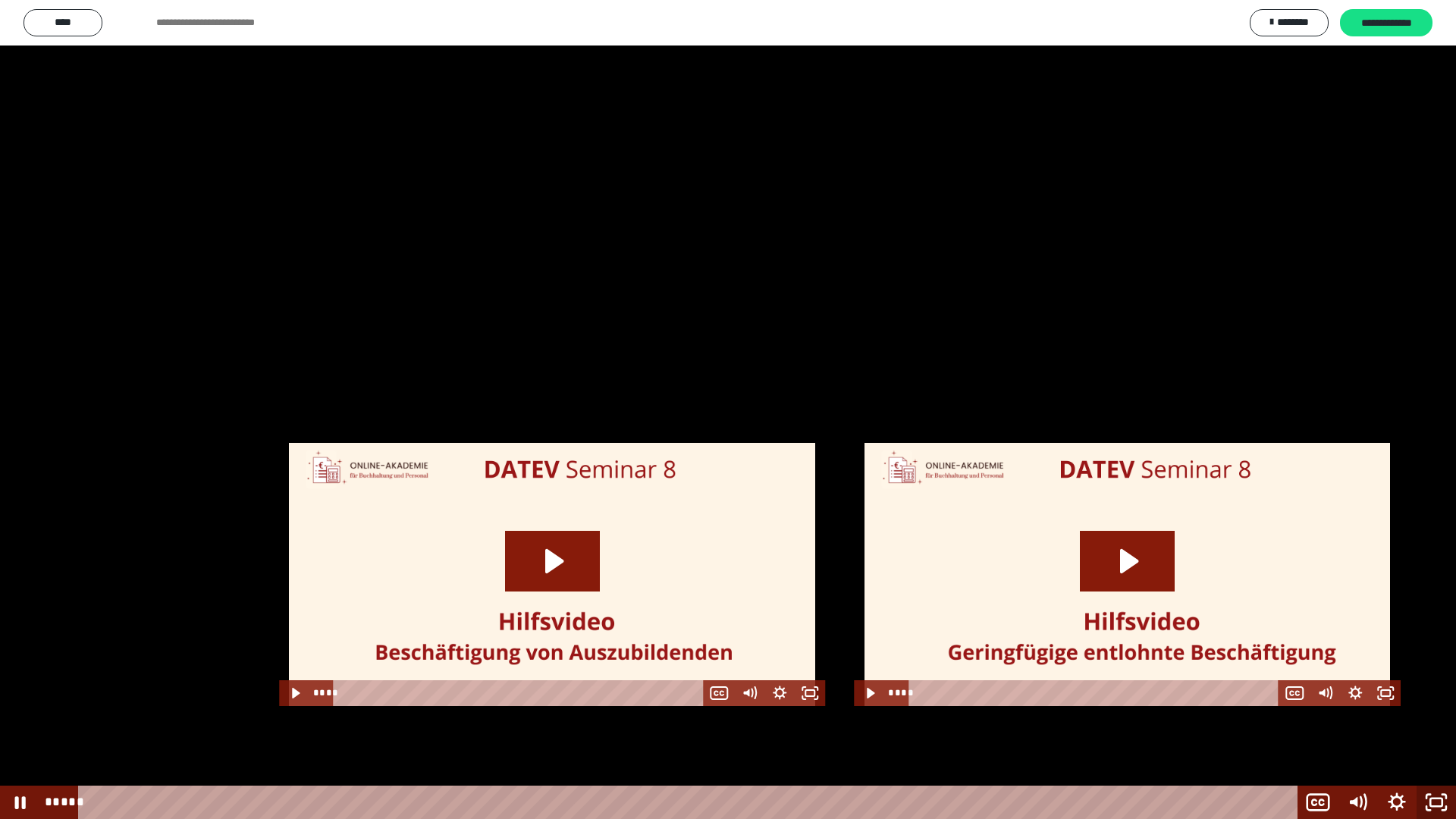 click 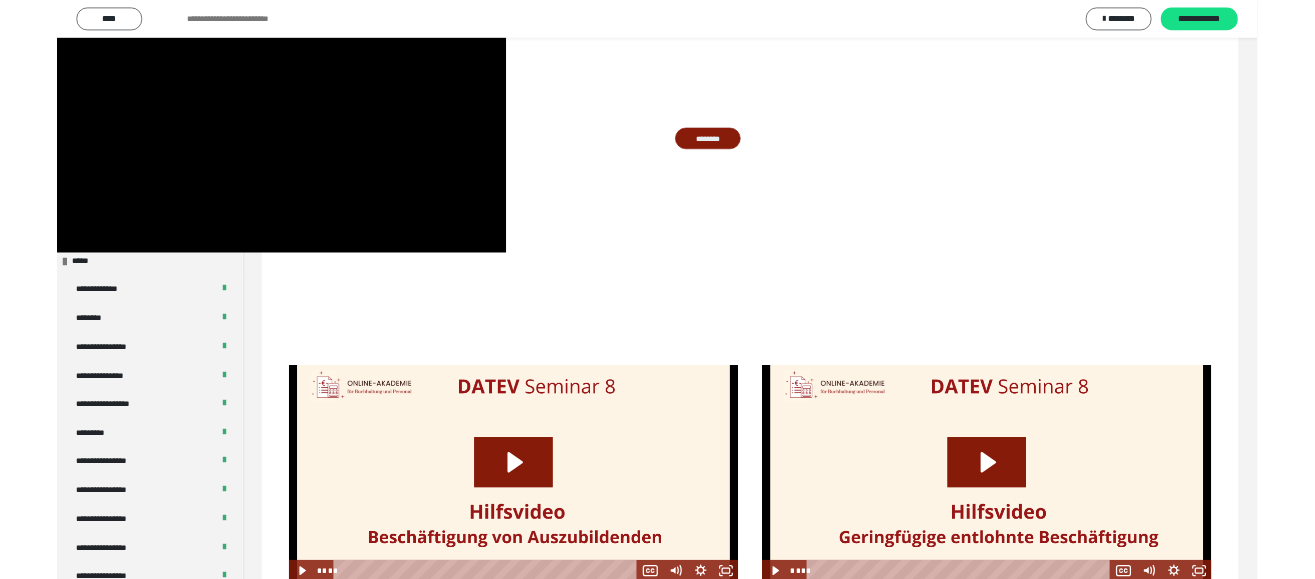 scroll, scrollTop: 2336, scrollLeft: 0, axis: vertical 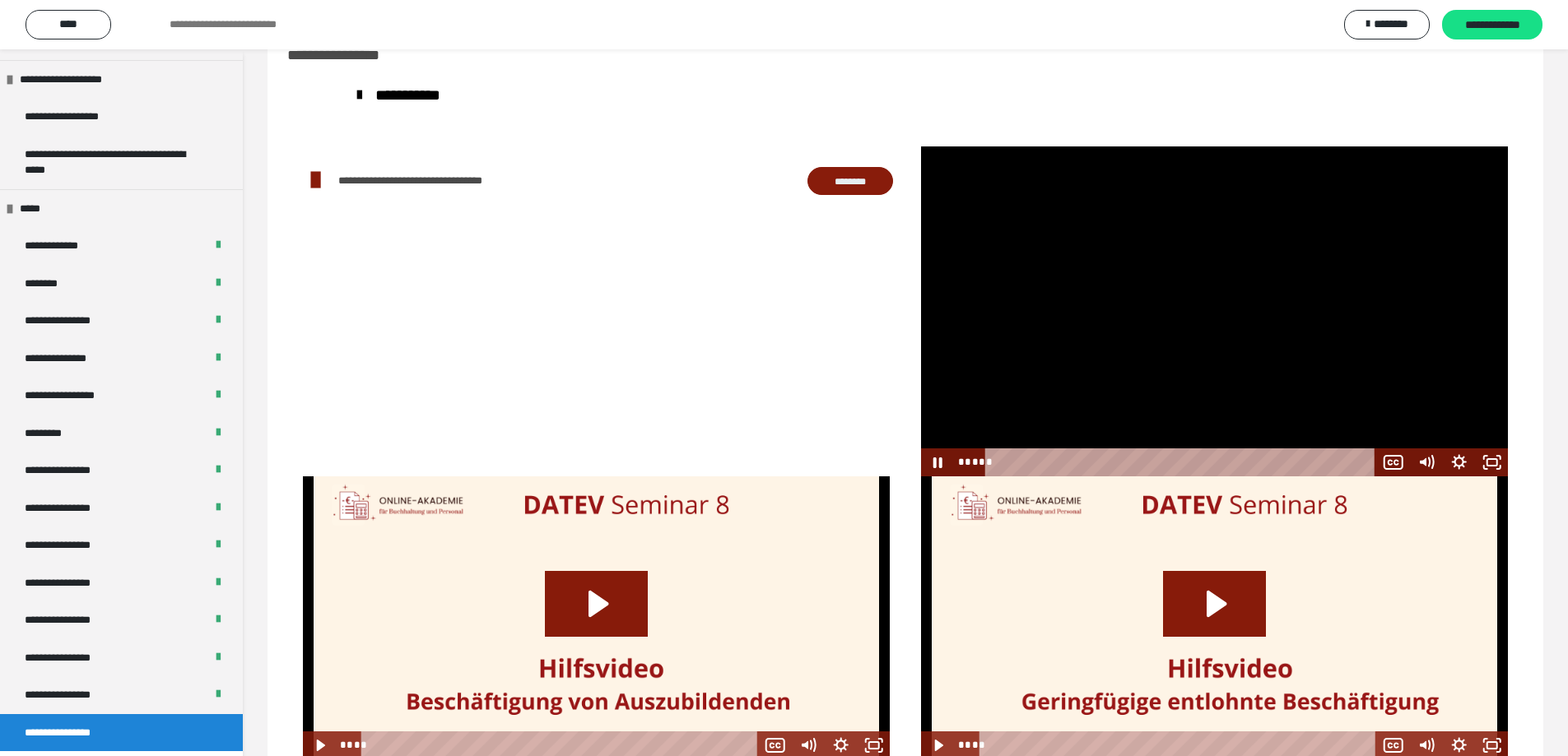 click at bounding box center [1214, 311] 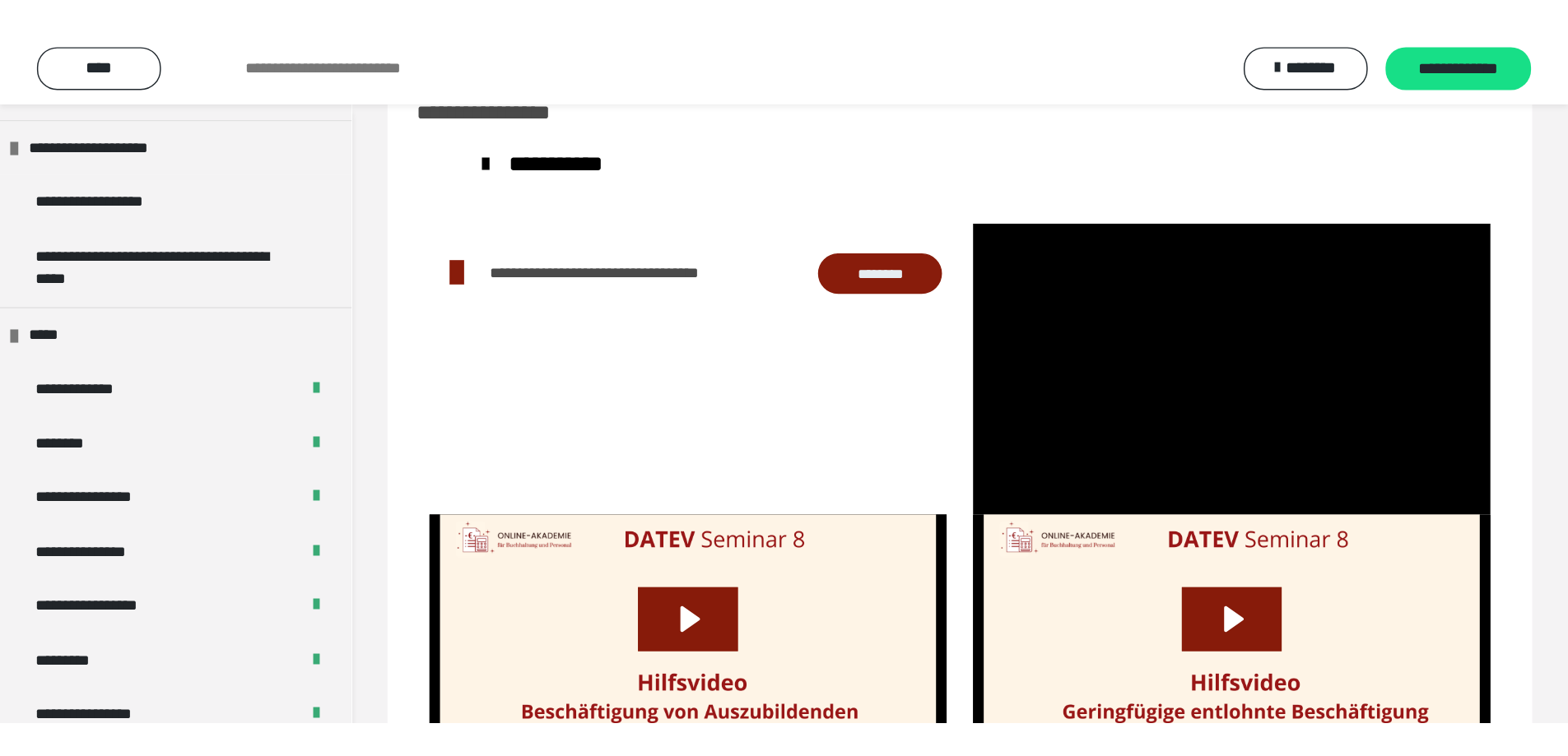 scroll, scrollTop: 1932, scrollLeft: 0, axis: vertical 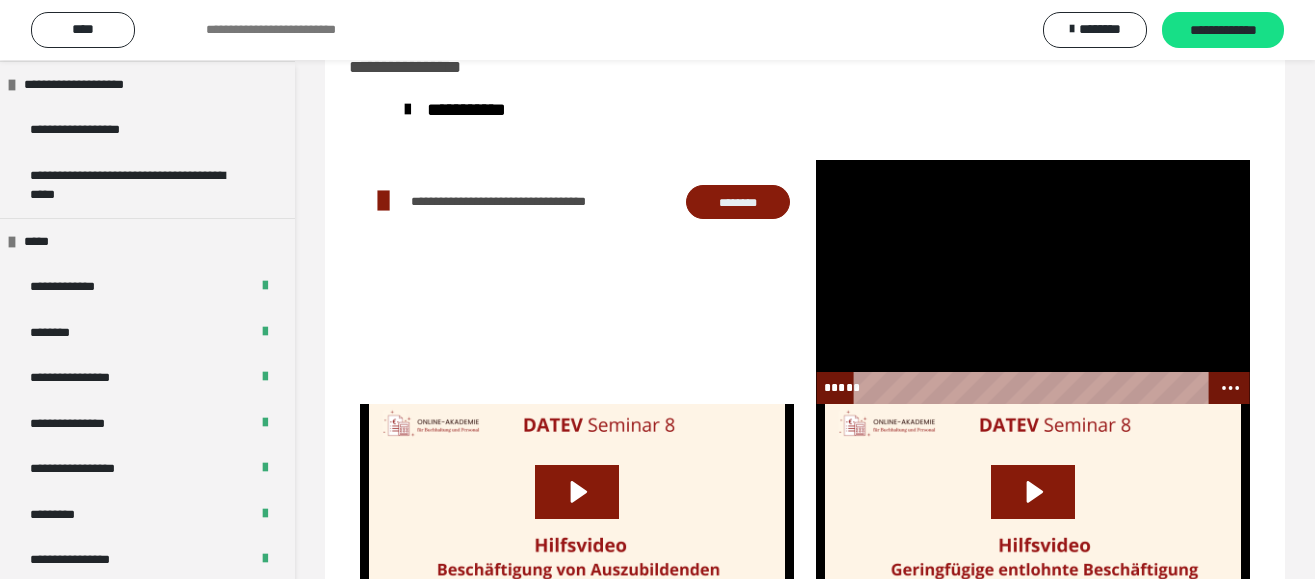 click at bounding box center (1032, 282) 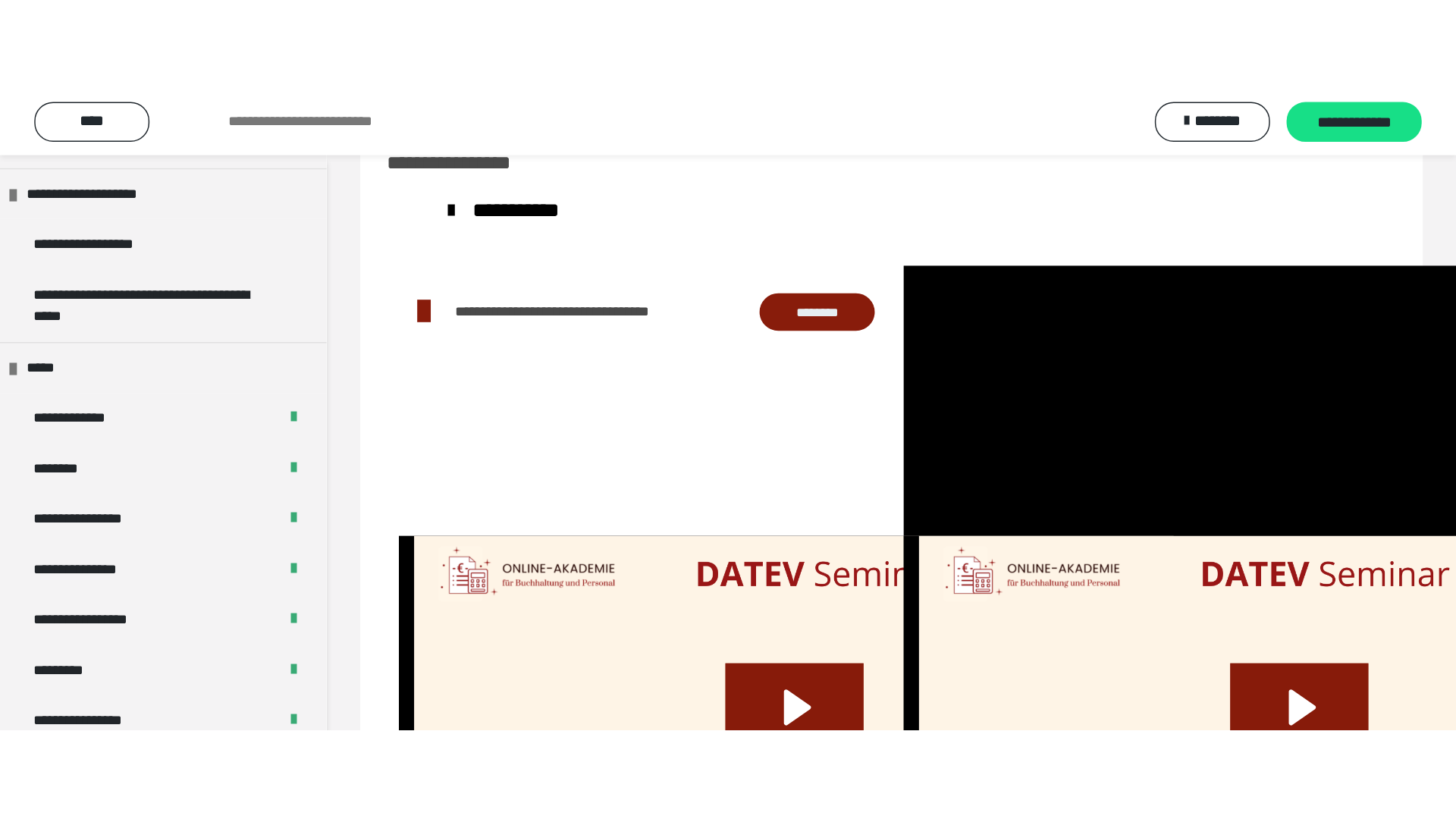 scroll, scrollTop: 1771, scrollLeft: 0, axis: vertical 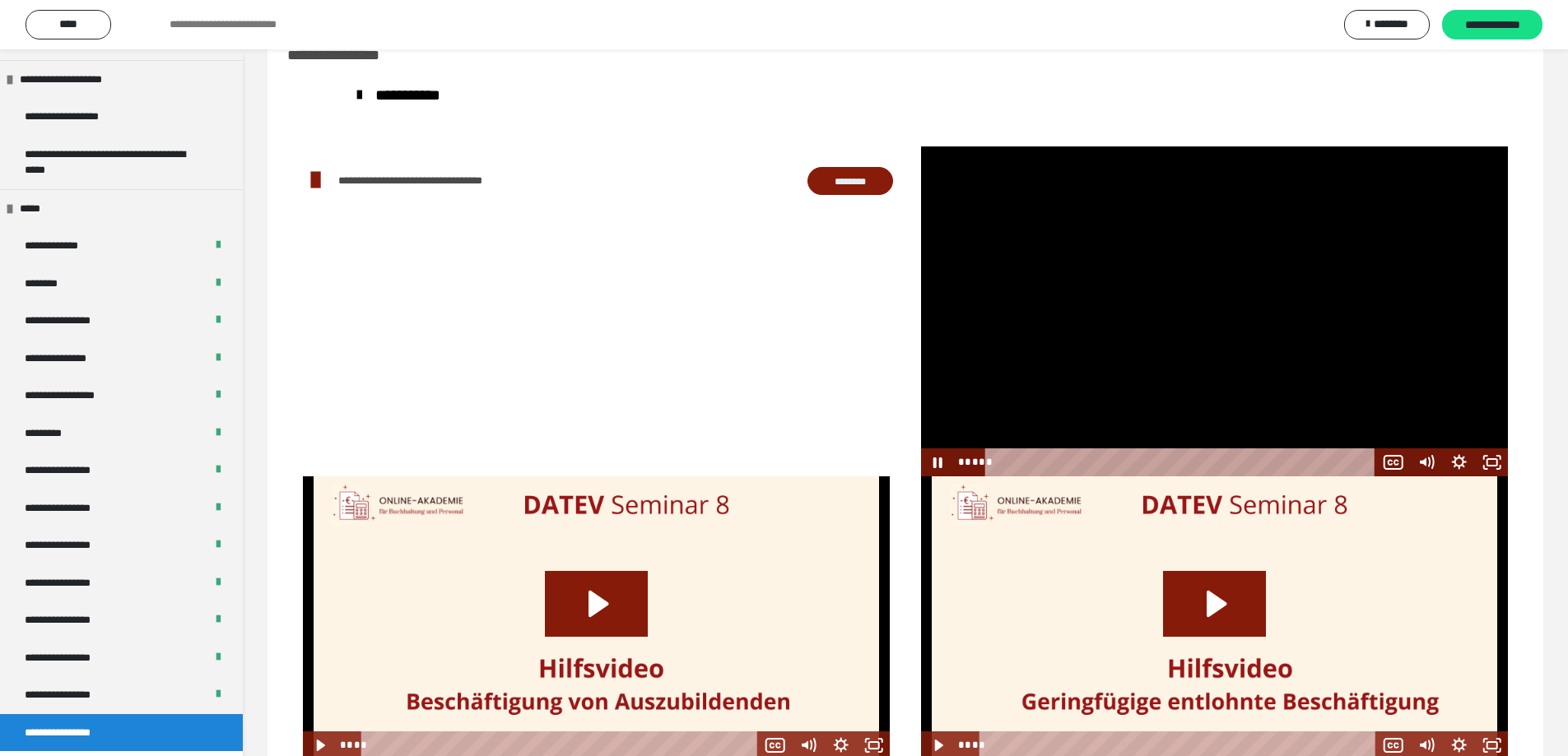 click at bounding box center (1214, 311) 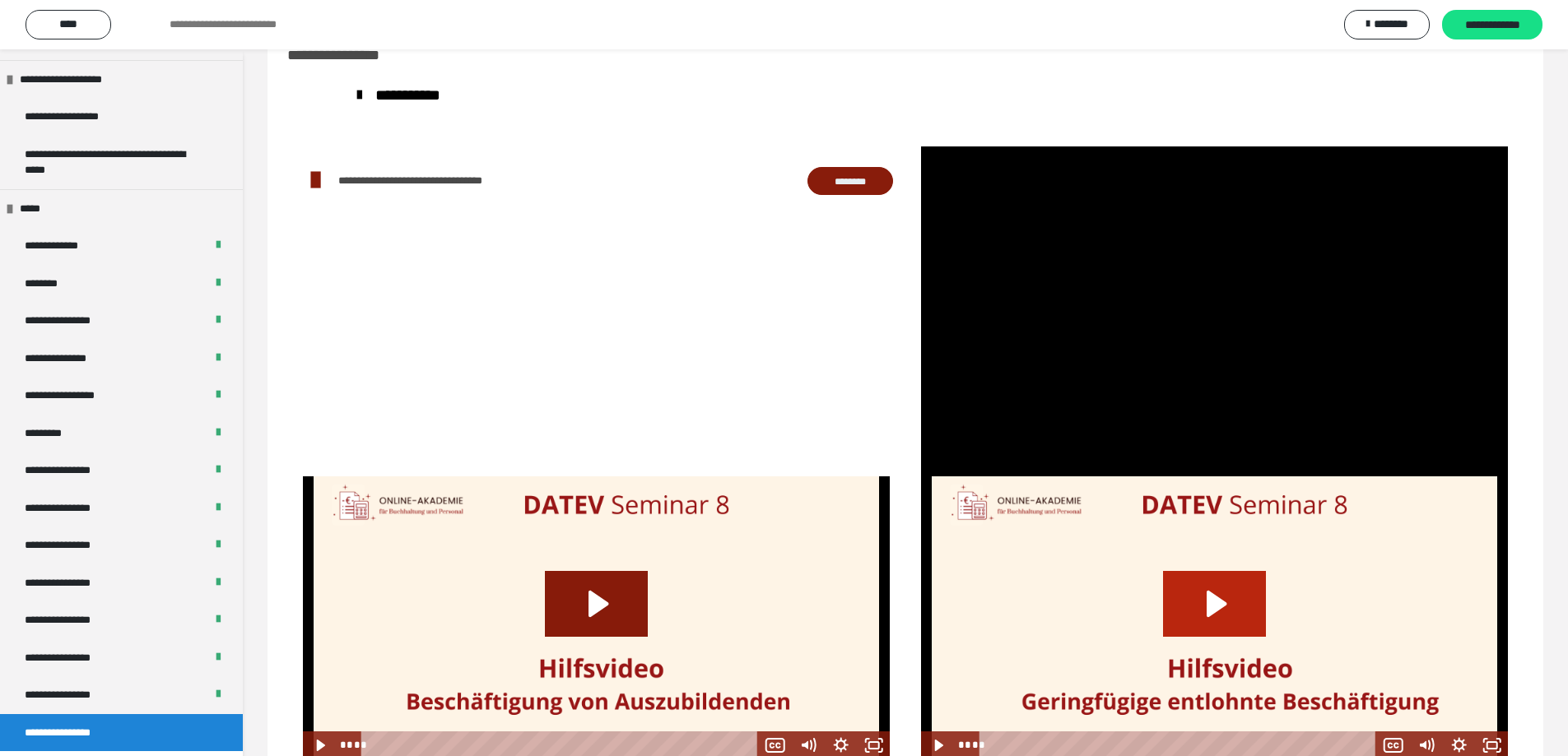 click 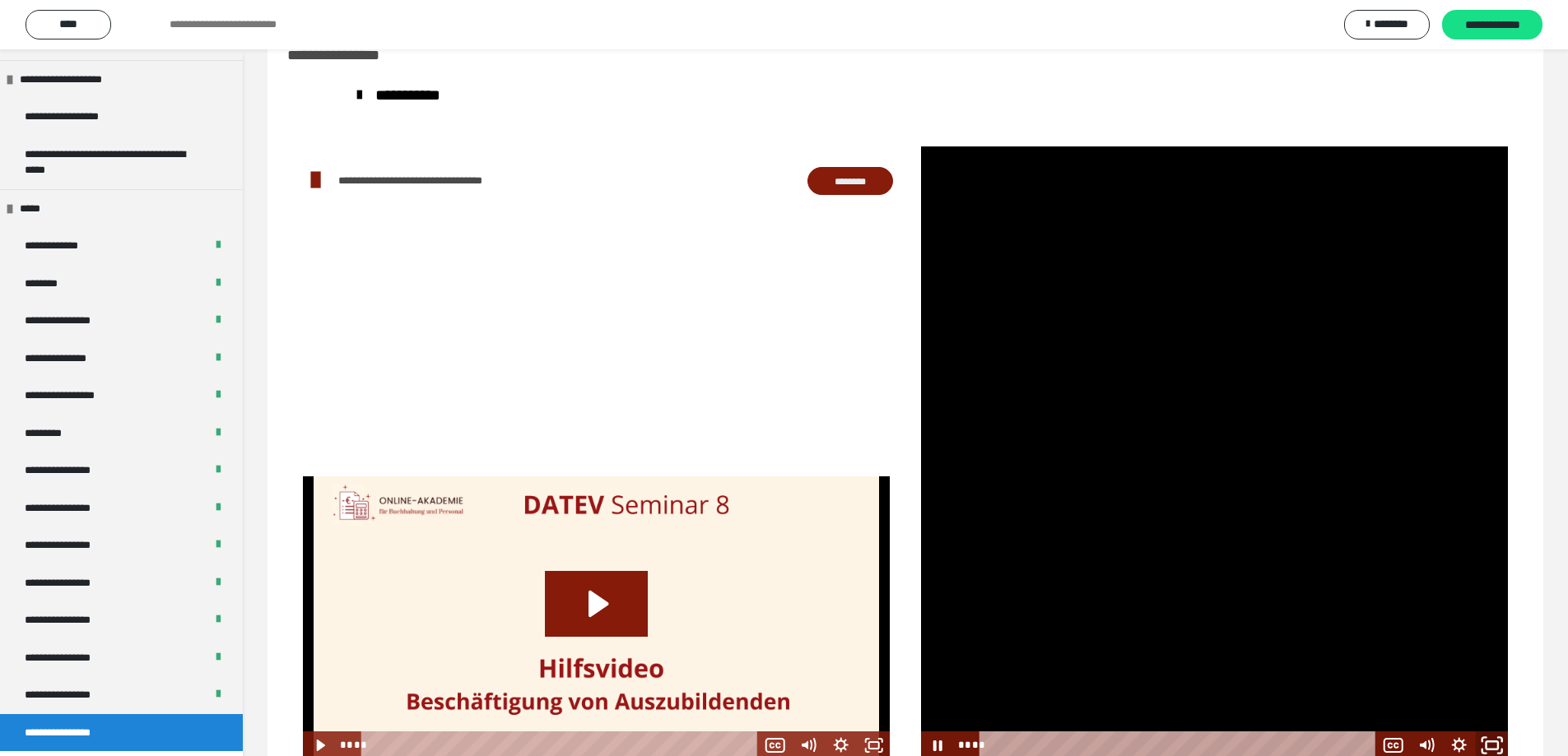 click 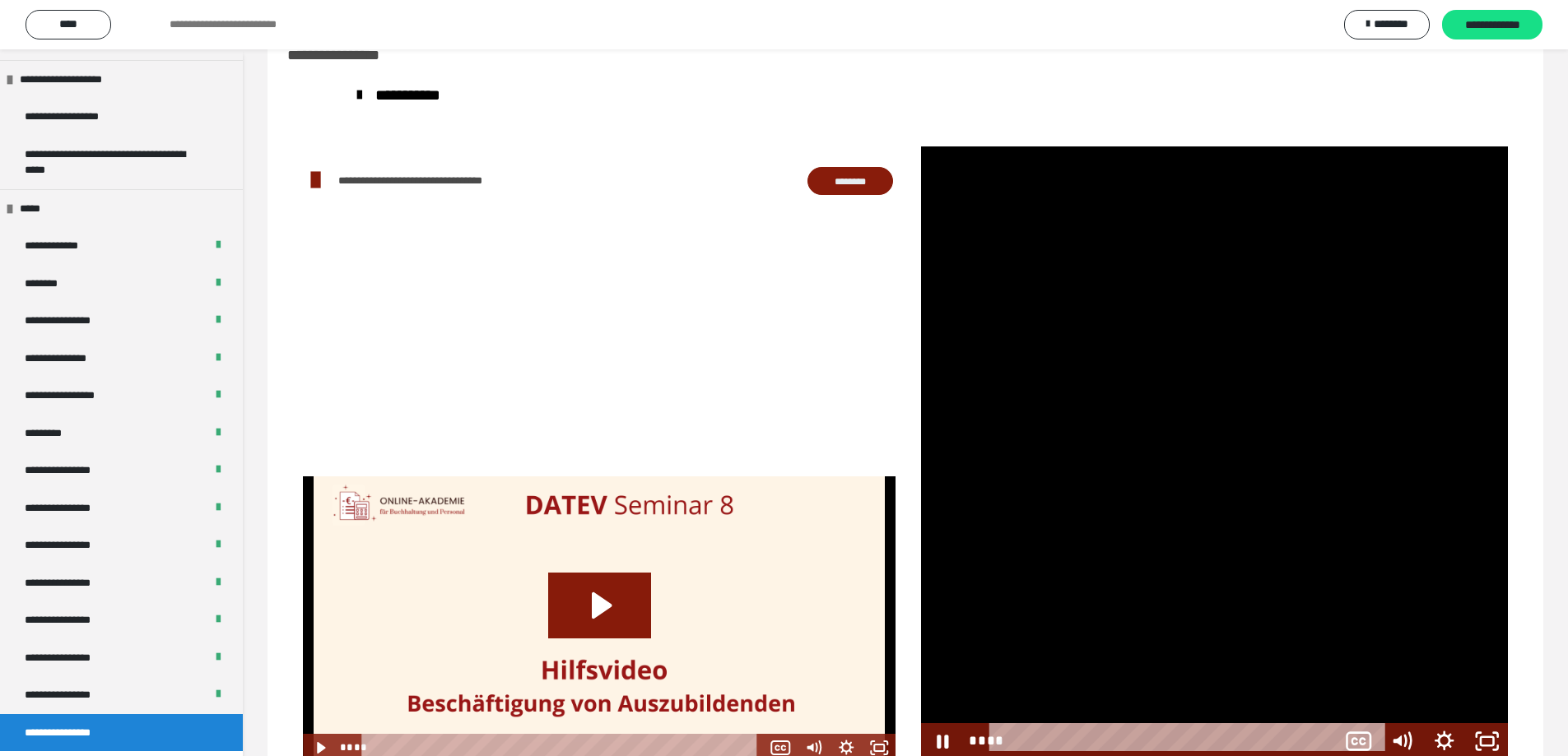 scroll, scrollTop: 1789, scrollLeft: 0, axis: vertical 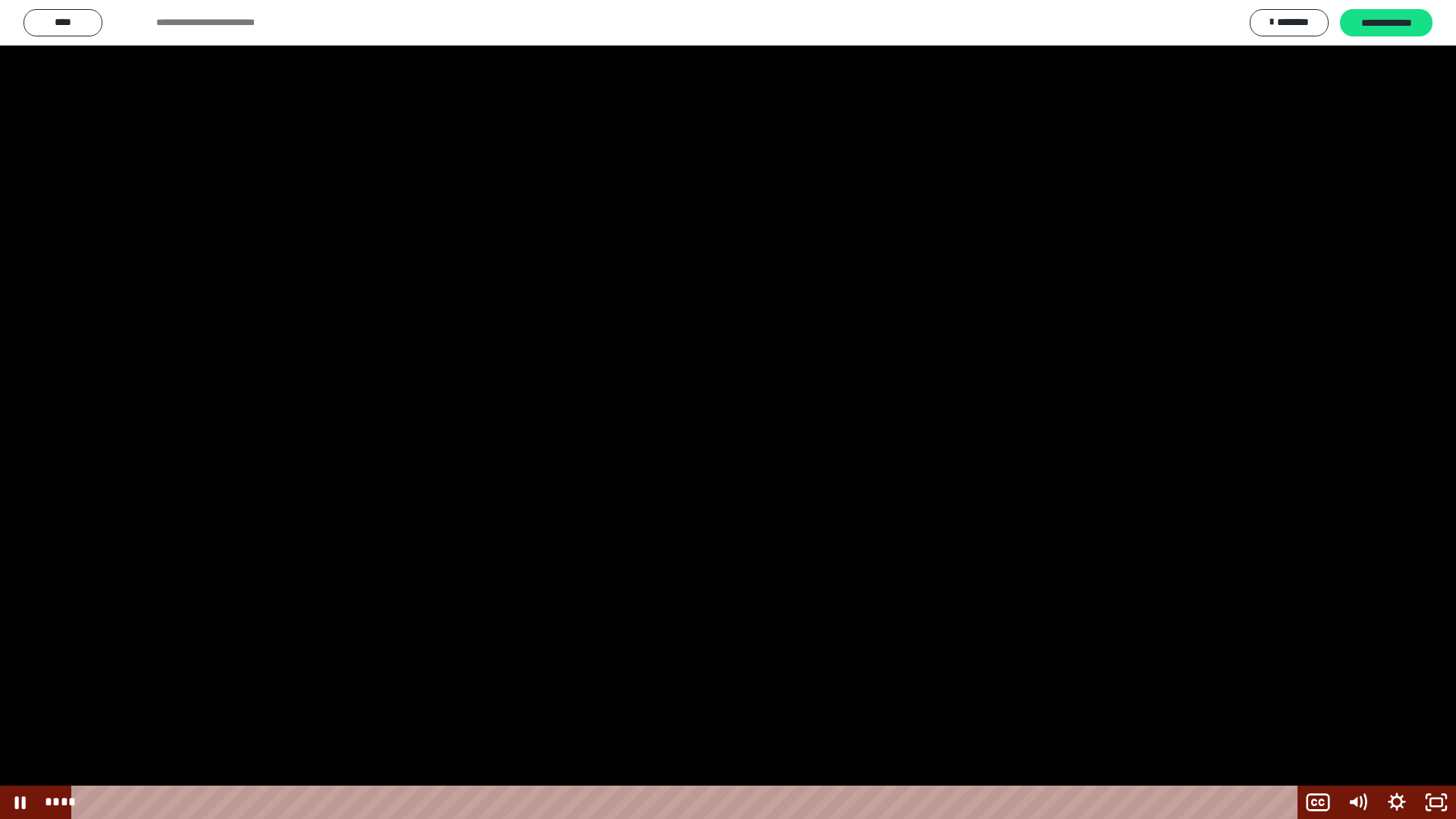 click at bounding box center (728, 410) 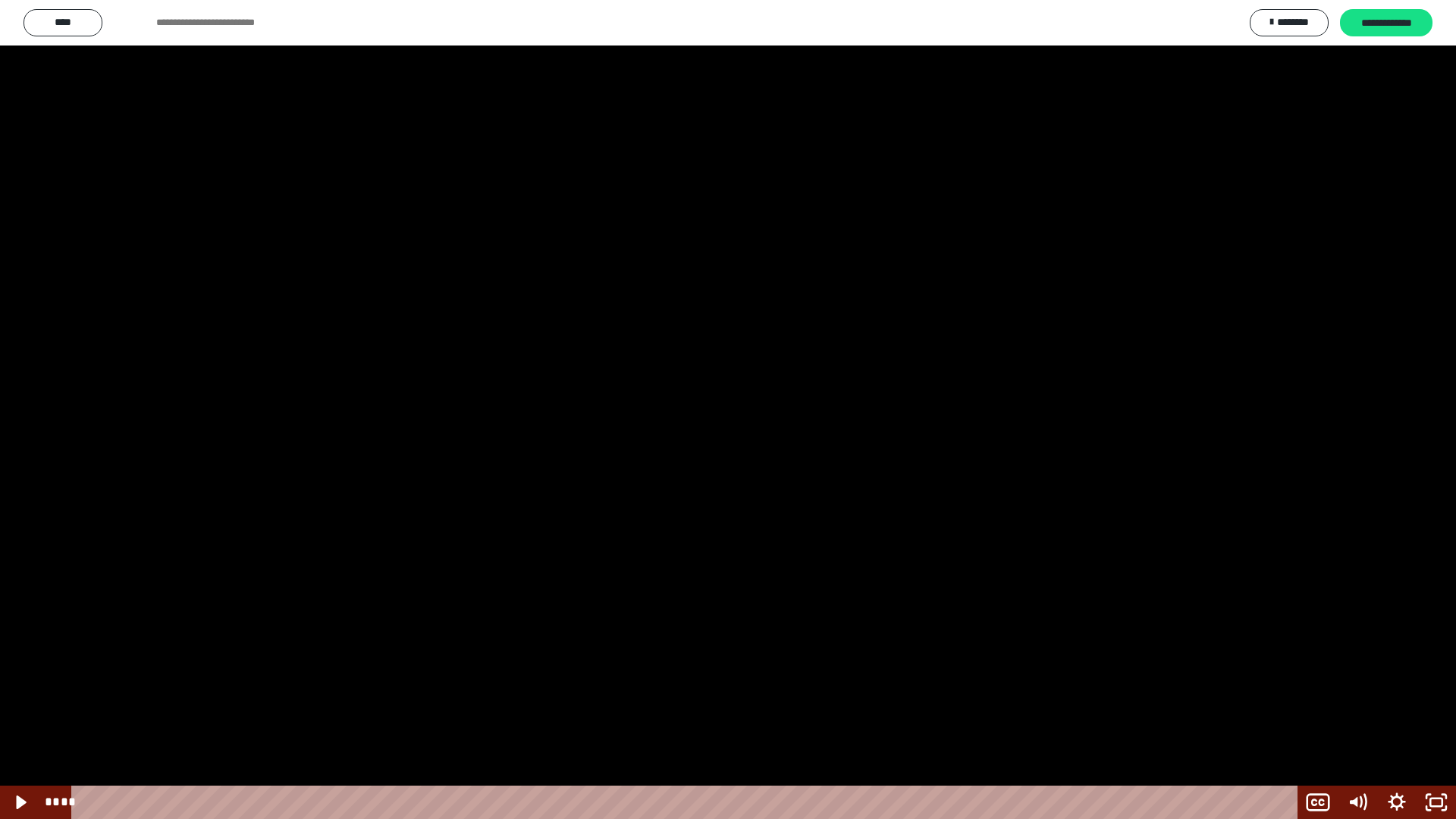 type 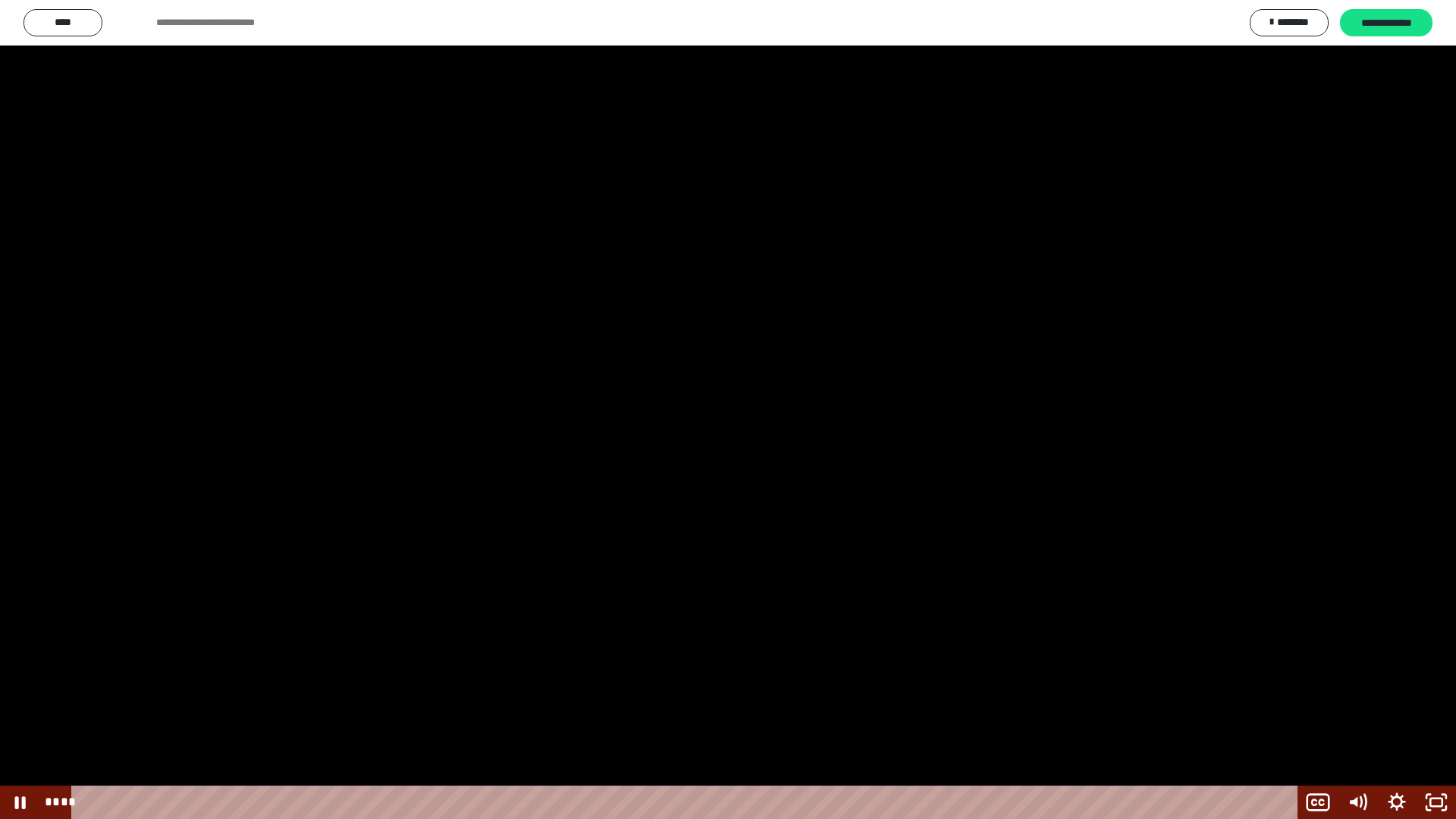 click at bounding box center (728, 410) 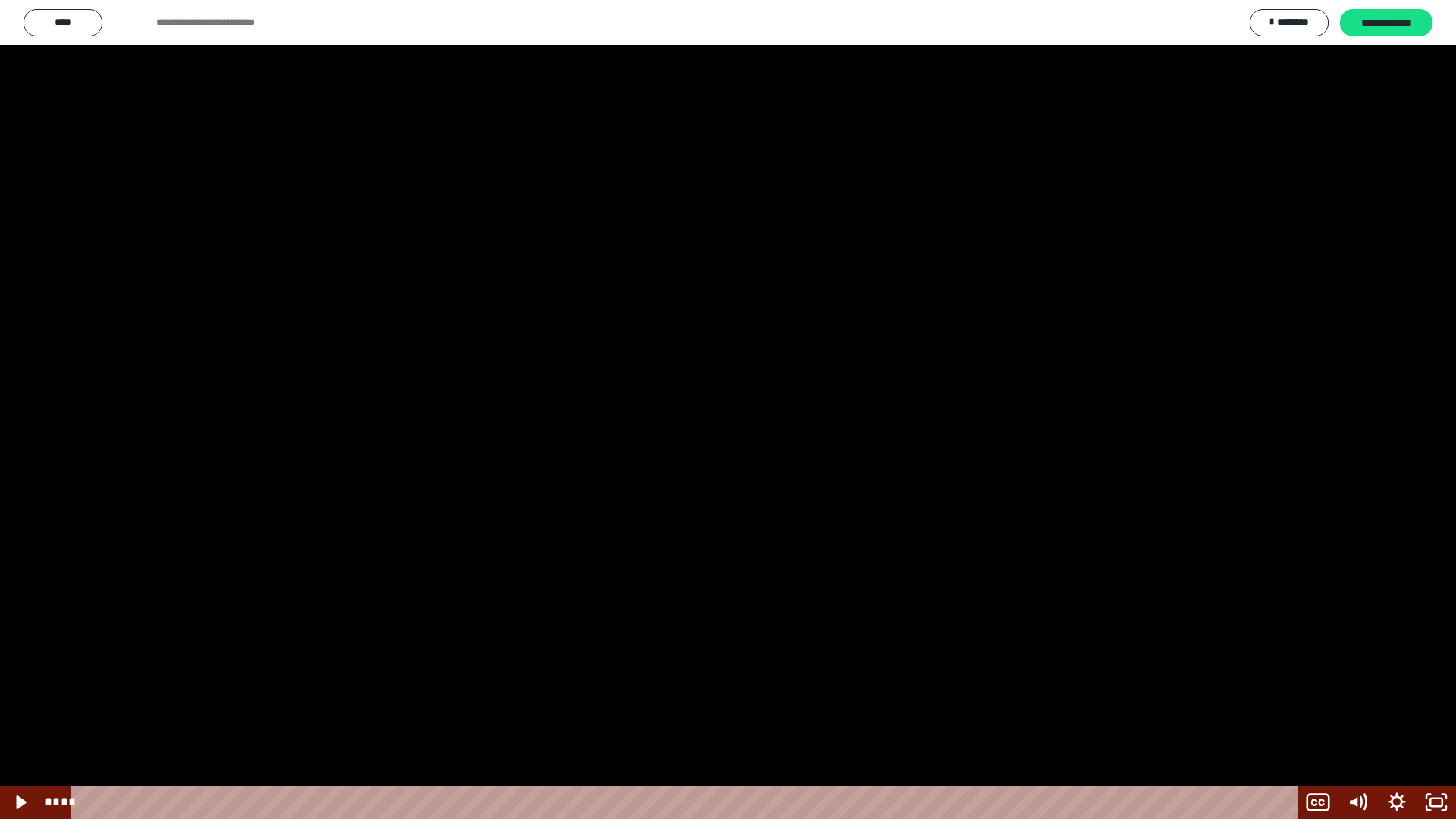 click at bounding box center (728, 410) 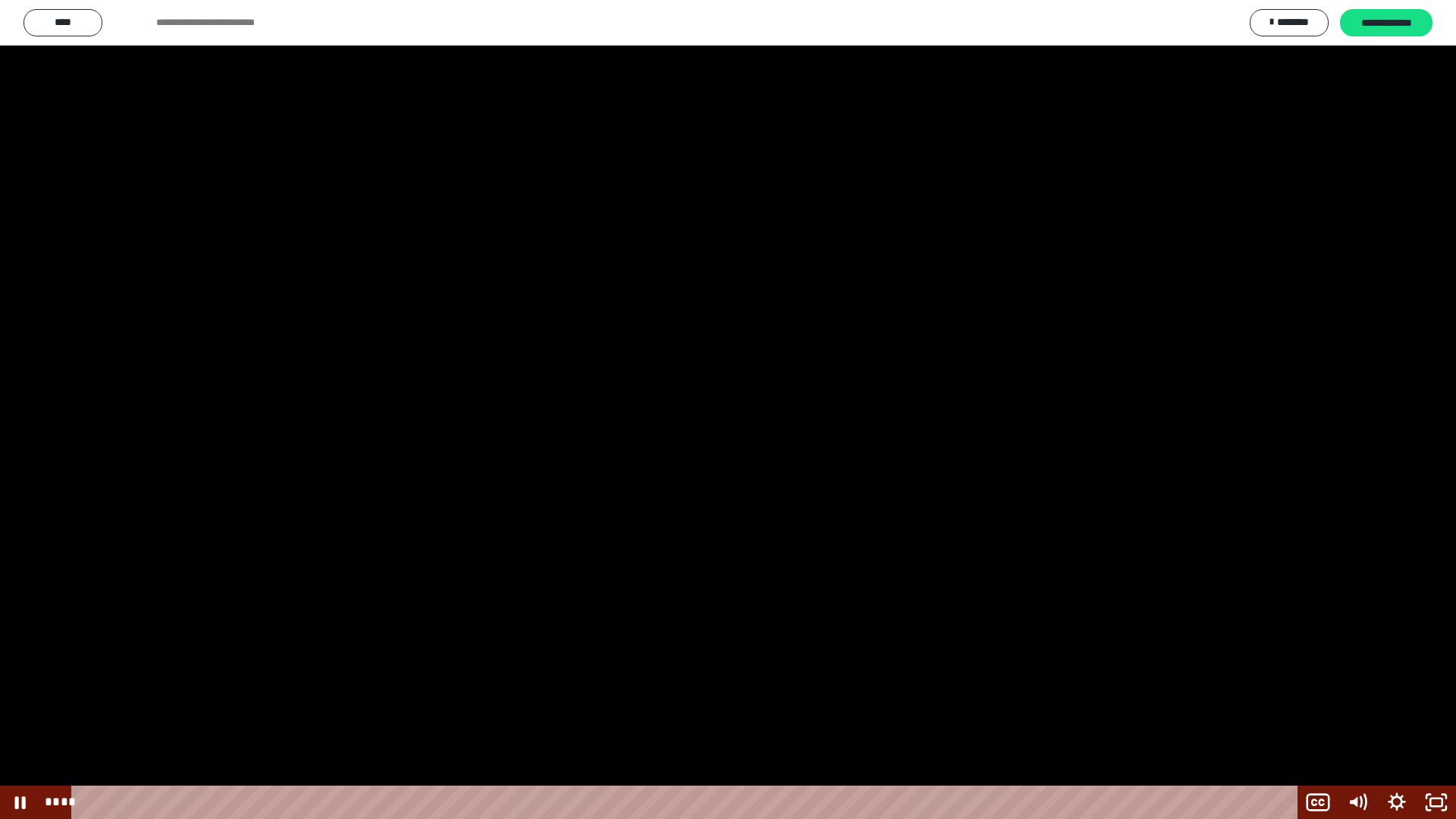 click at bounding box center (728, 410) 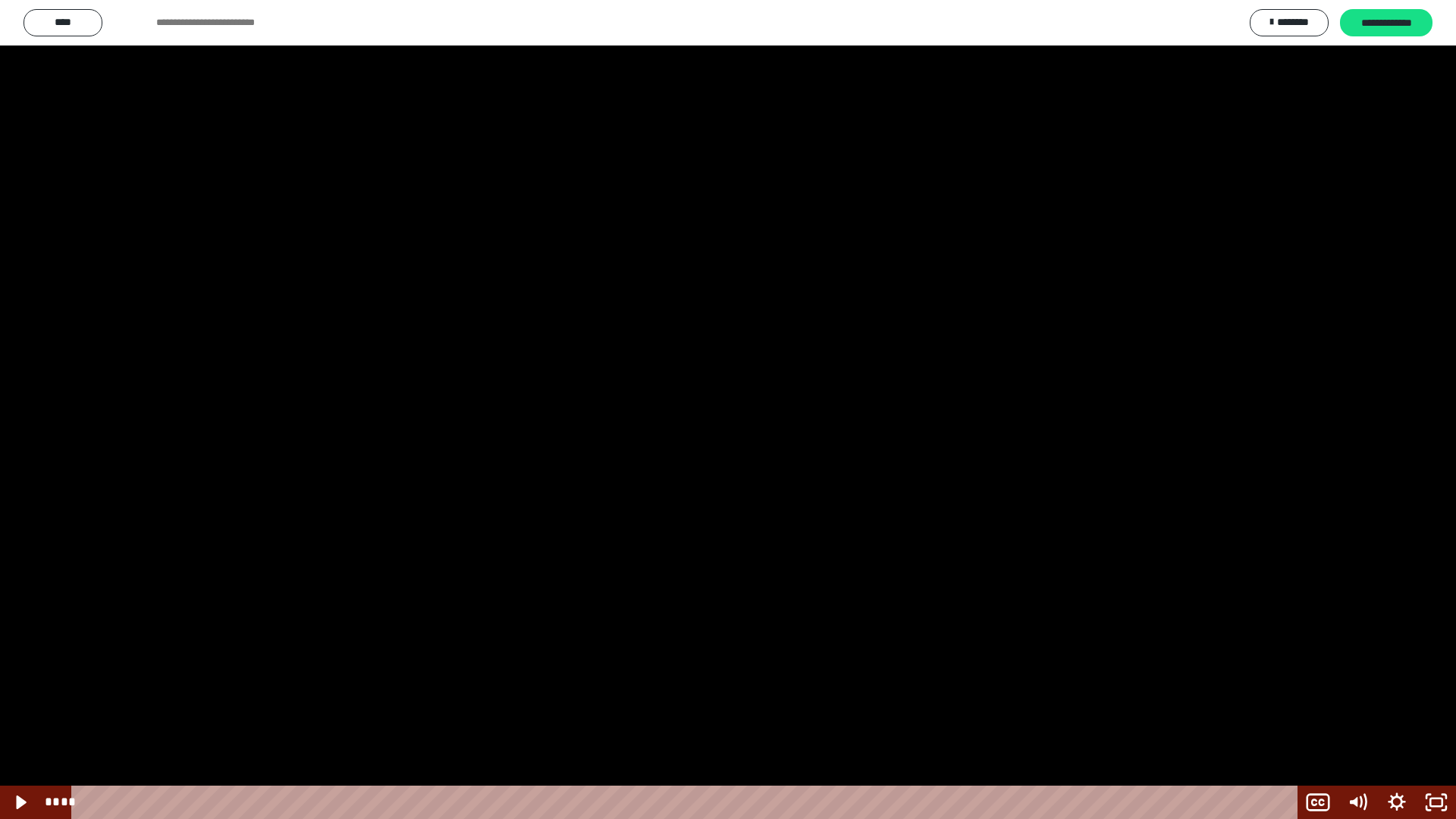 click at bounding box center (728, 410) 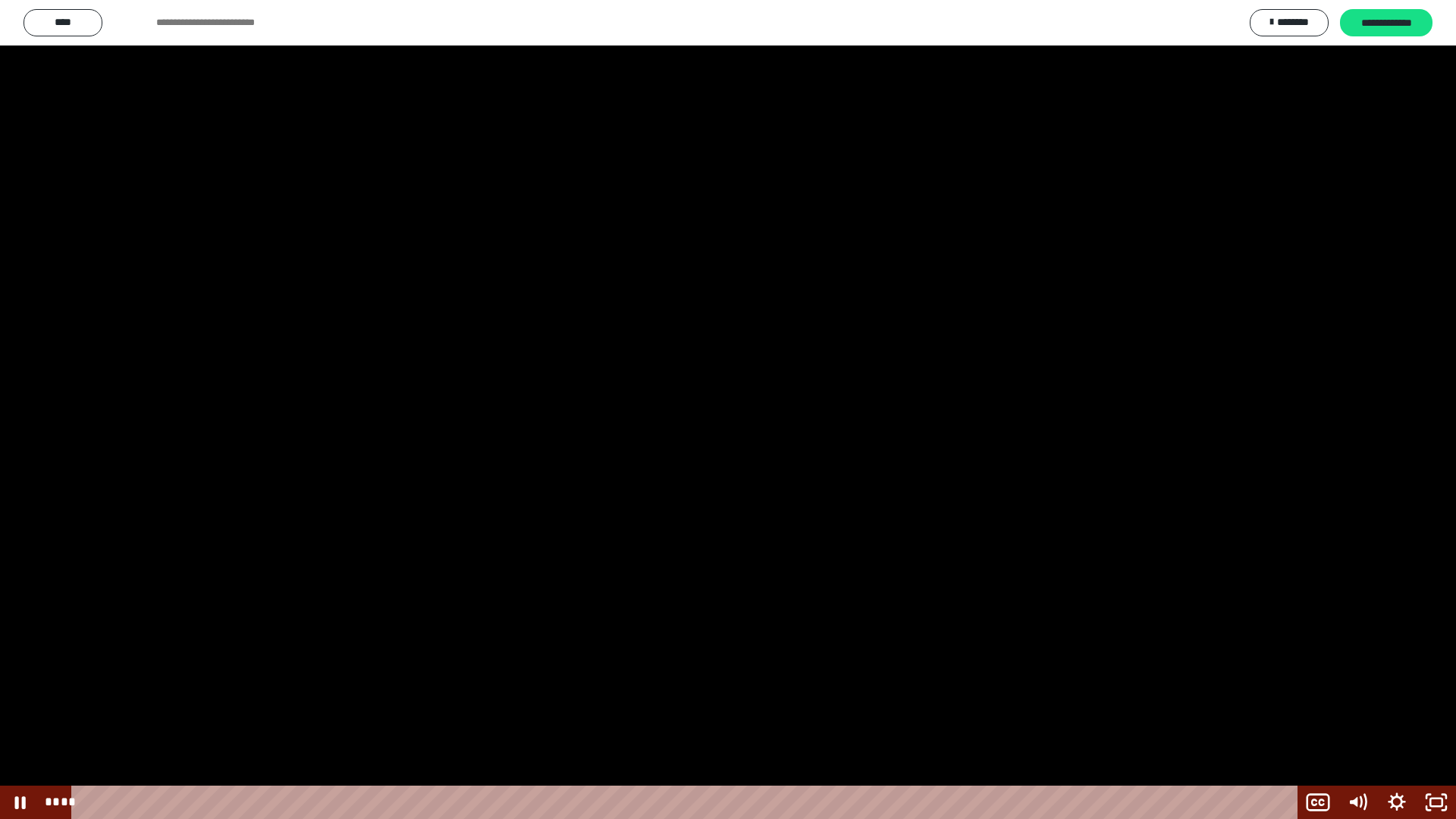 click at bounding box center (728, 410) 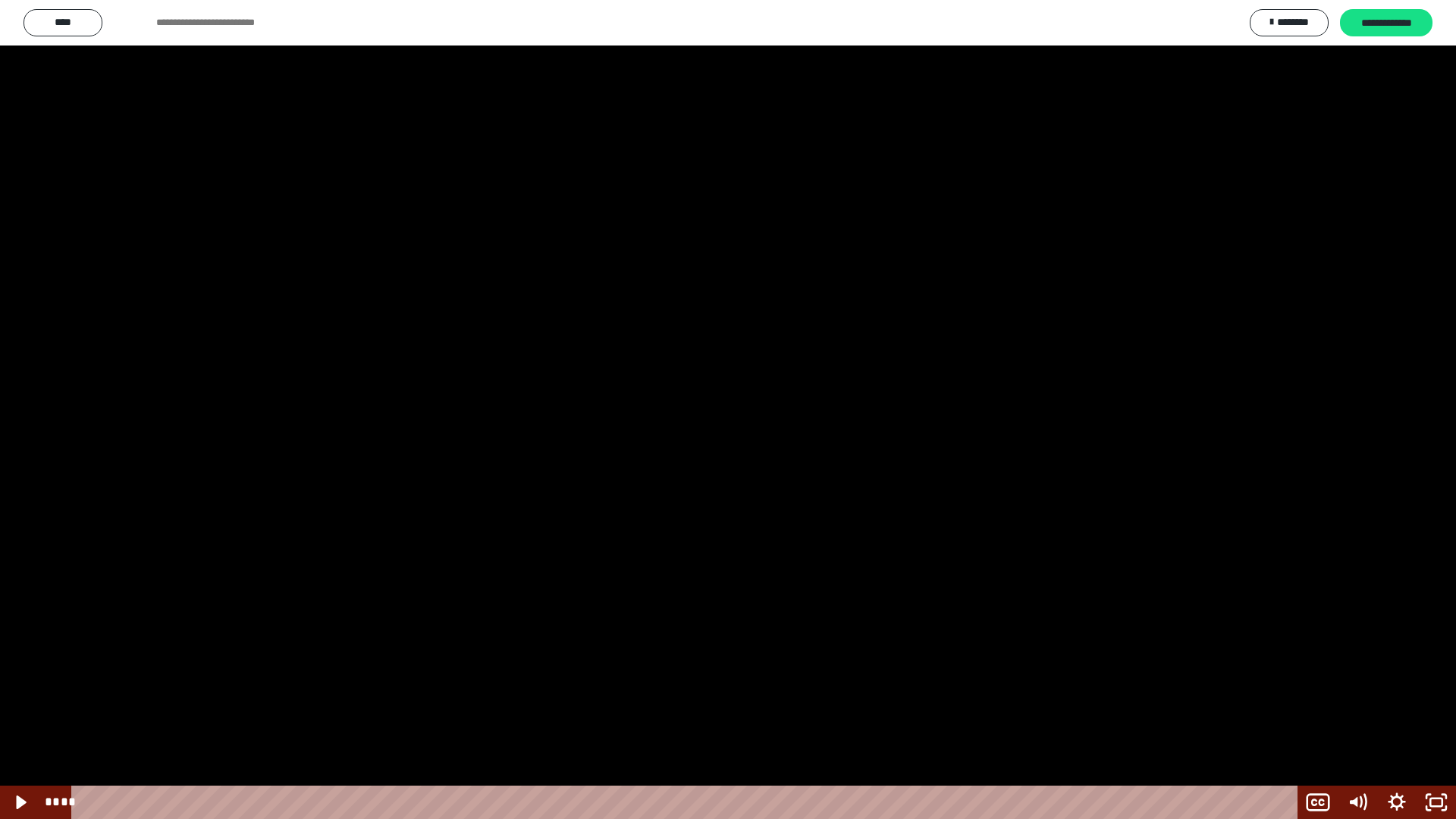 click at bounding box center (728, 410) 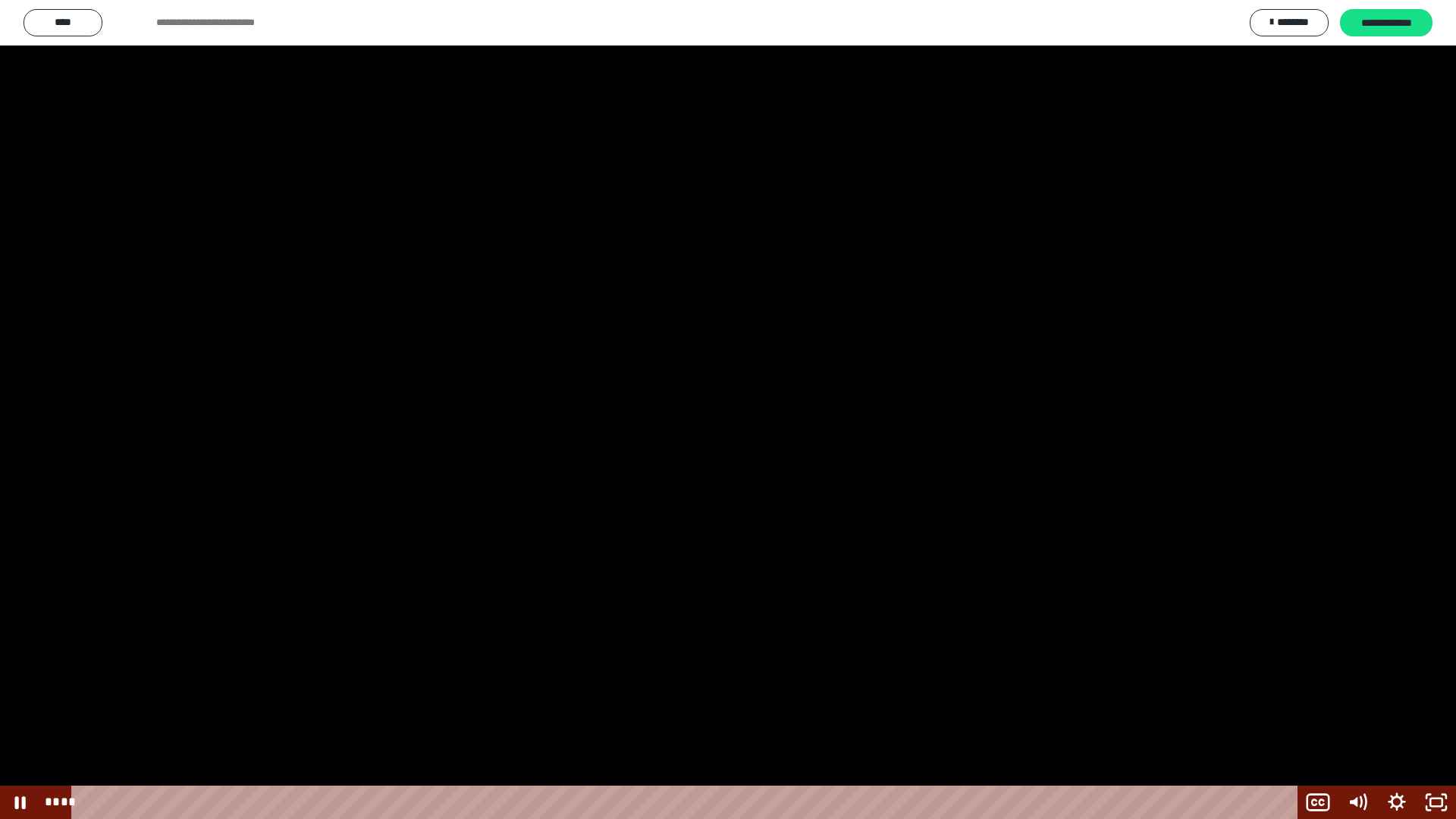 click at bounding box center [728, 410] 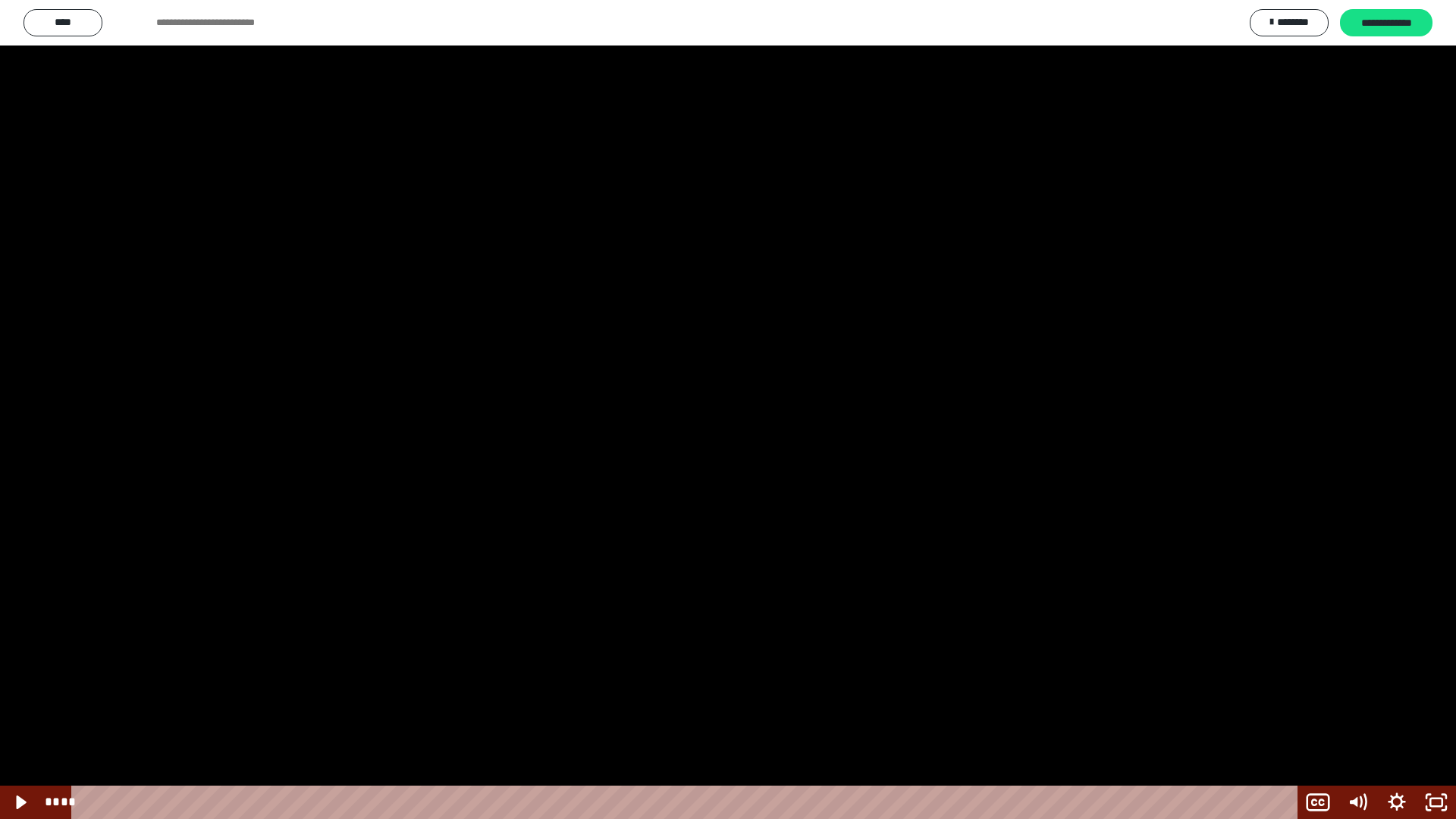 click at bounding box center [728, 410] 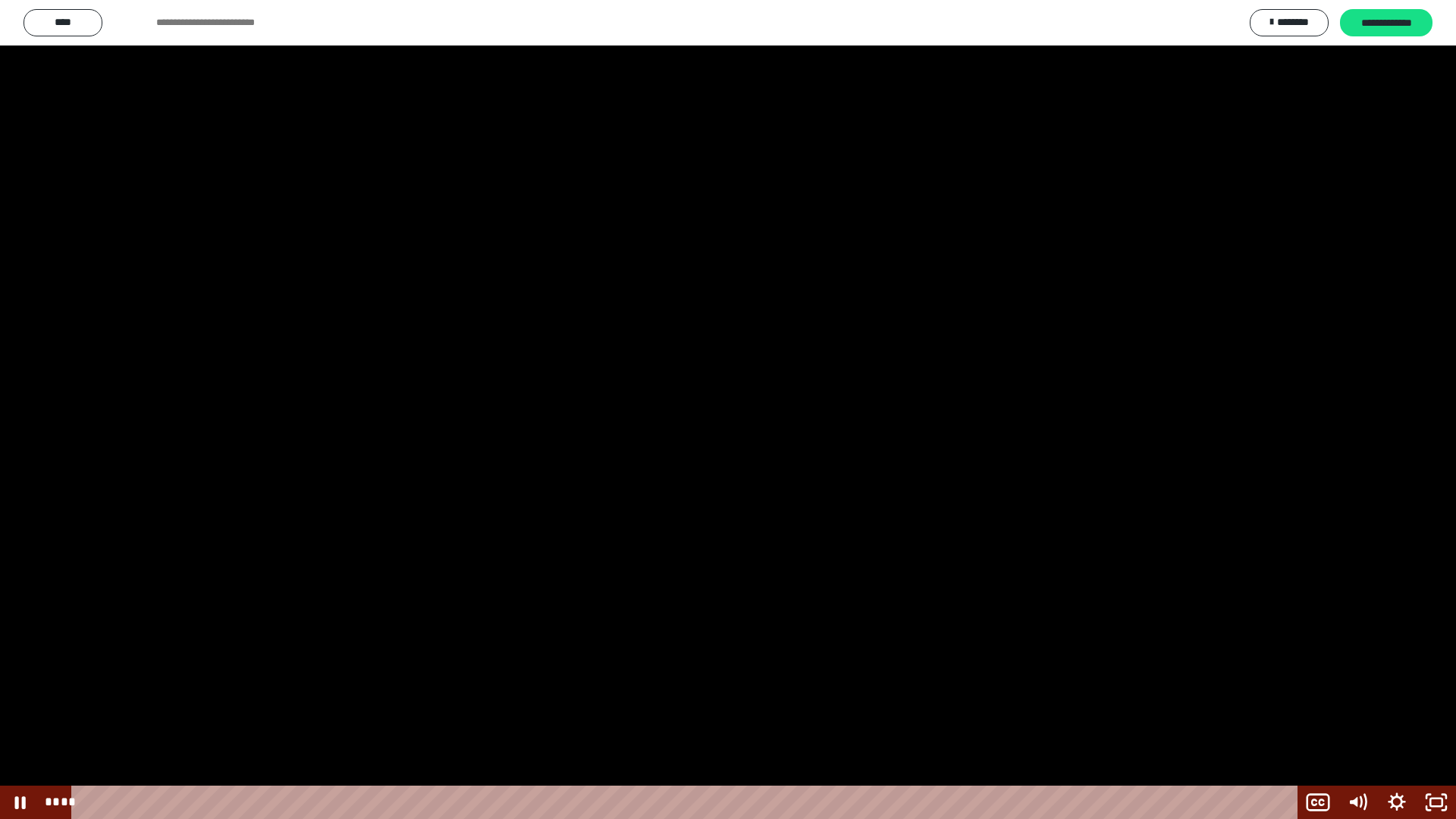 click at bounding box center (728, 410) 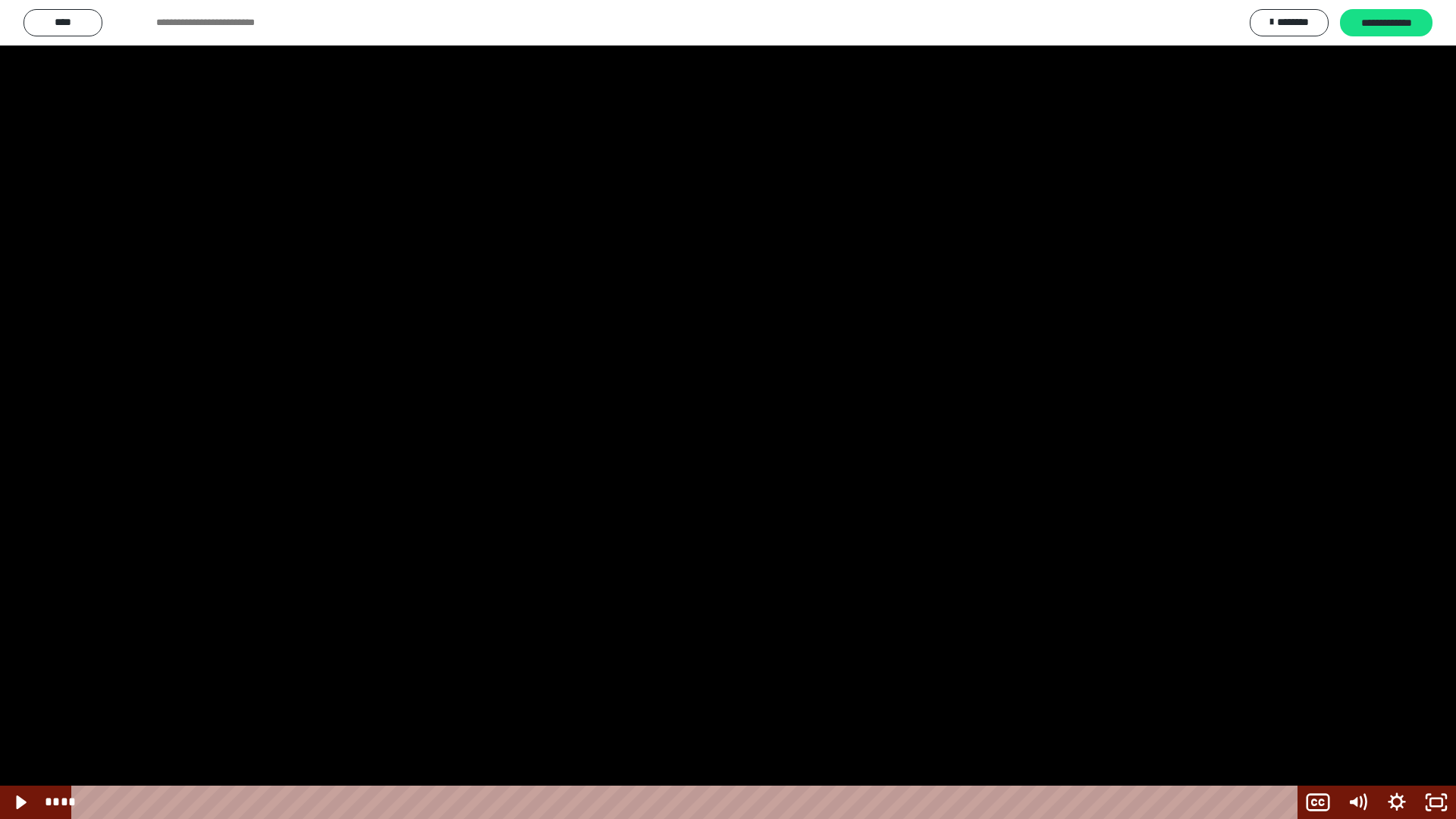 click at bounding box center [728, 410] 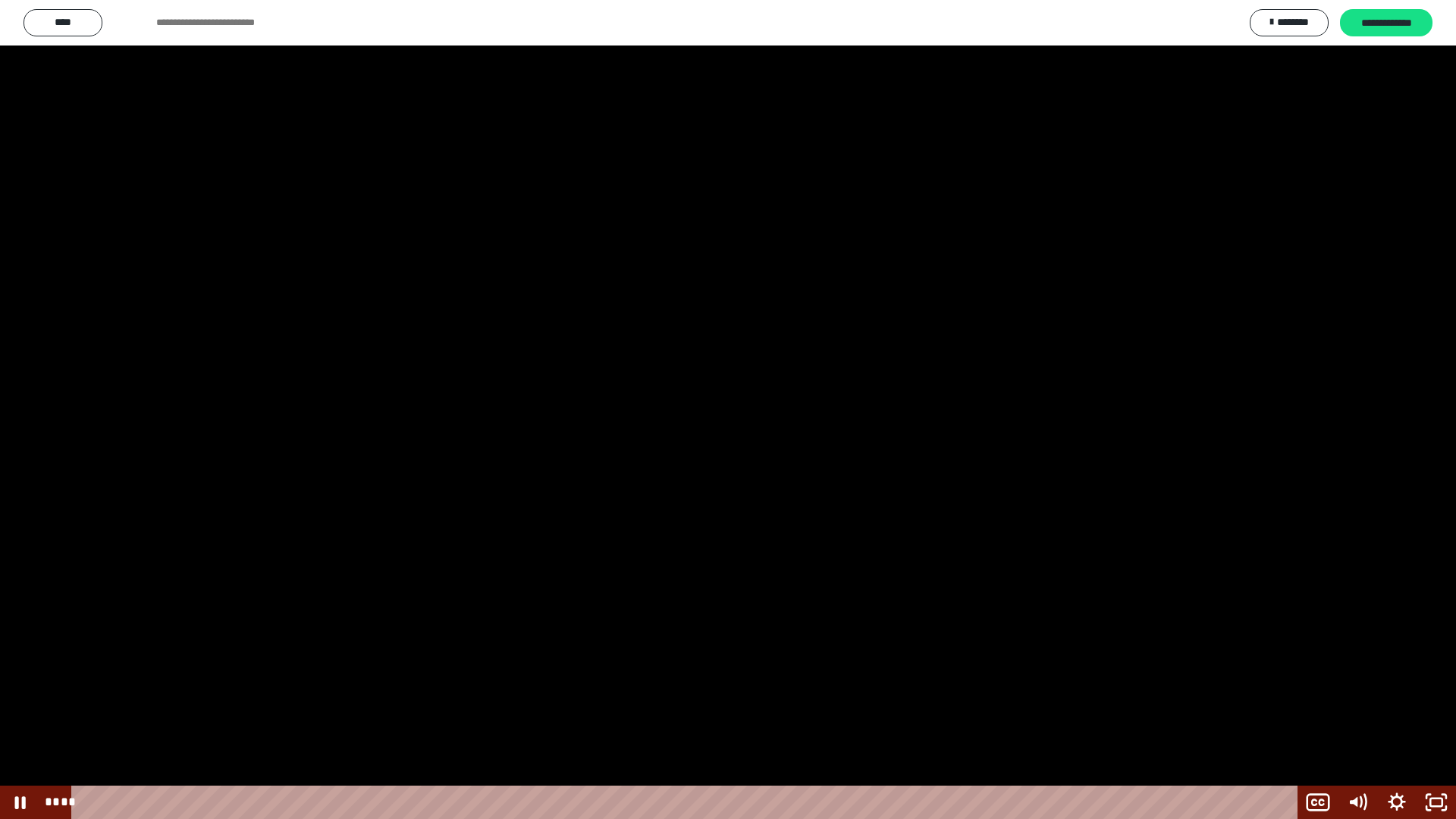 click at bounding box center (728, 410) 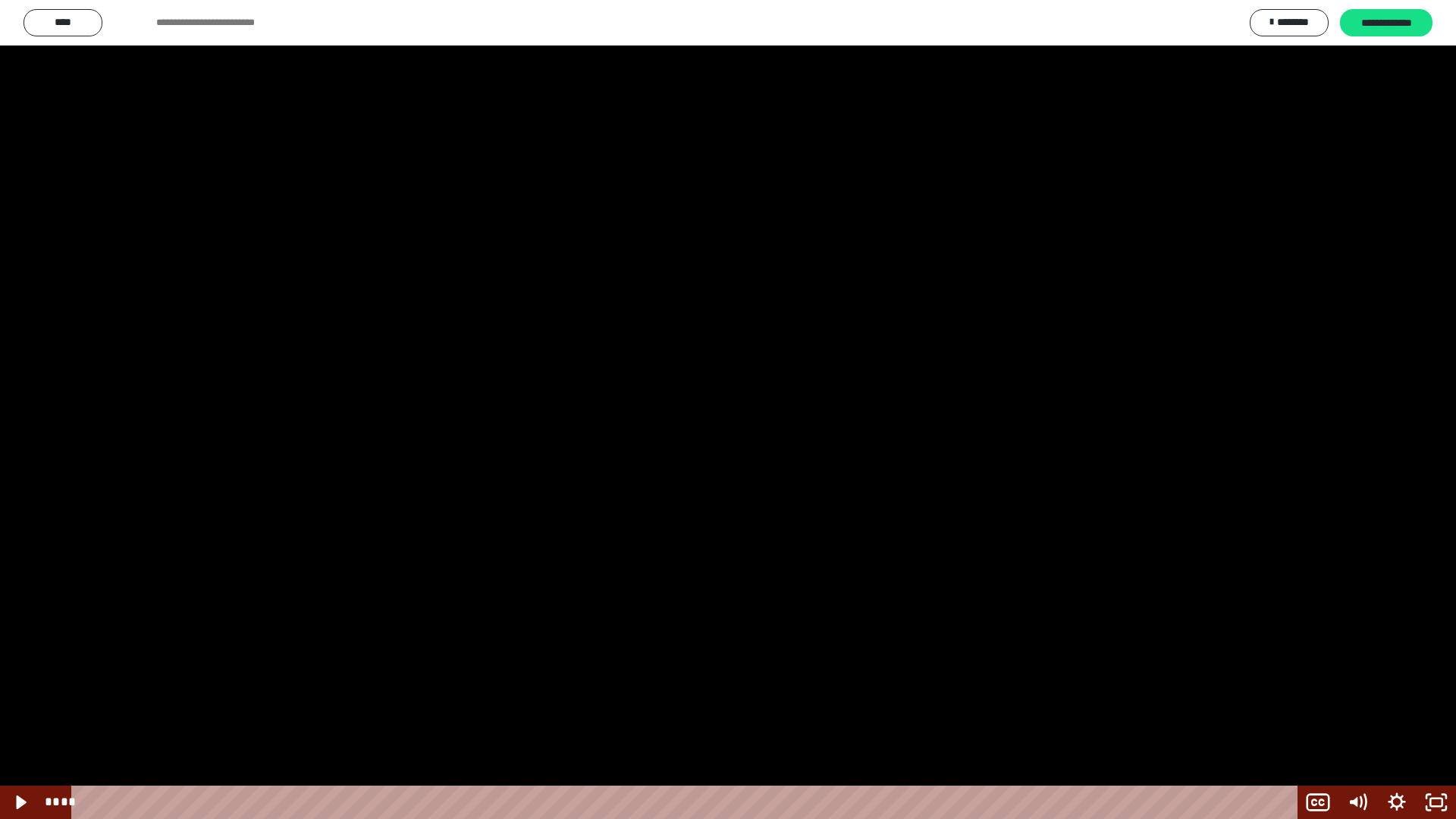 click at bounding box center (728, 410) 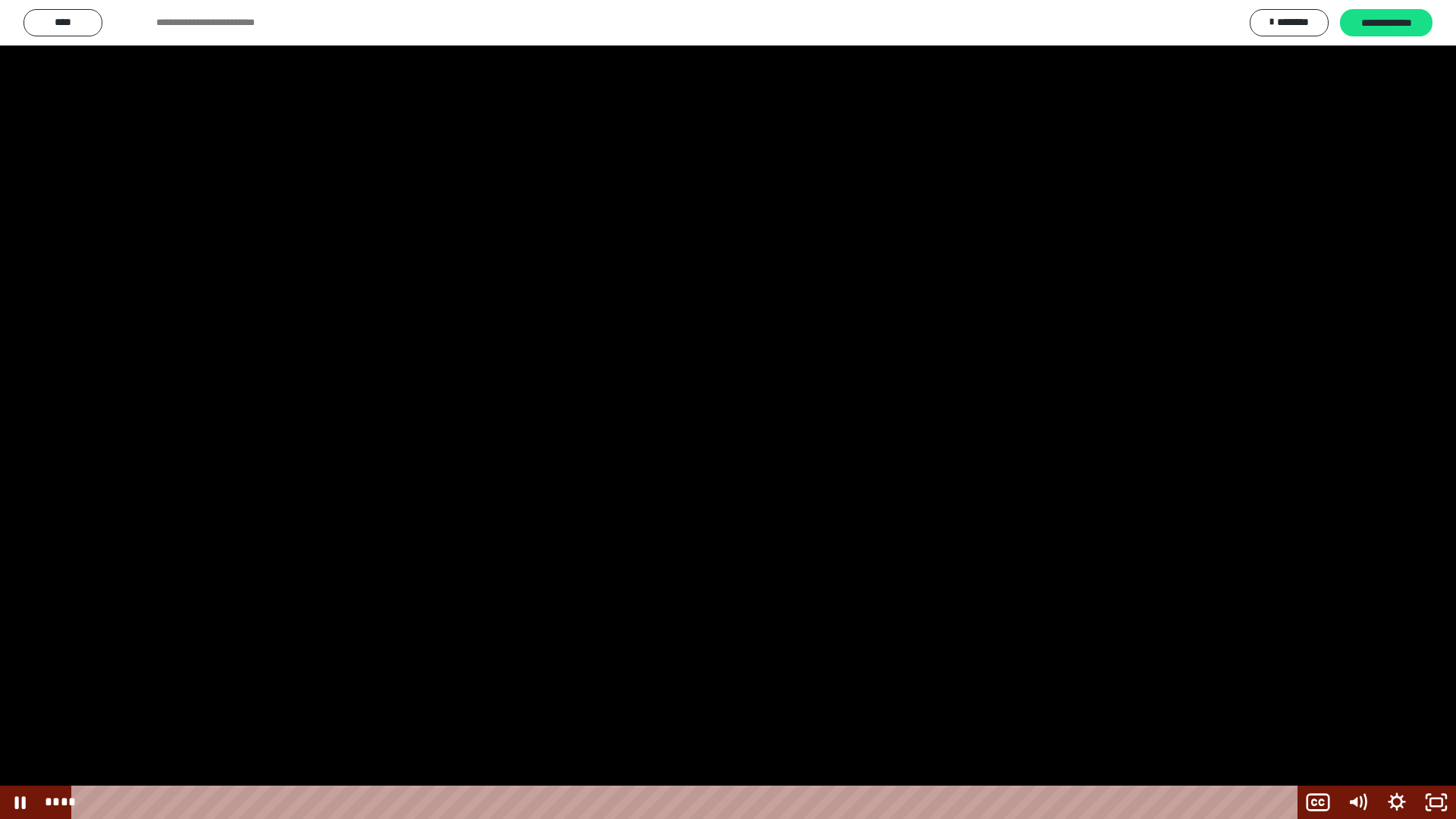 click at bounding box center [728, 410] 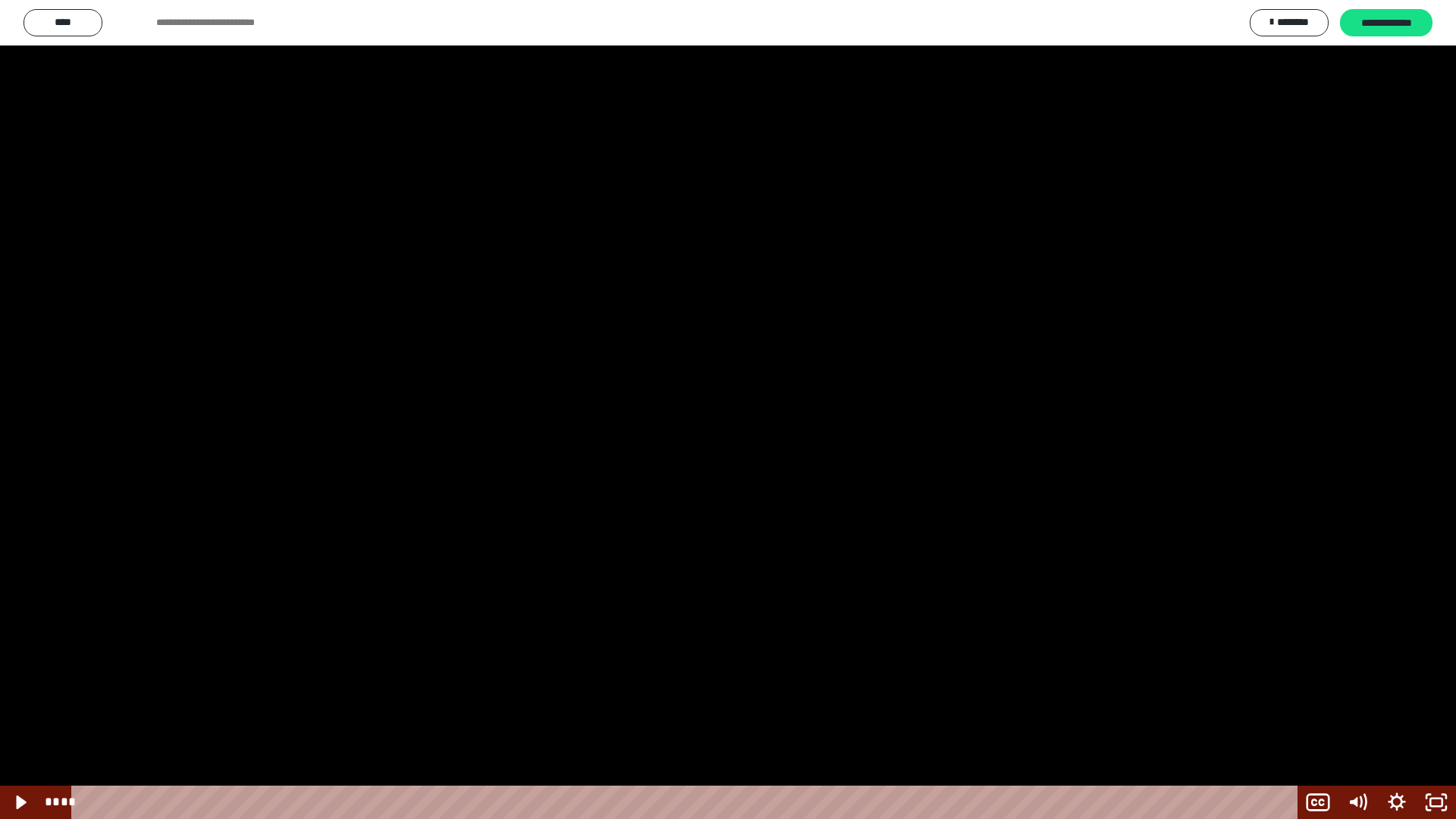 click at bounding box center [728, 410] 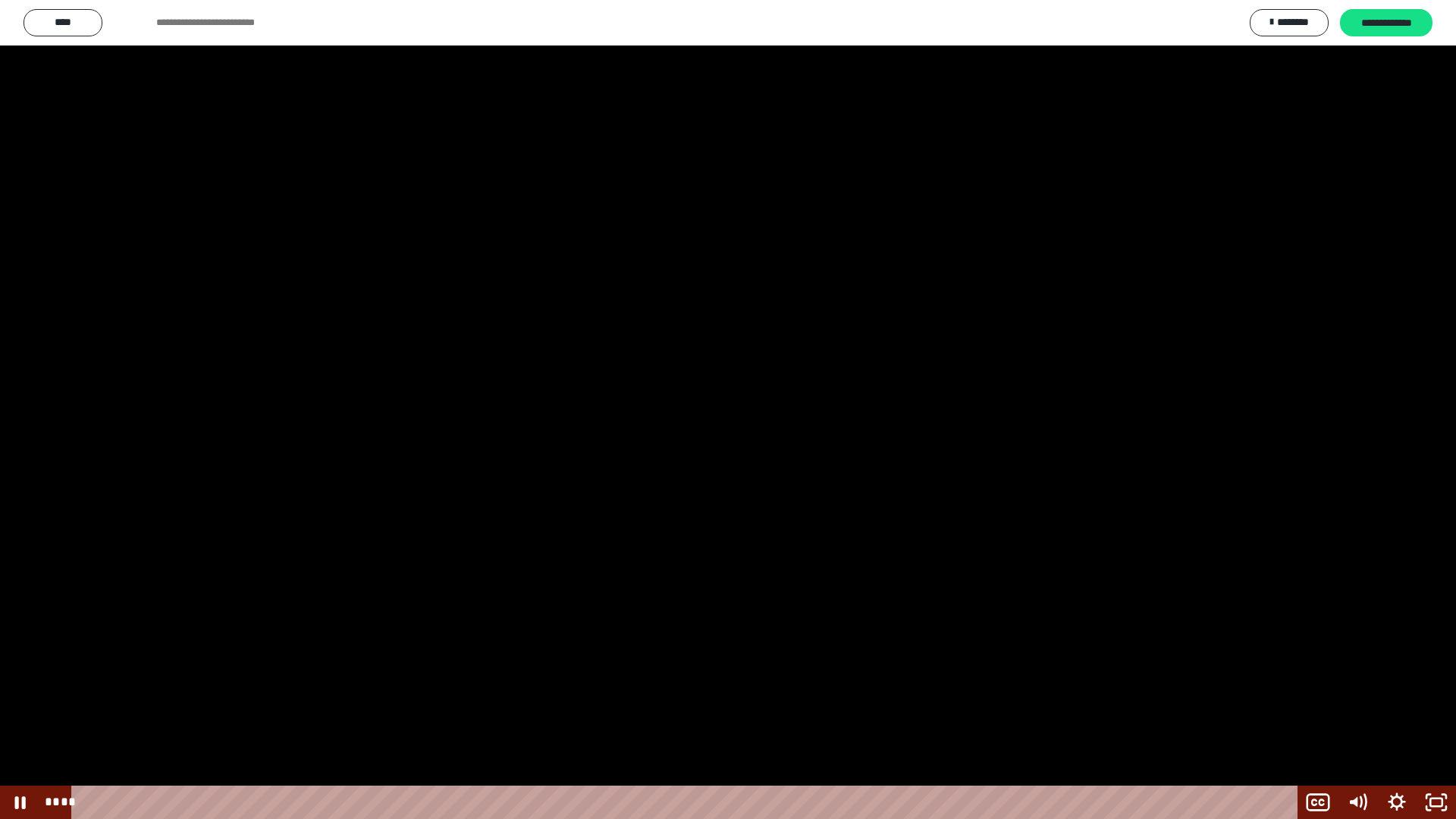 click at bounding box center [728, 410] 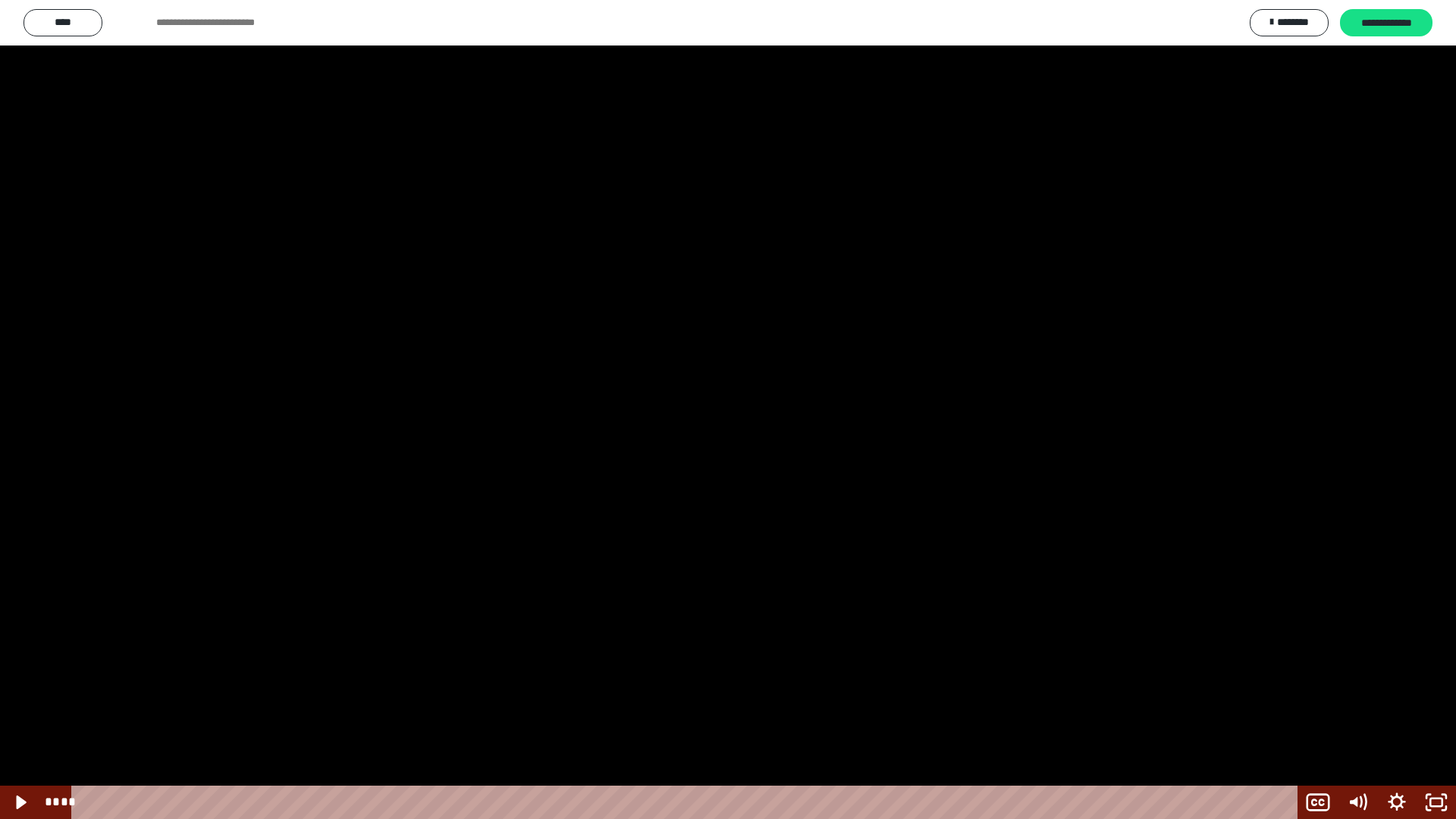 click at bounding box center [728, 410] 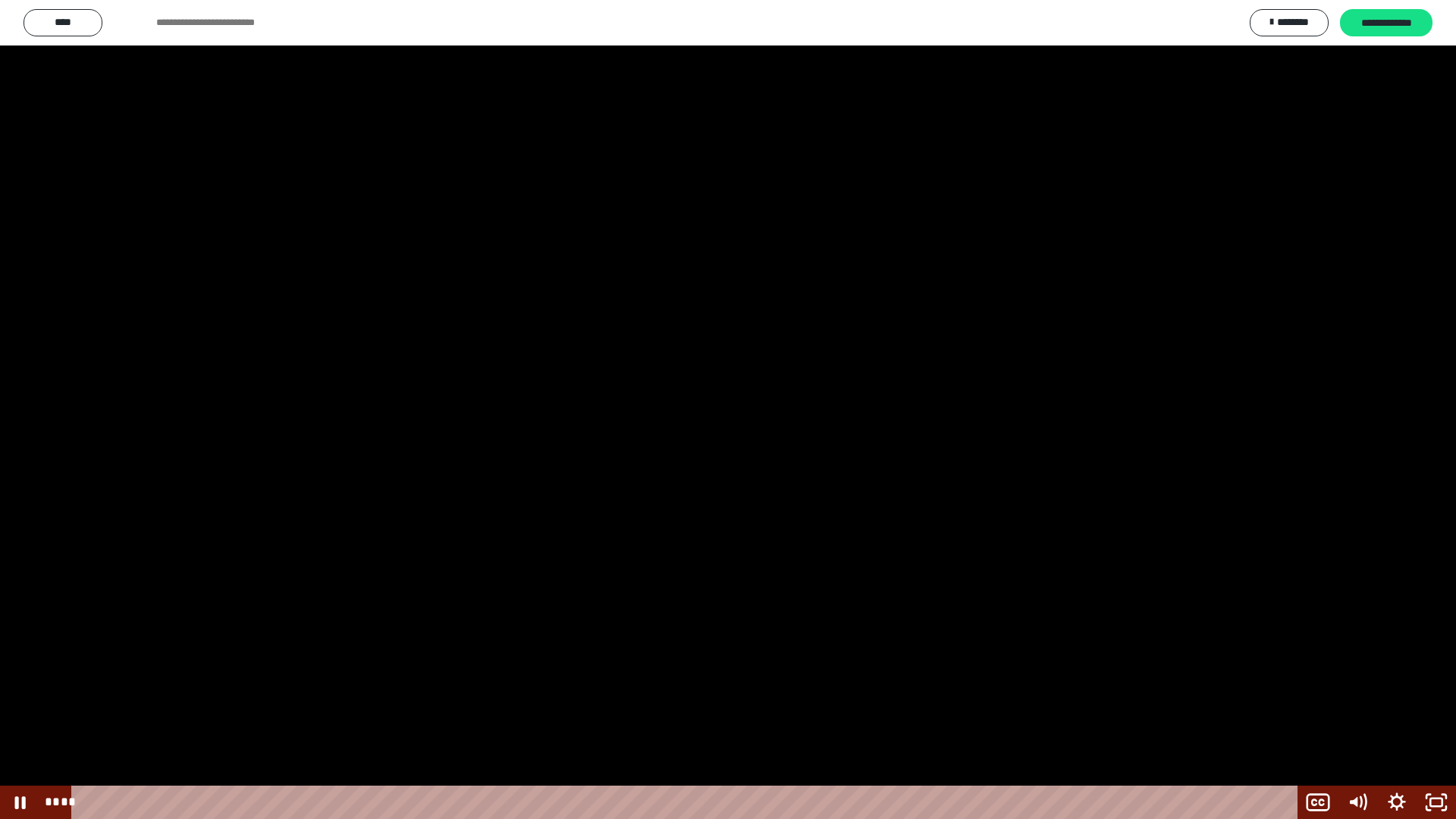 click at bounding box center (728, 410) 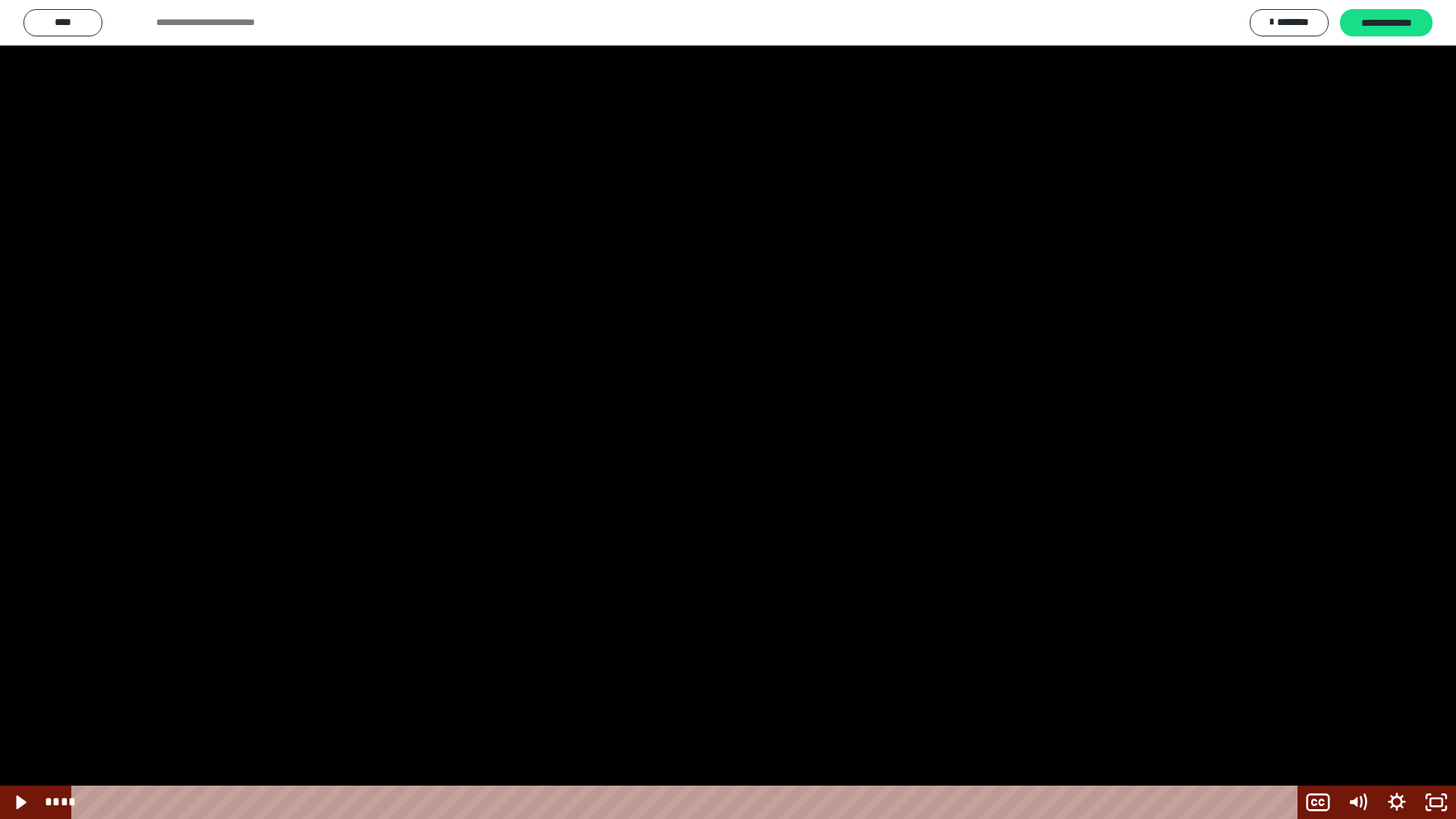 click at bounding box center [728, 410] 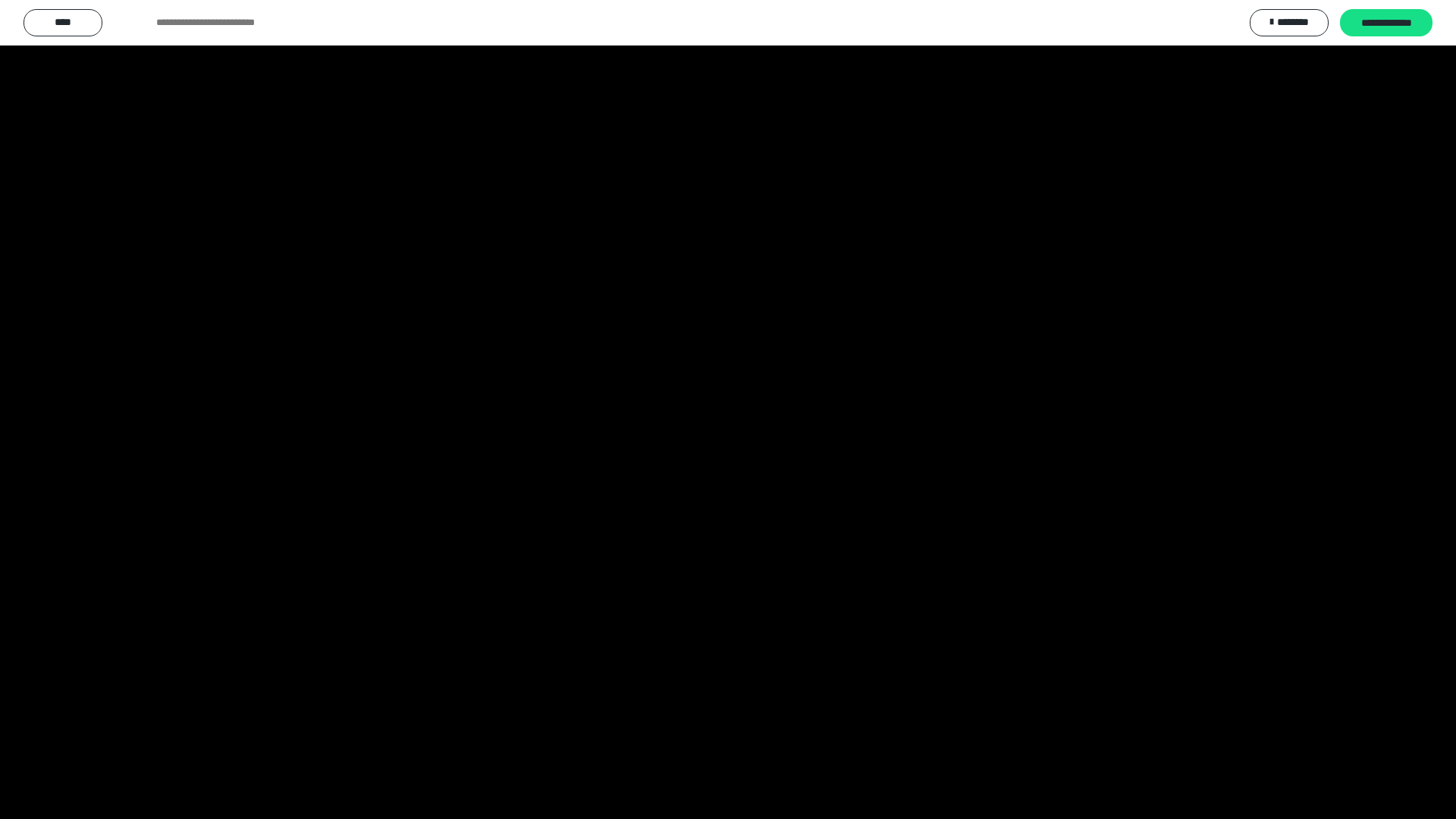 click at bounding box center (728, 410) 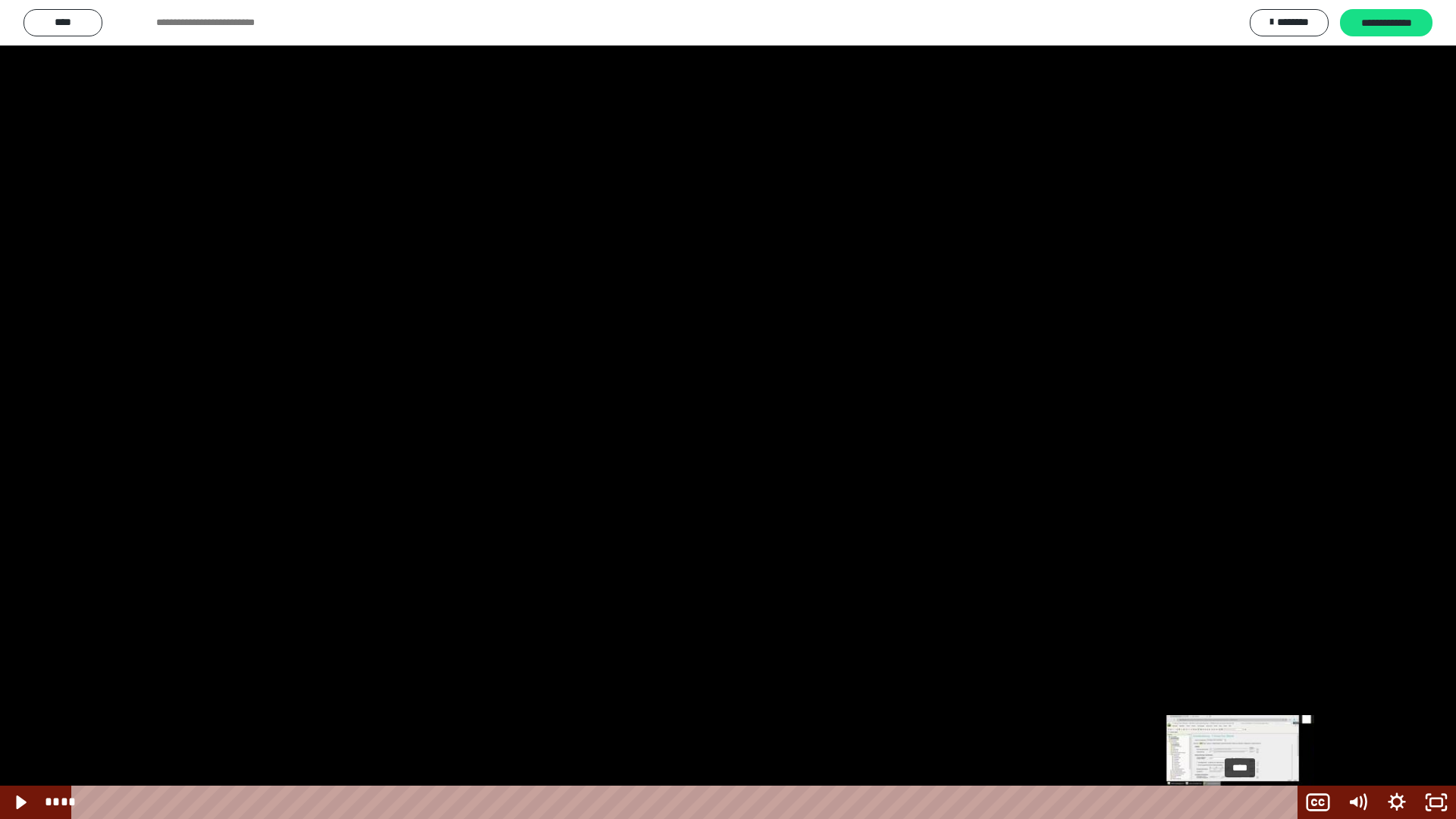click on "****" at bounding box center [687, 802] 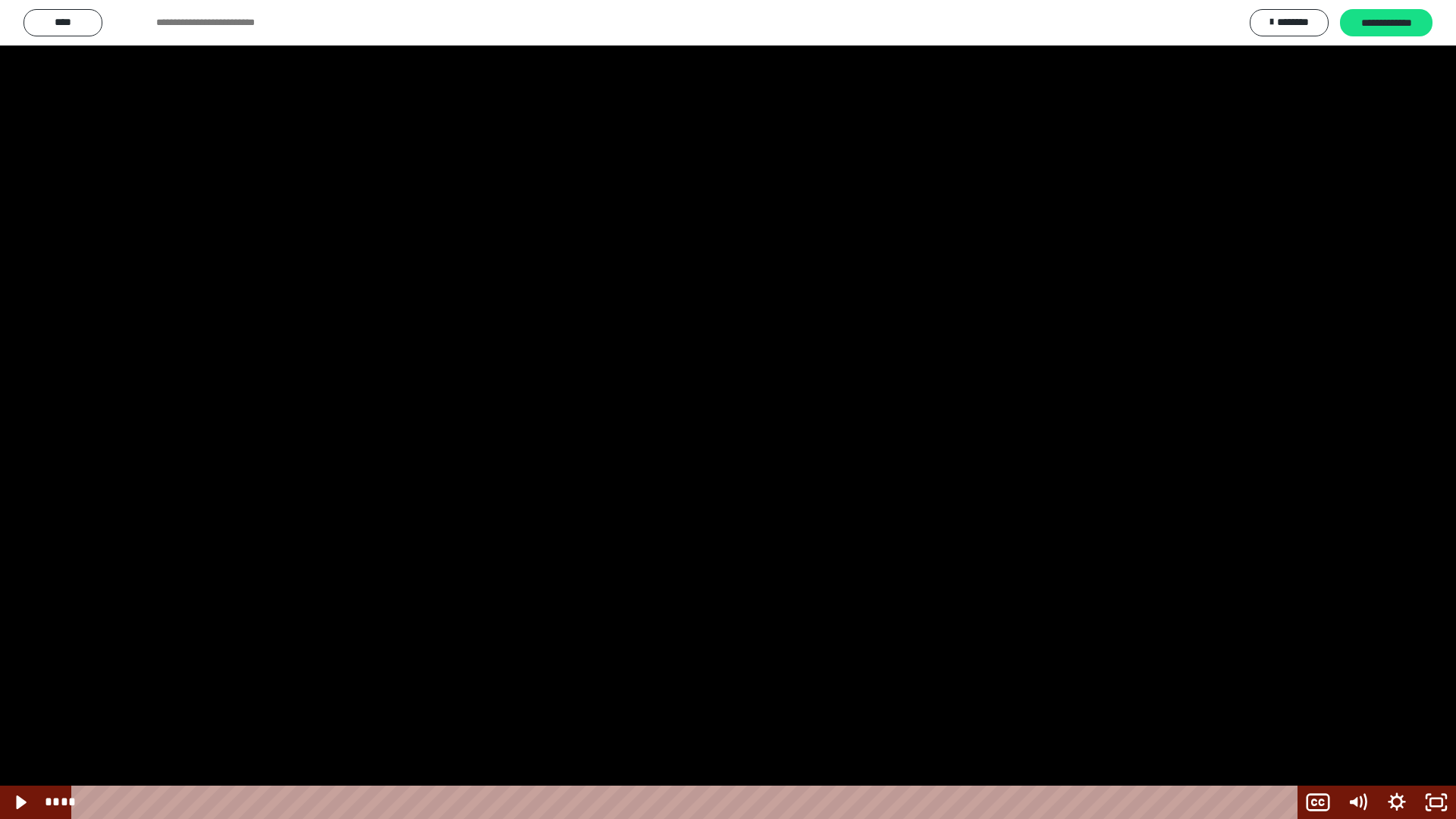click at bounding box center [728, 410] 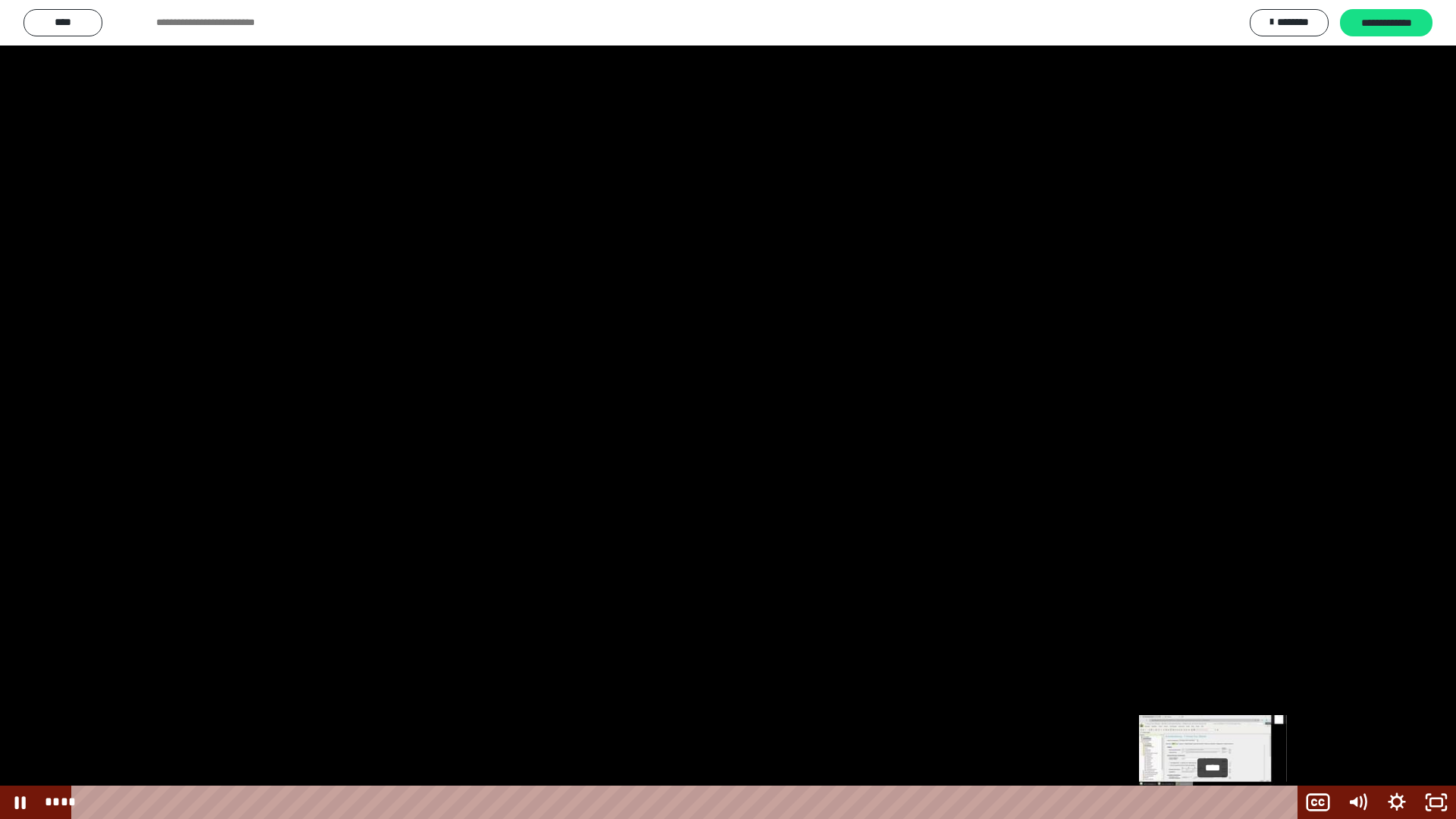 click on "****" at bounding box center [687, 802] 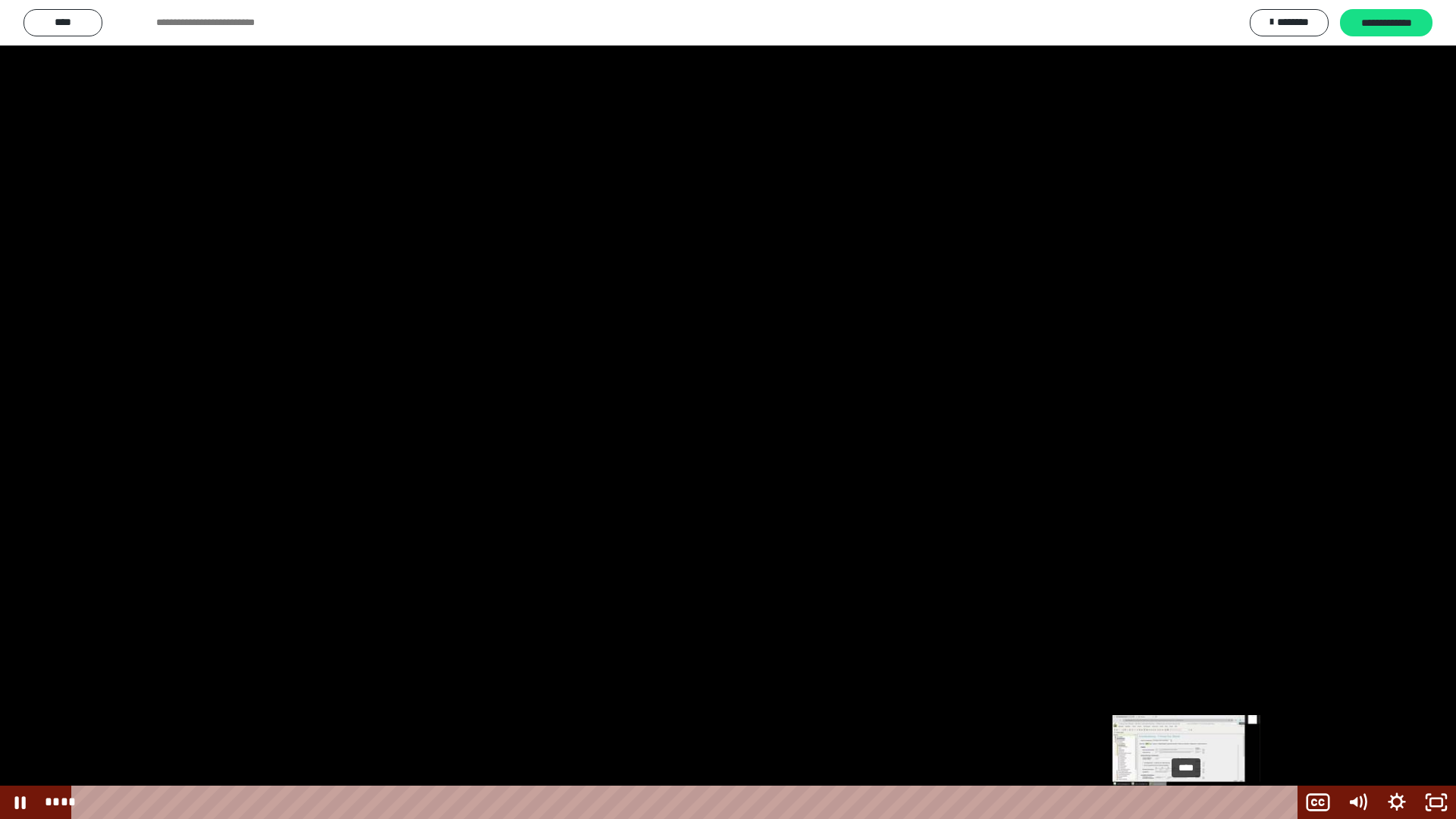 click on "****" at bounding box center [687, 802] 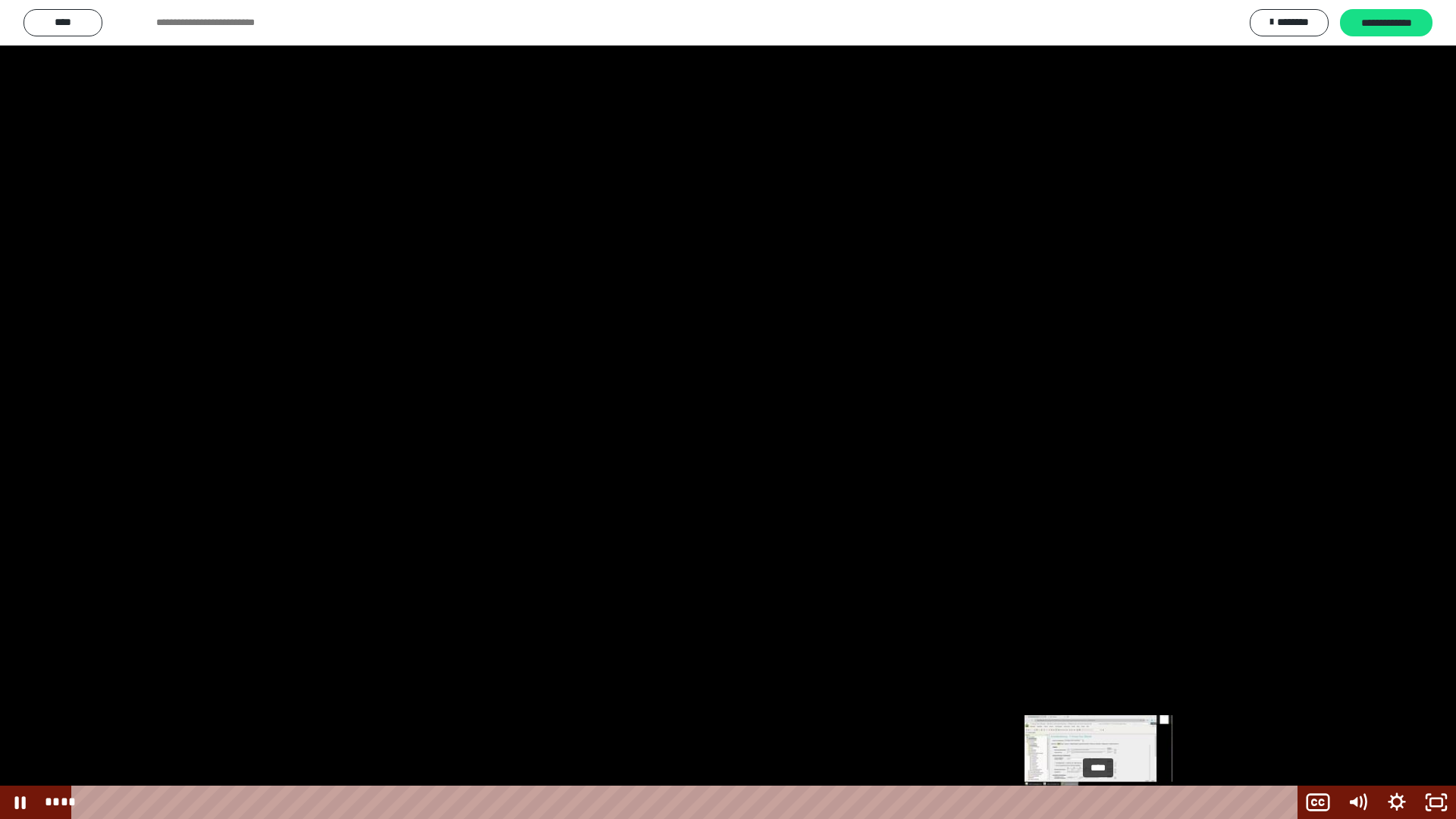 click on "****" at bounding box center [687, 802] 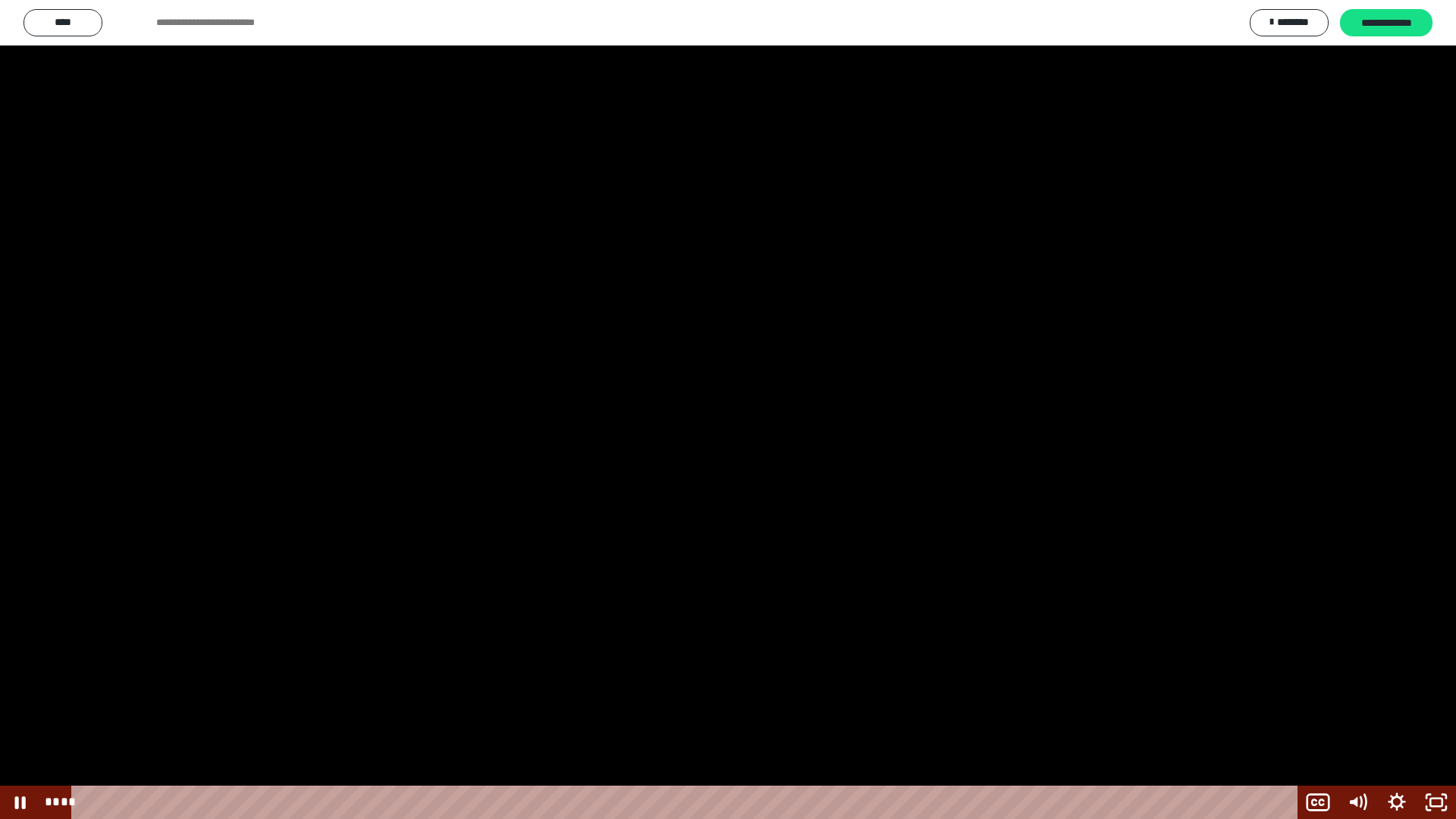 click at bounding box center [728, 410] 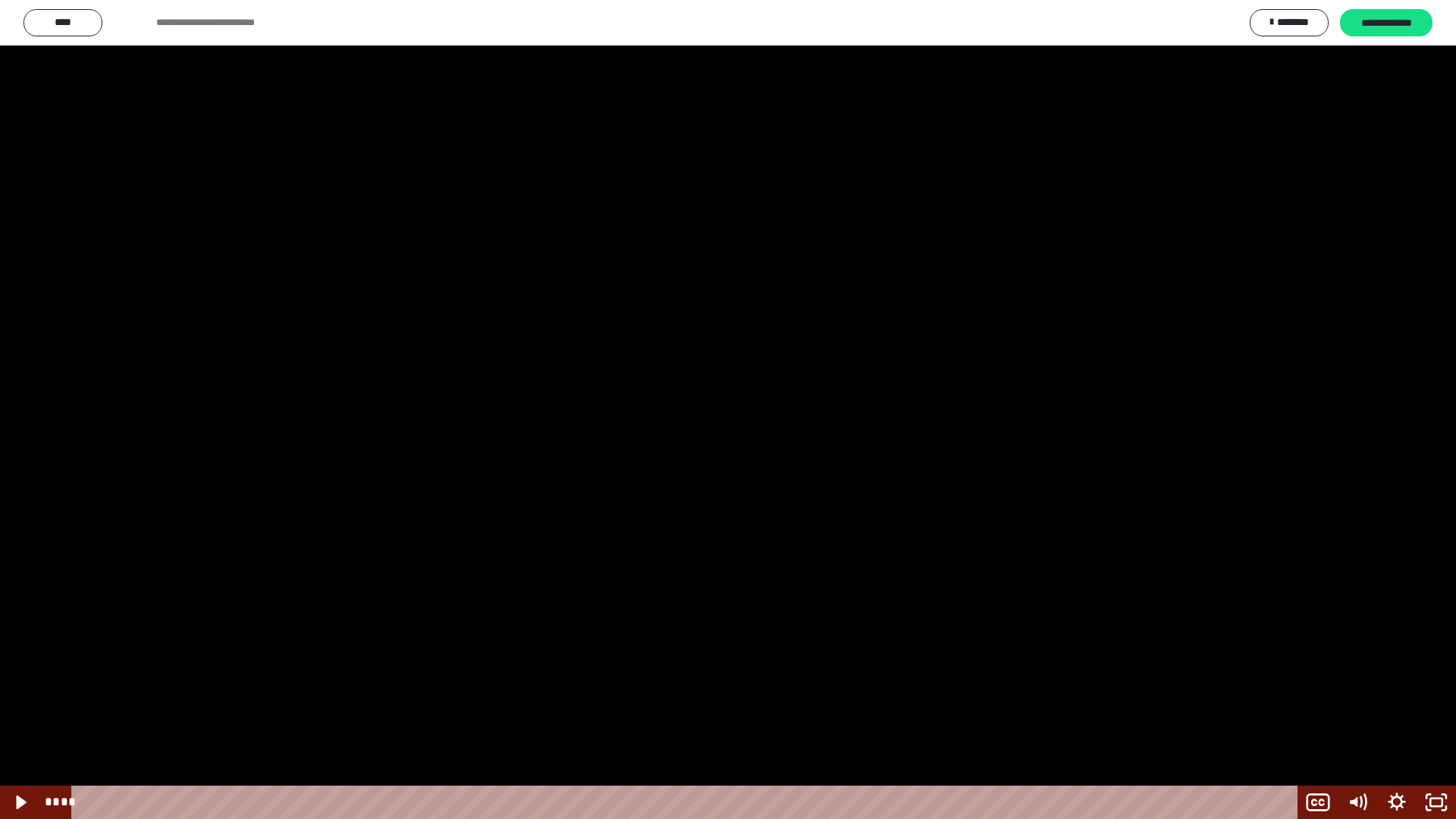 click at bounding box center [728, 410] 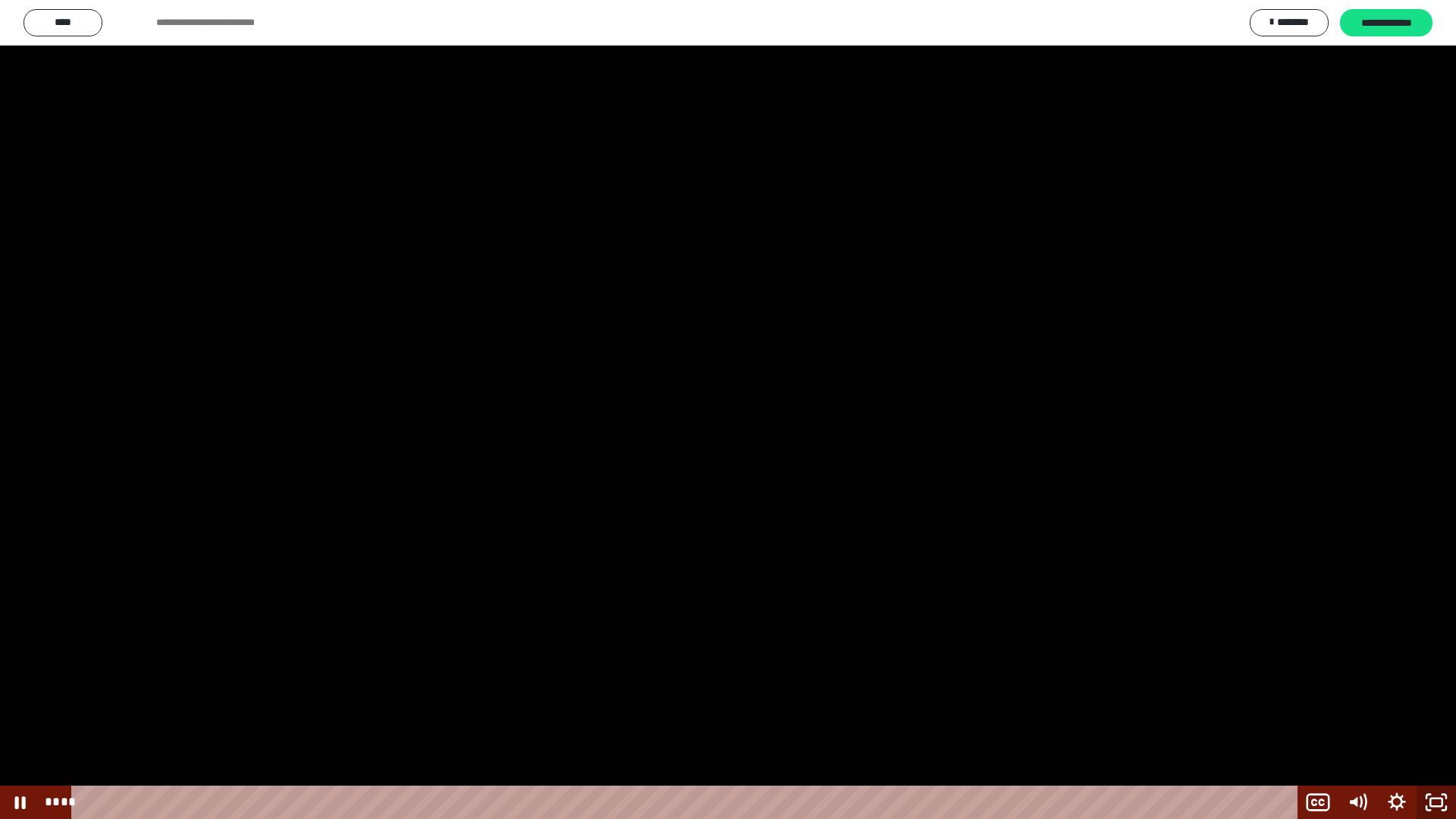 click 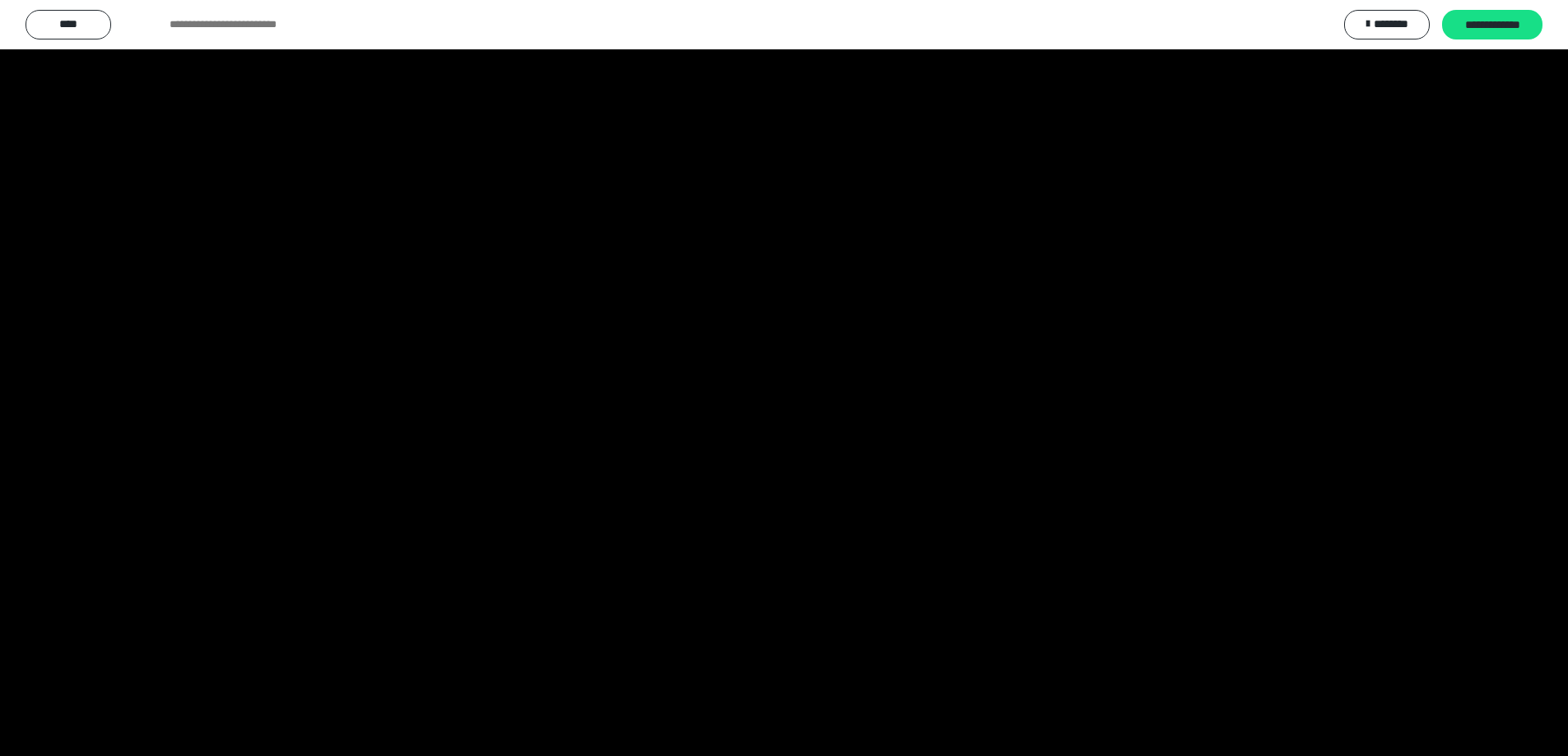 scroll, scrollTop: 1922, scrollLeft: 0, axis: vertical 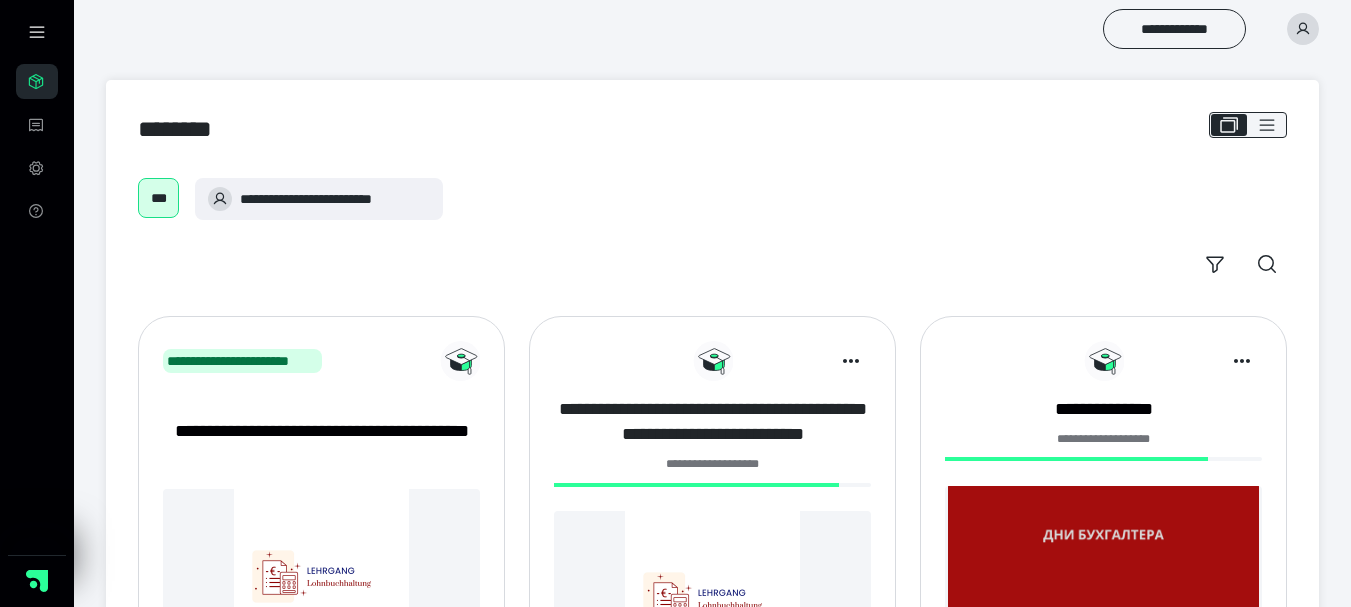 click on "**********" at bounding box center [712, 422] 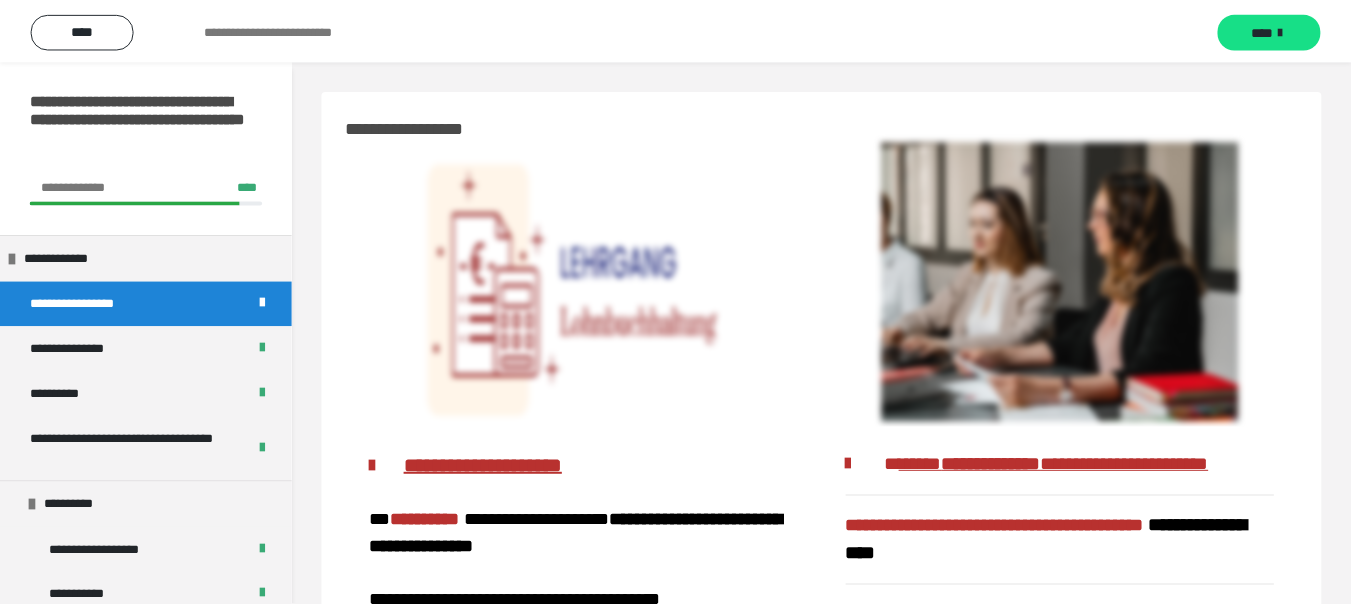 scroll, scrollTop: 0, scrollLeft: 0, axis: both 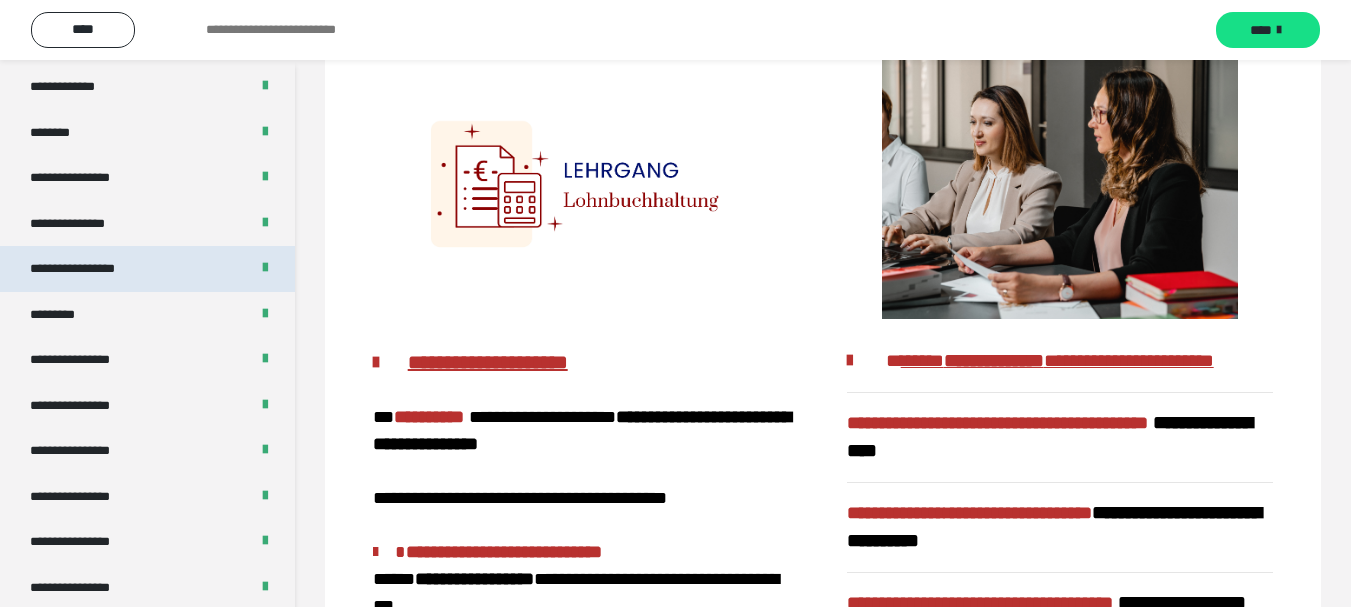click on "**********" at bounding box center [94, 269] 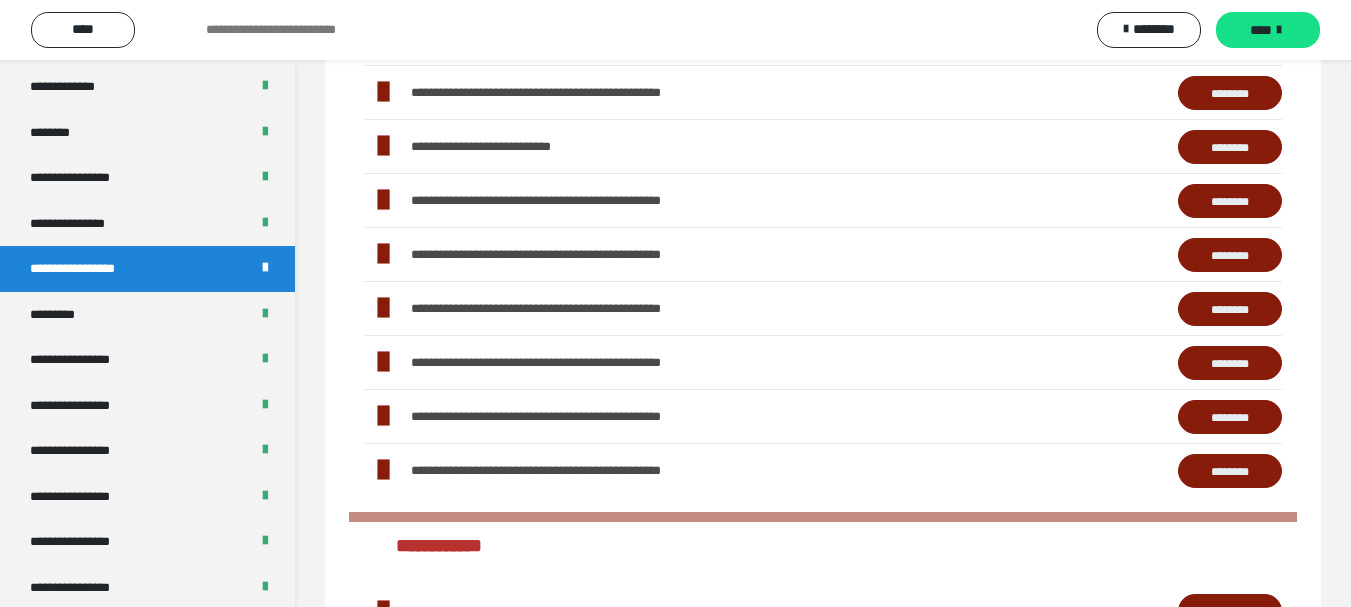 scroll, scrollTop: 700, scrollLeft: 0, axis: vertical 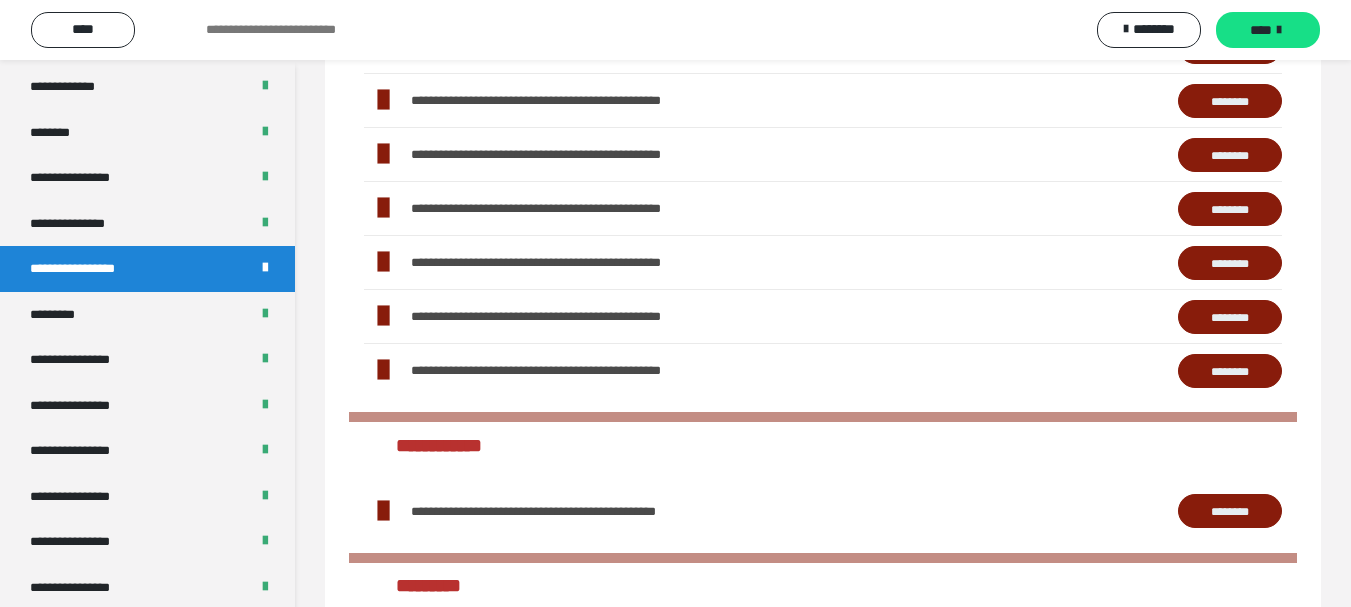 click on "********" at bounding box center [1230, 155] 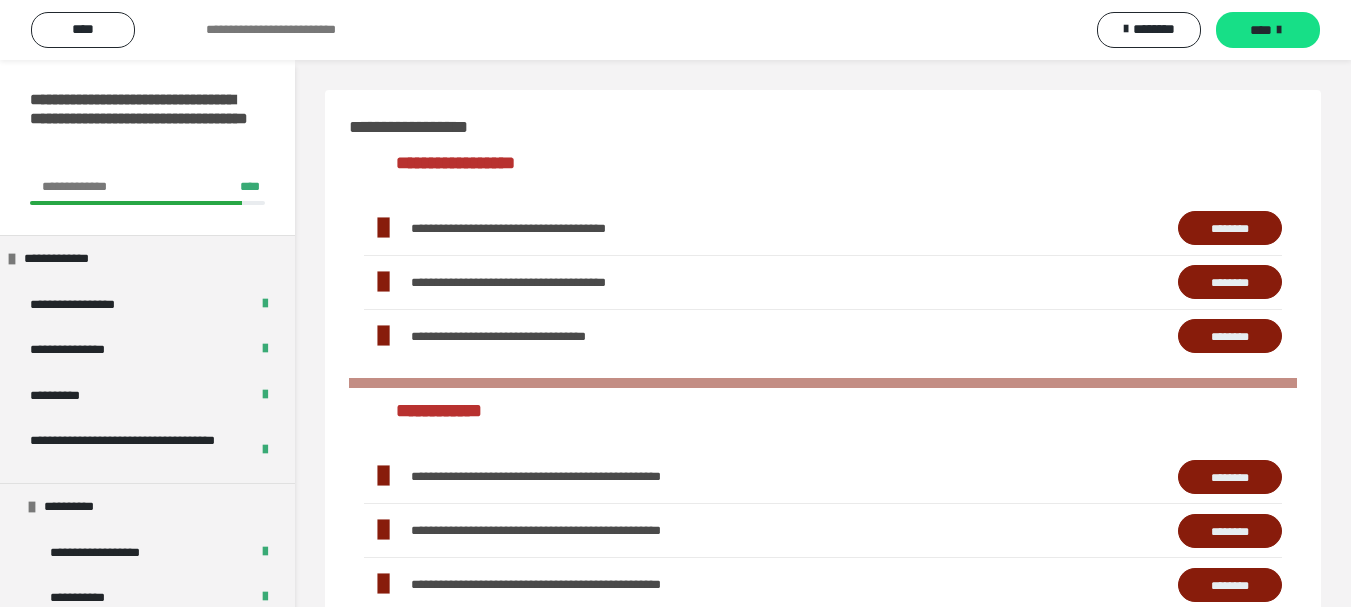 scroll, scrollTop: 700, scrollLeft: 0, axis: vertical 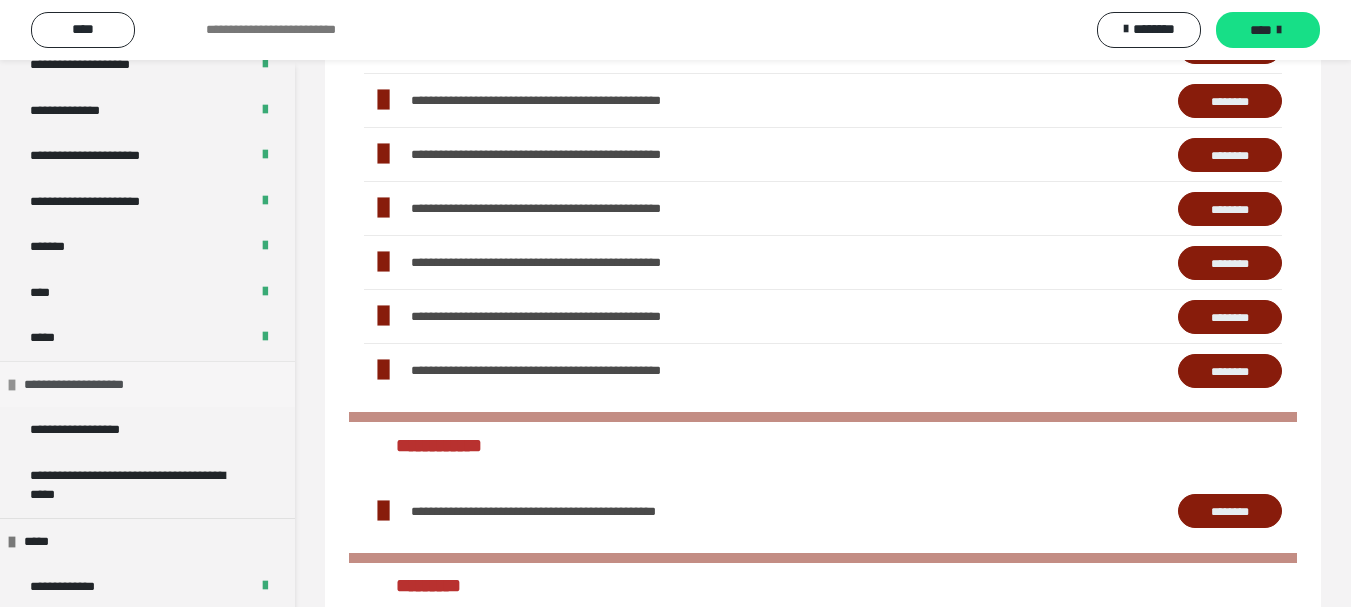 click on "**********" at bounding box center (93, 385) 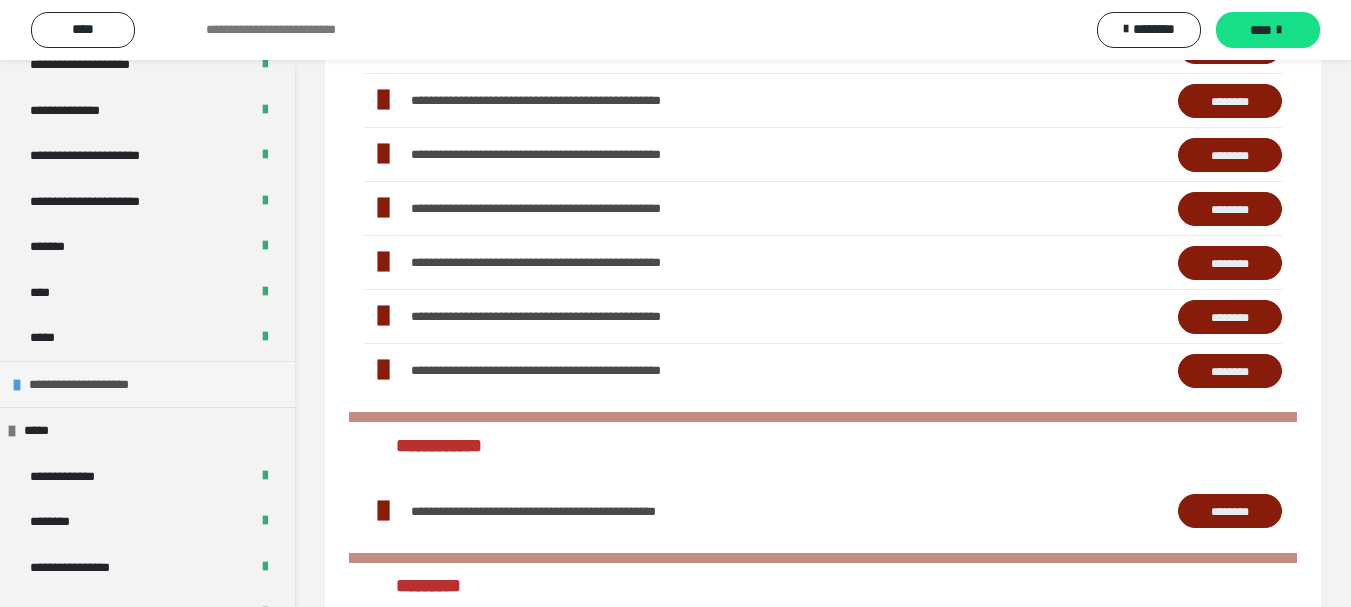 click on "**********" at bounding box center (98, 385) 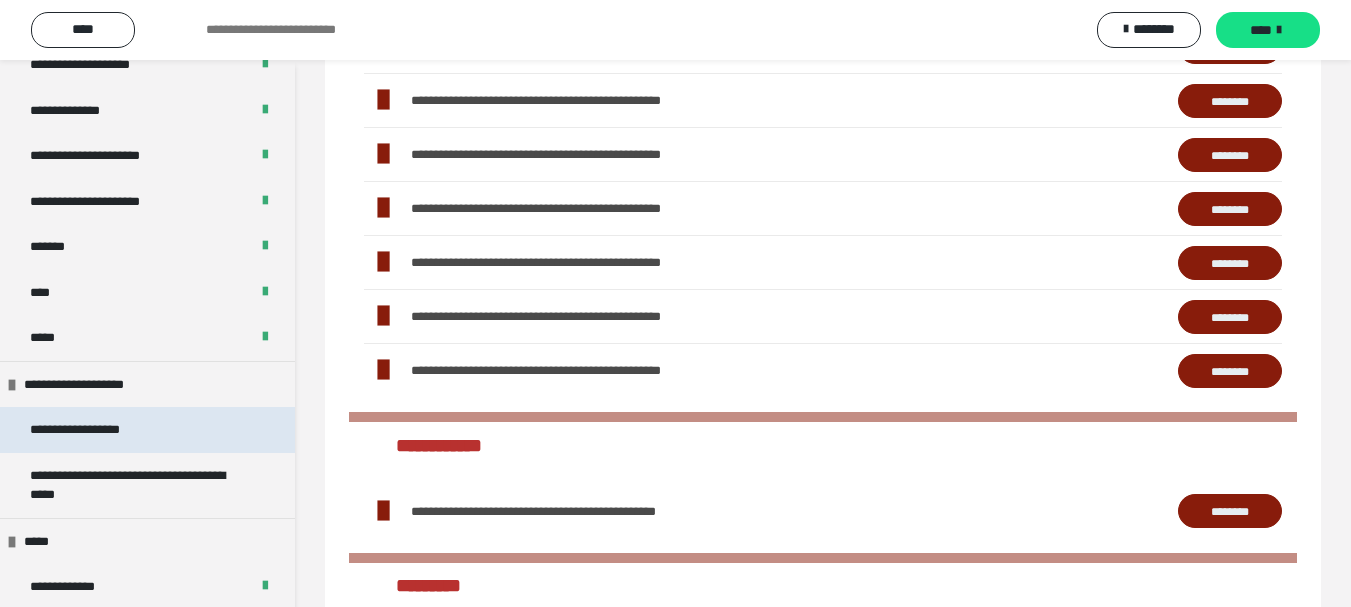 click on "**********" at bounding box center [98, 430] 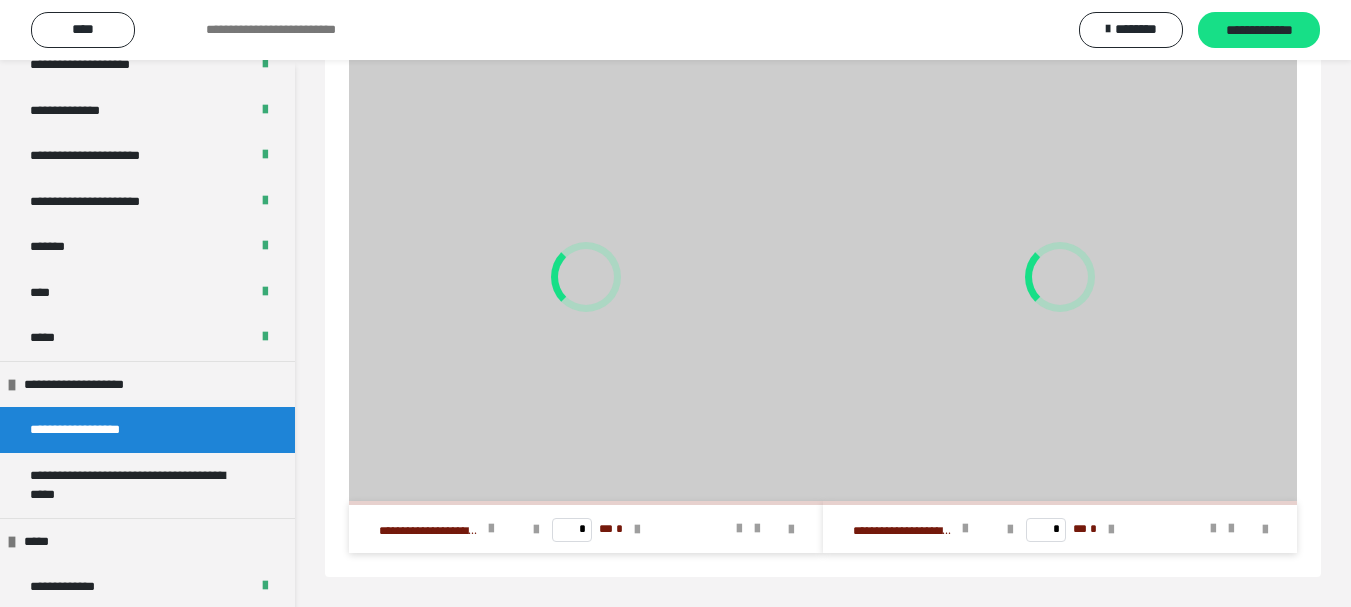 scroll, scrollTop: 88, scrollLeft: 0, axis: vertical 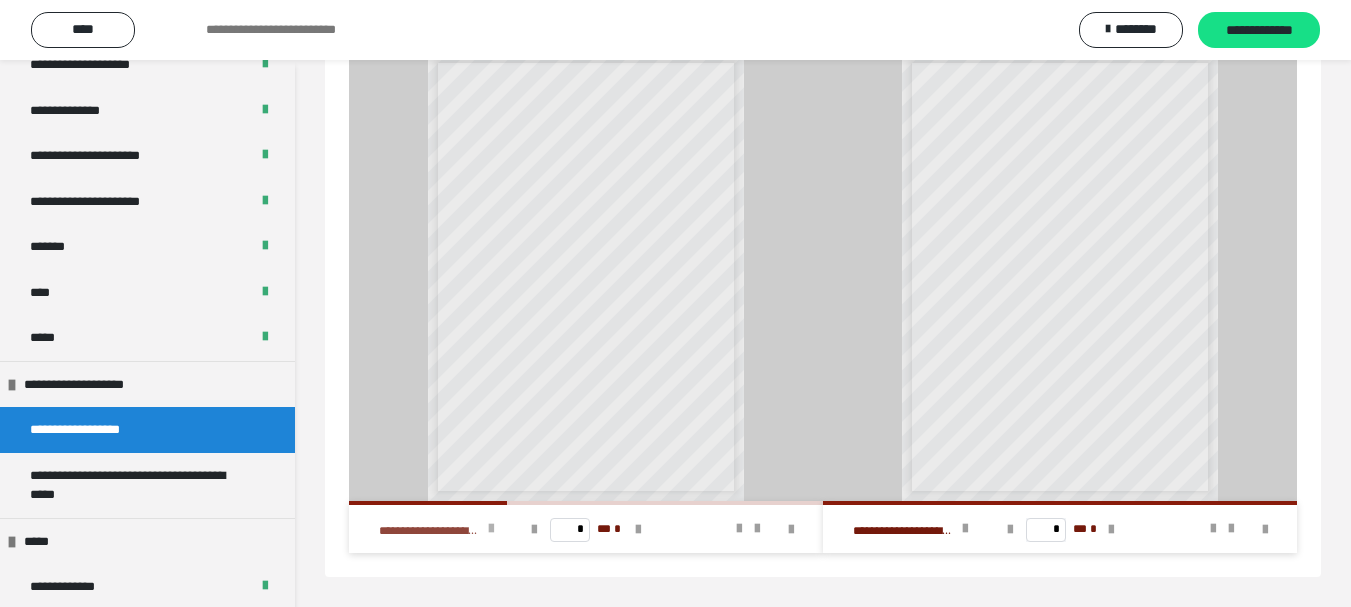 click at bounding box center [491, 529] 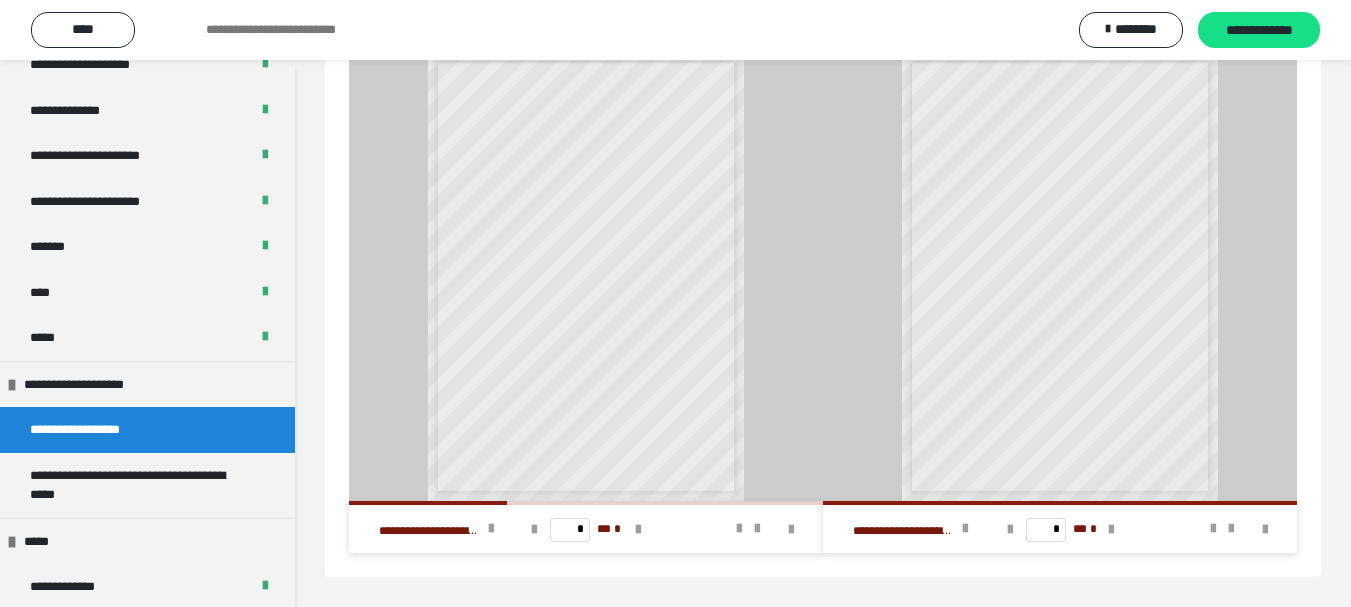click on "**********" at bounding box center (1075, 440) 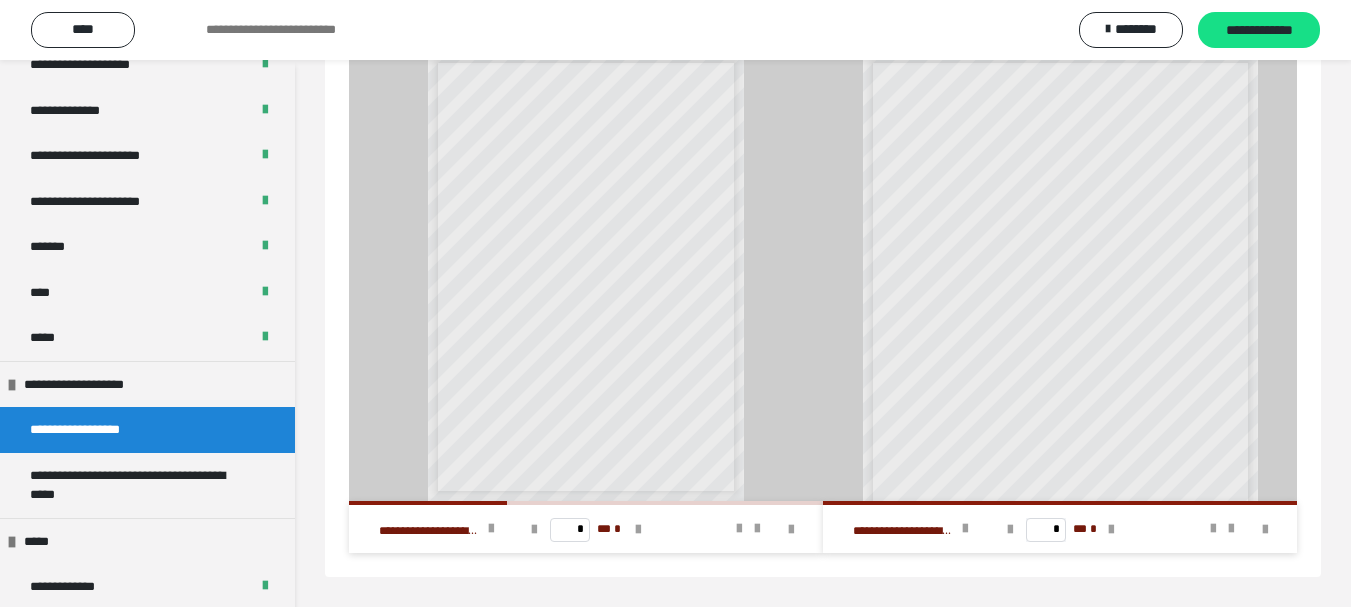 scroll, scrollTop: 112, scrollLeft: 0, axis: vertical 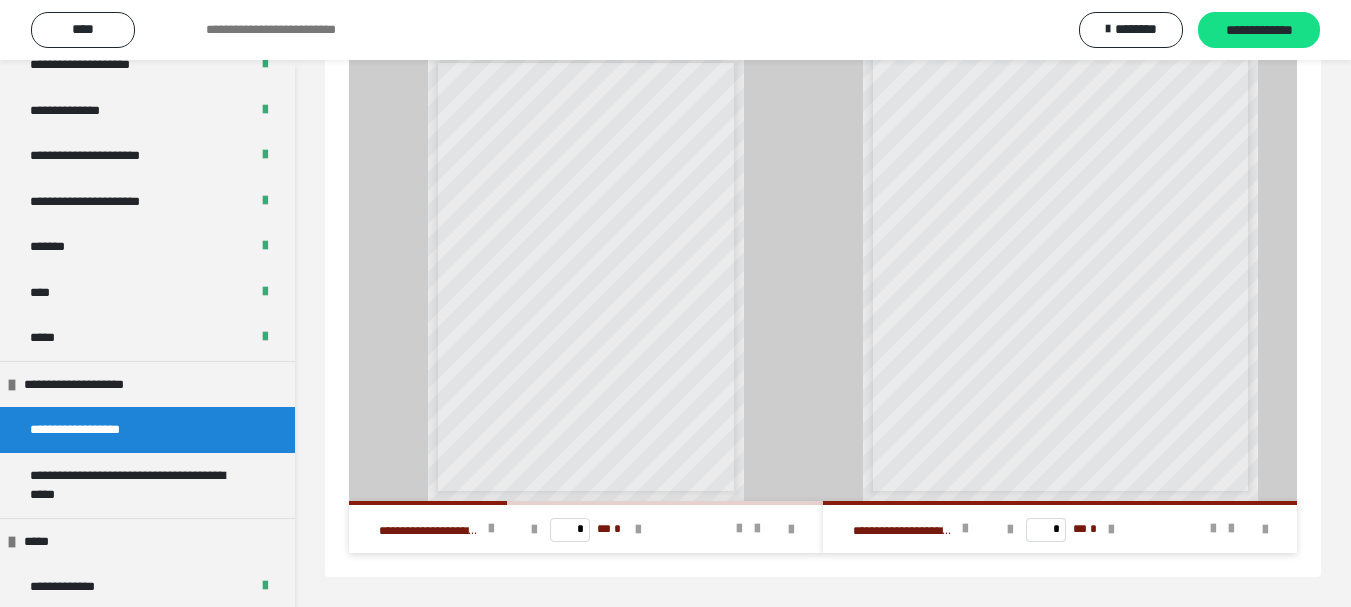 click on "**********" at bounding box center [1135, 413] 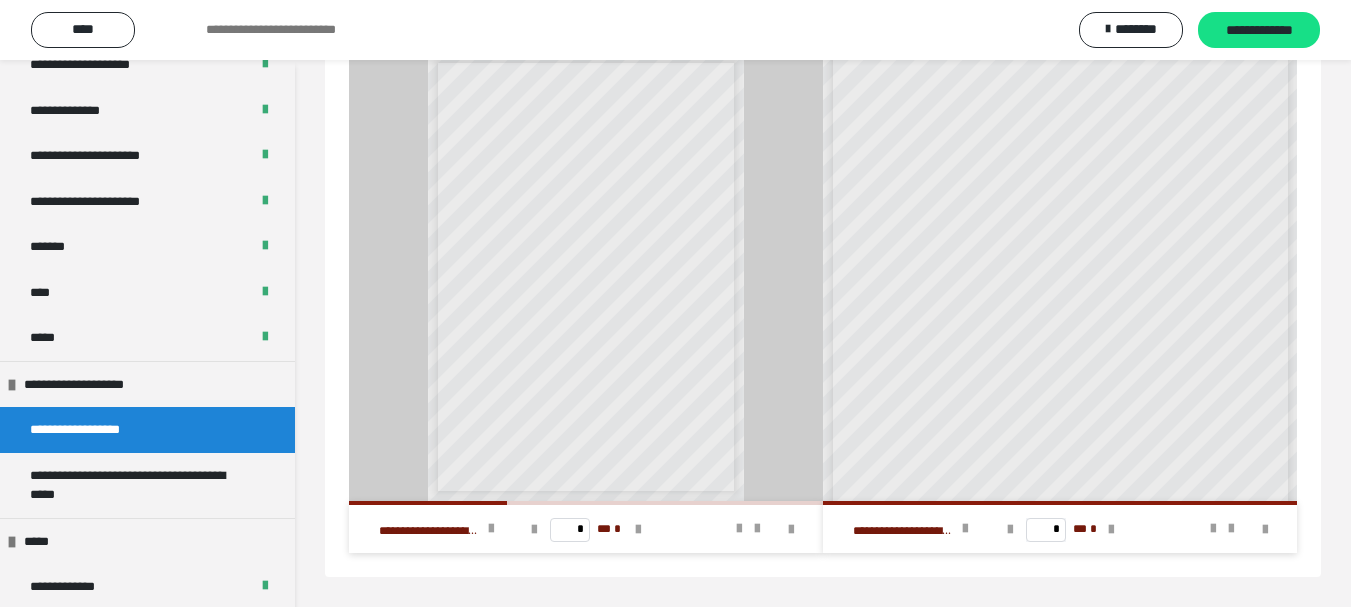 scroll, scrollTop: 232, scrollLeft: 0, axis: vertical 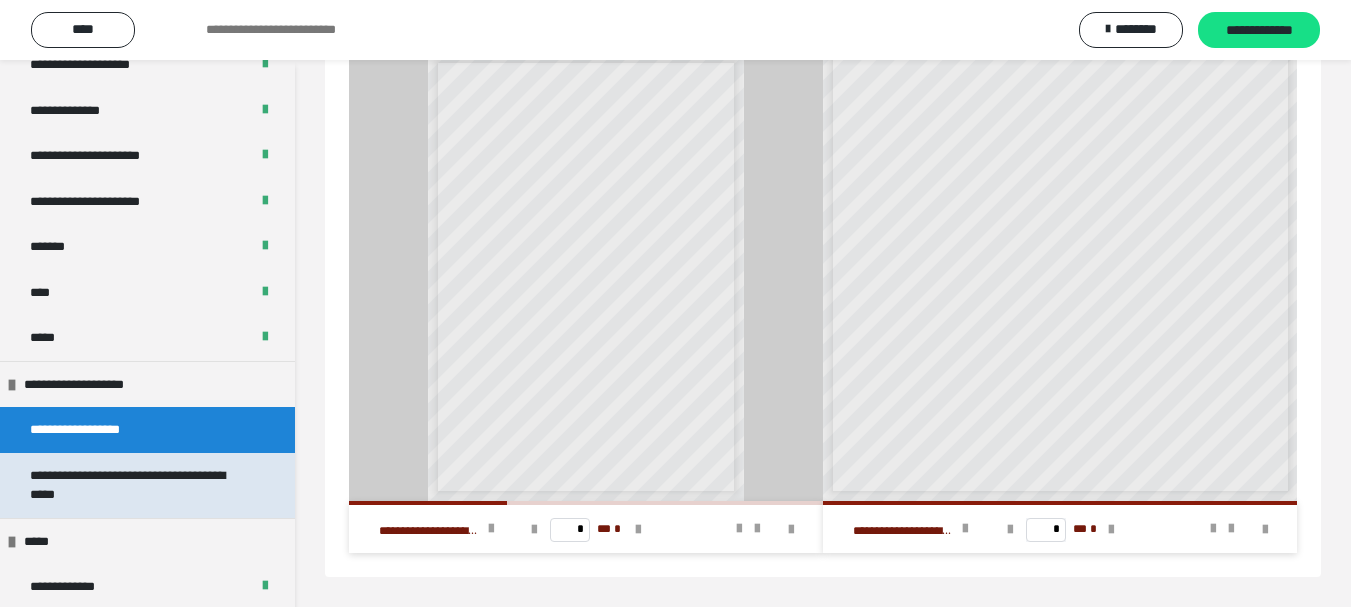 click on "**********" at bounding box center (132, 485) 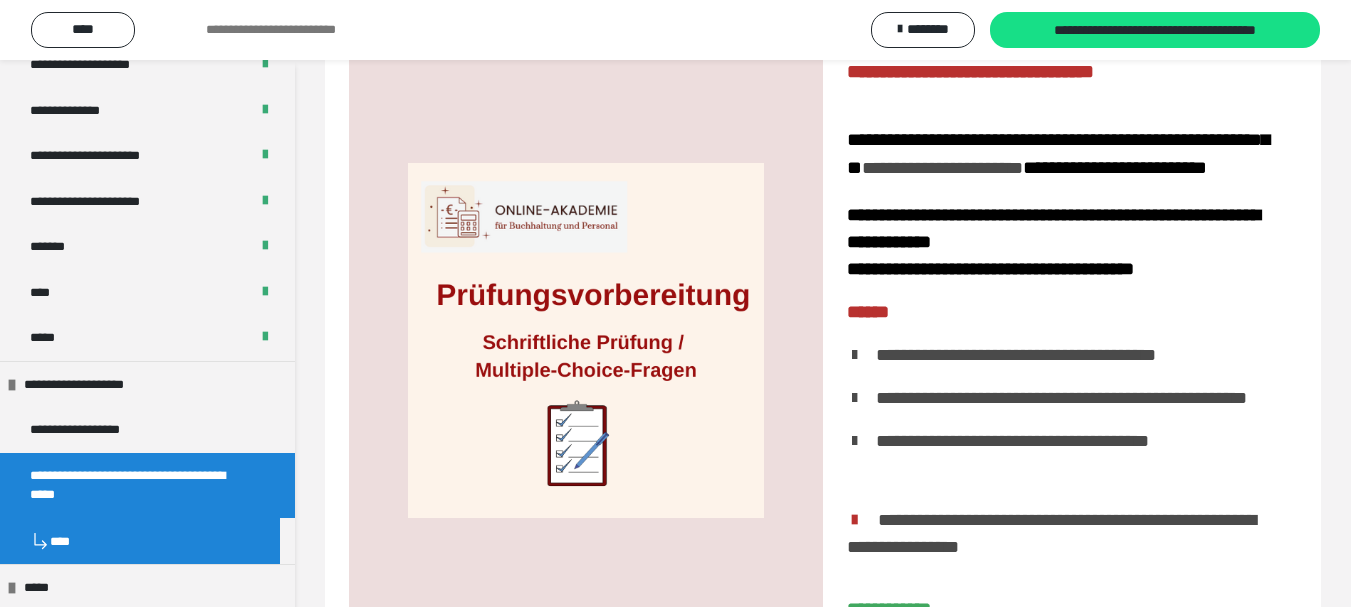 scroll, scrollTop: 0, scrollLeft: 0, axis: both 